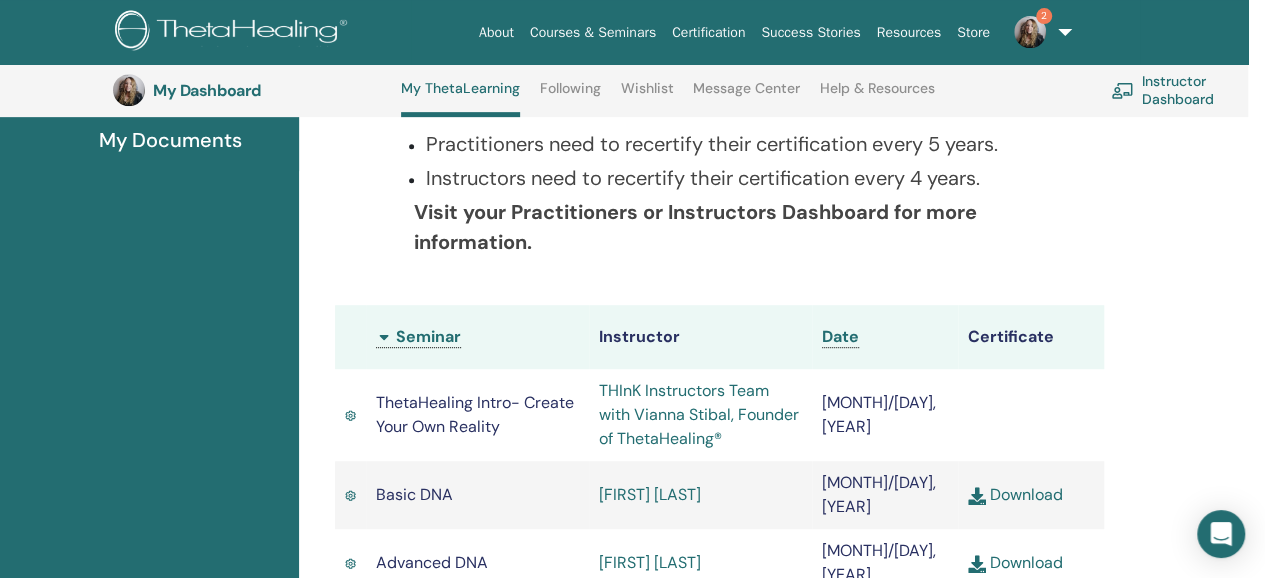 scroll, scrollTop: 366, scrollLeft: 17, axis: both 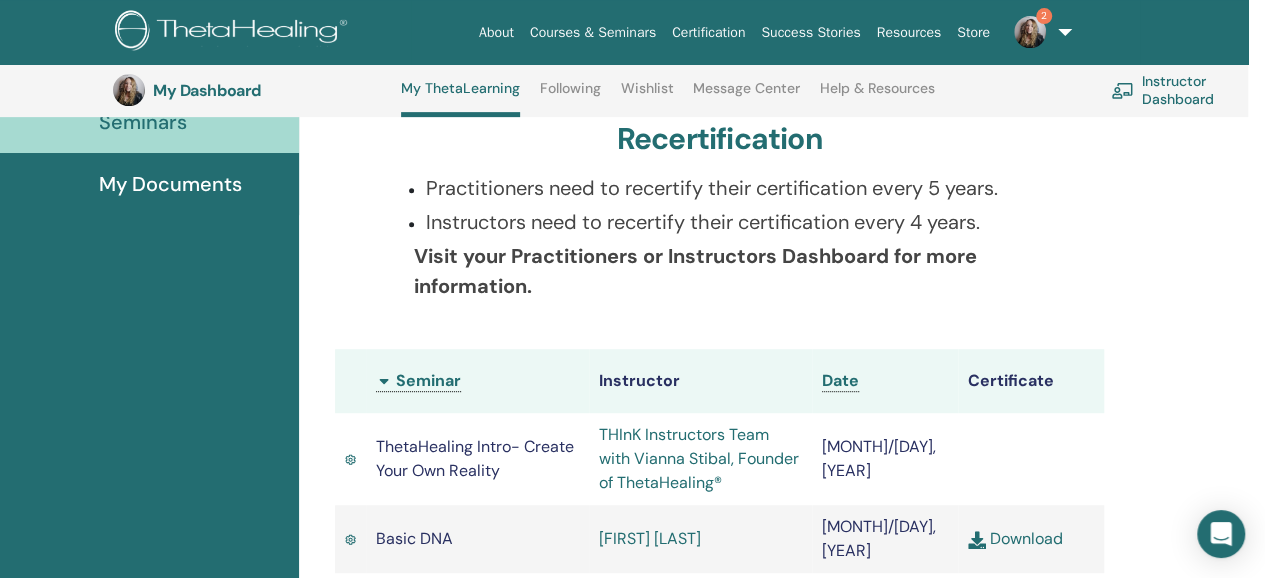 click on "Instructor Dashboard" at bounding box center [1193, 90] 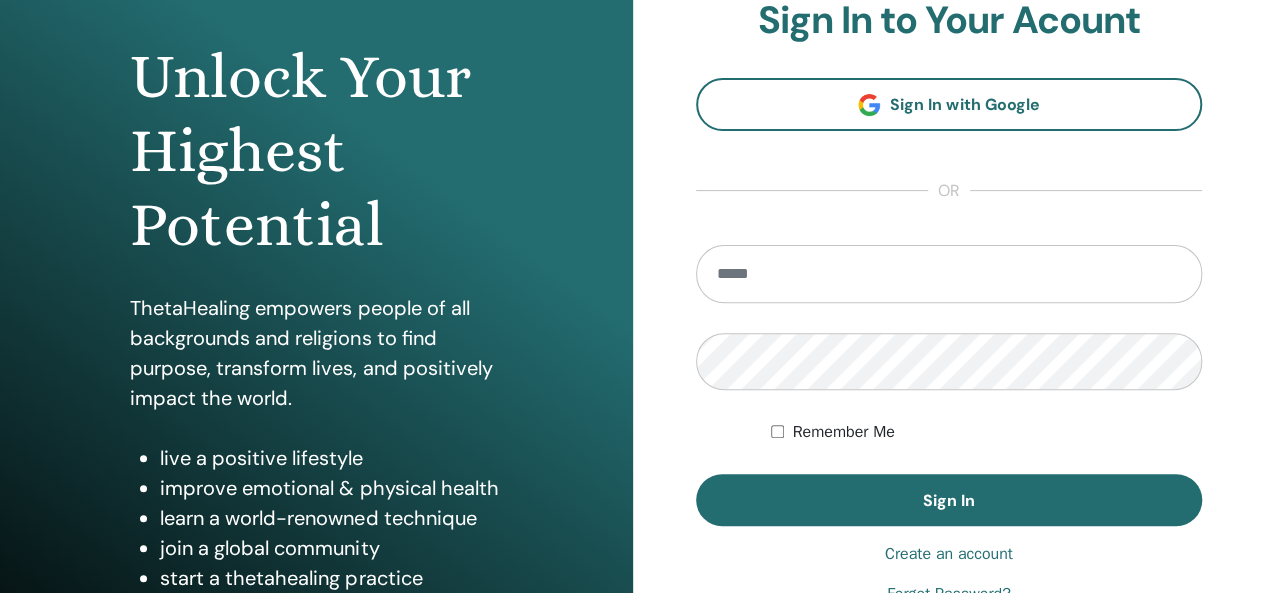 scroll, scrollTop: 184, scrollLeft: 0, axis: vertical 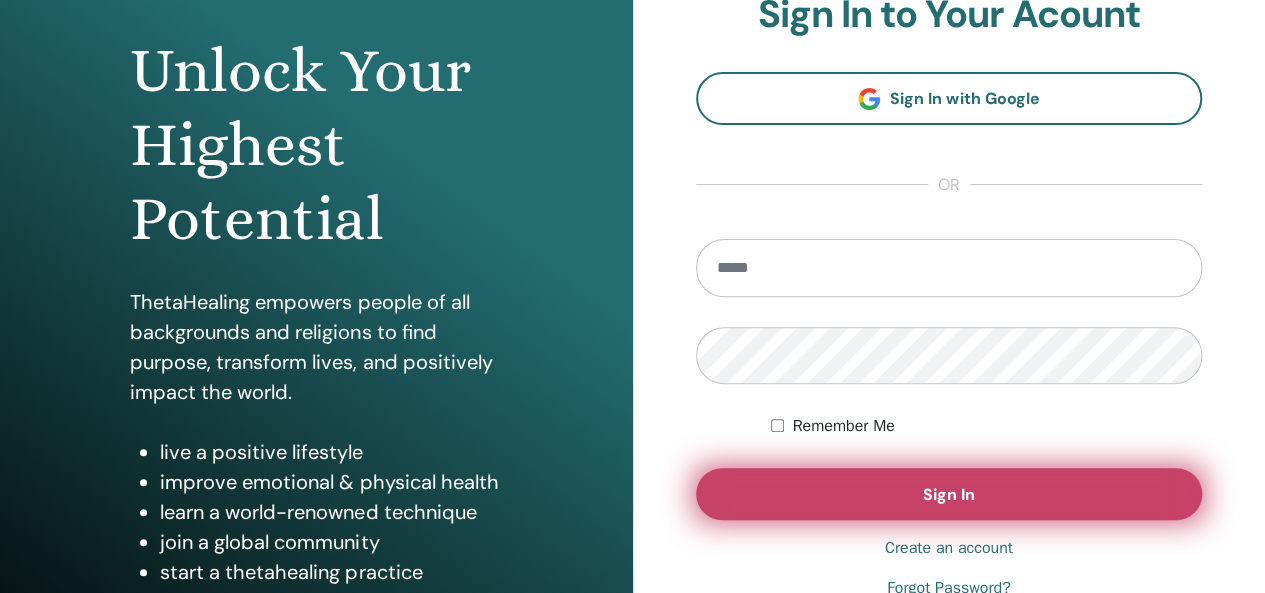type on "**********" 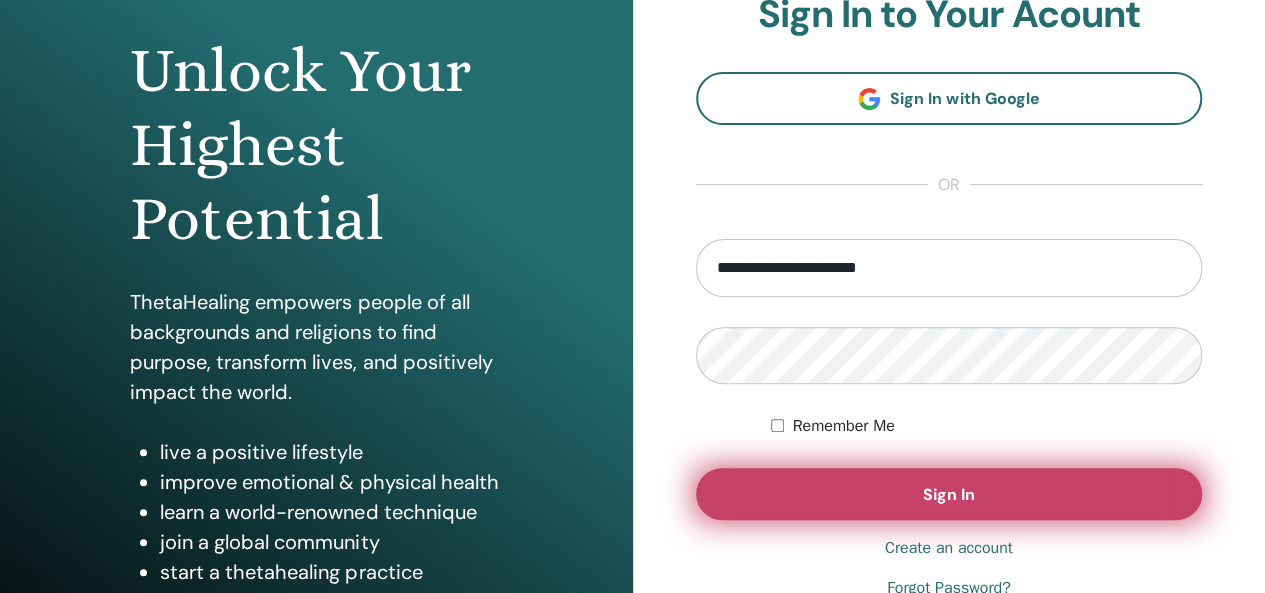 click on "Sign In" at bounding box center (949, 494) 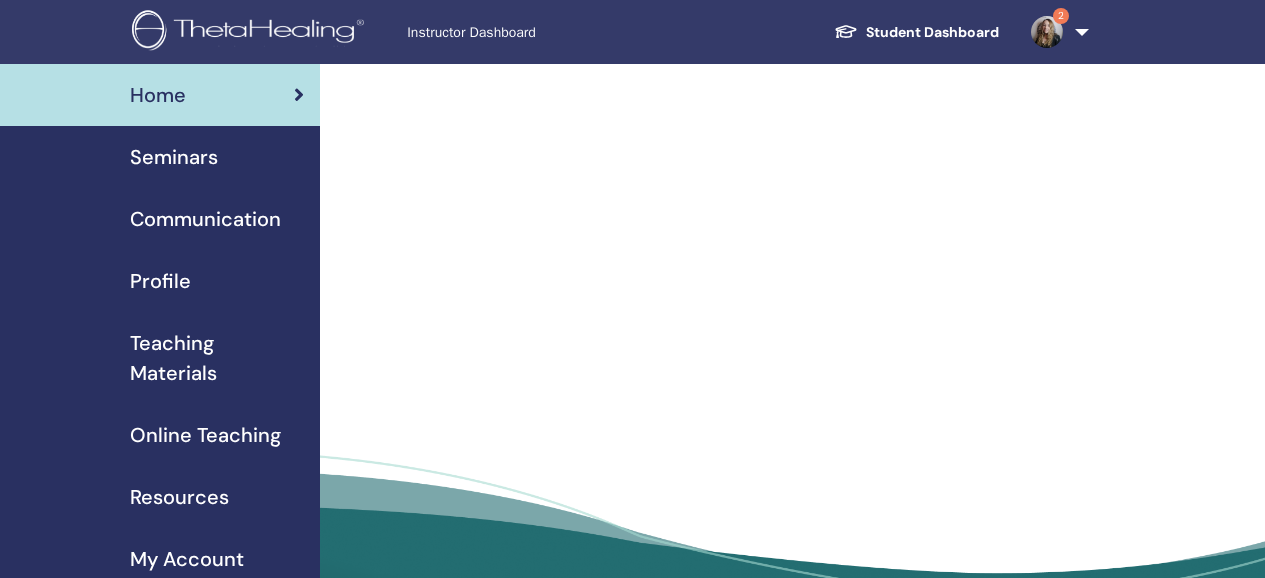 scroll, scrollTop: 0, scrollLeft: 0, axis: both 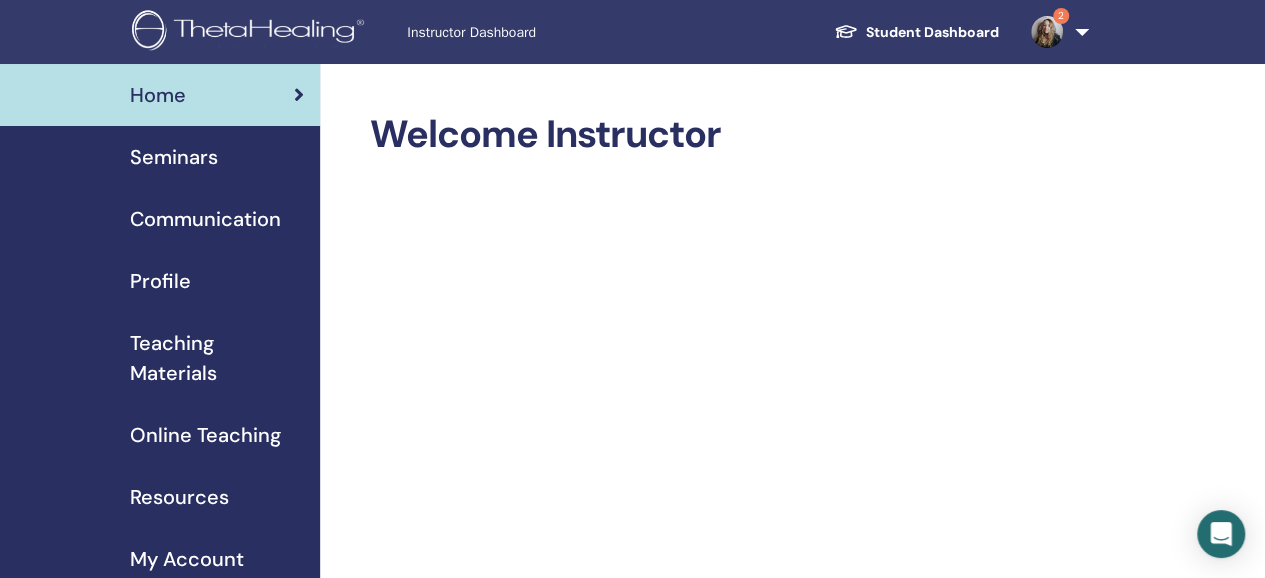 click on "Seminars" at bounding box center [174, 157] 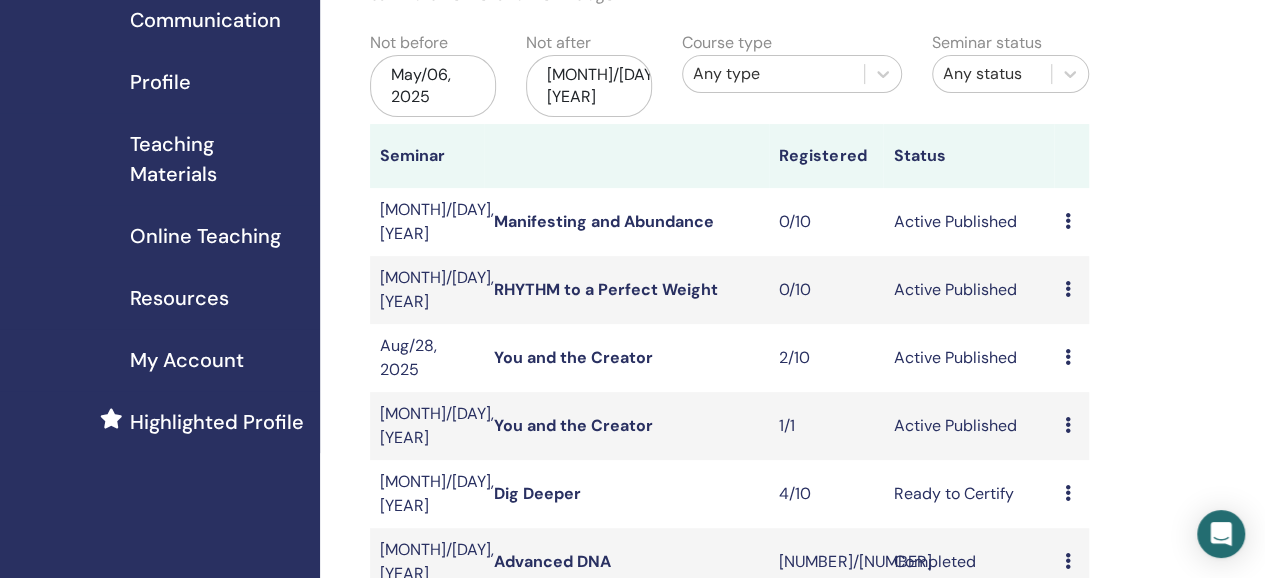 scroll, scrollTop: 200, scrollLeft: 0, axis: vertical 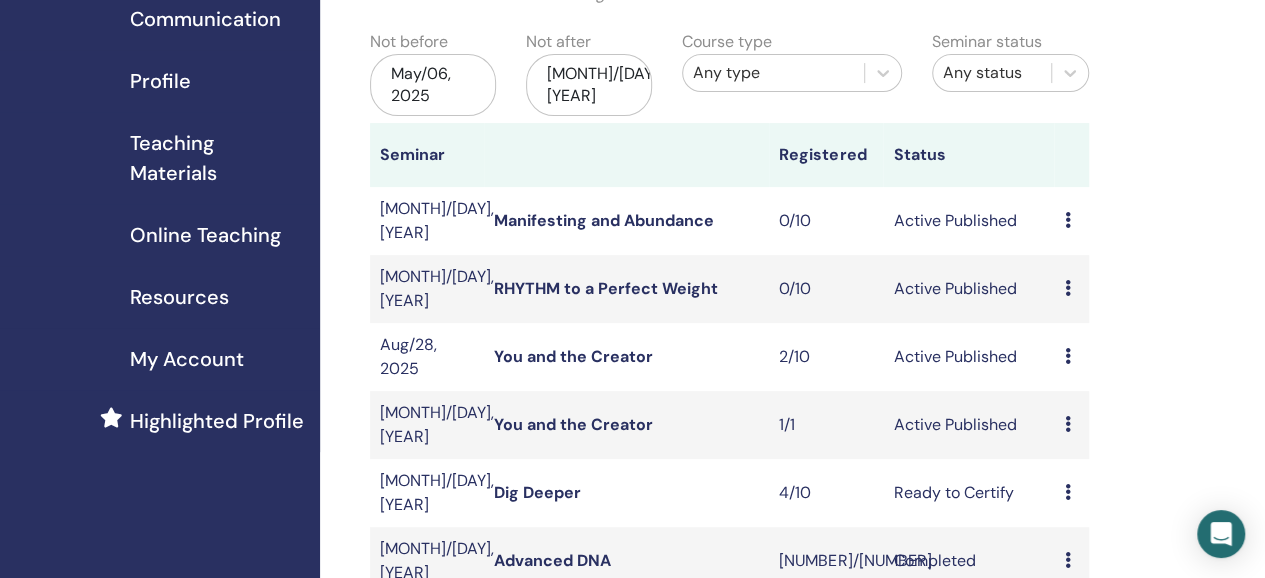 click on "You and the Creator" at bounding box center (573, 356) 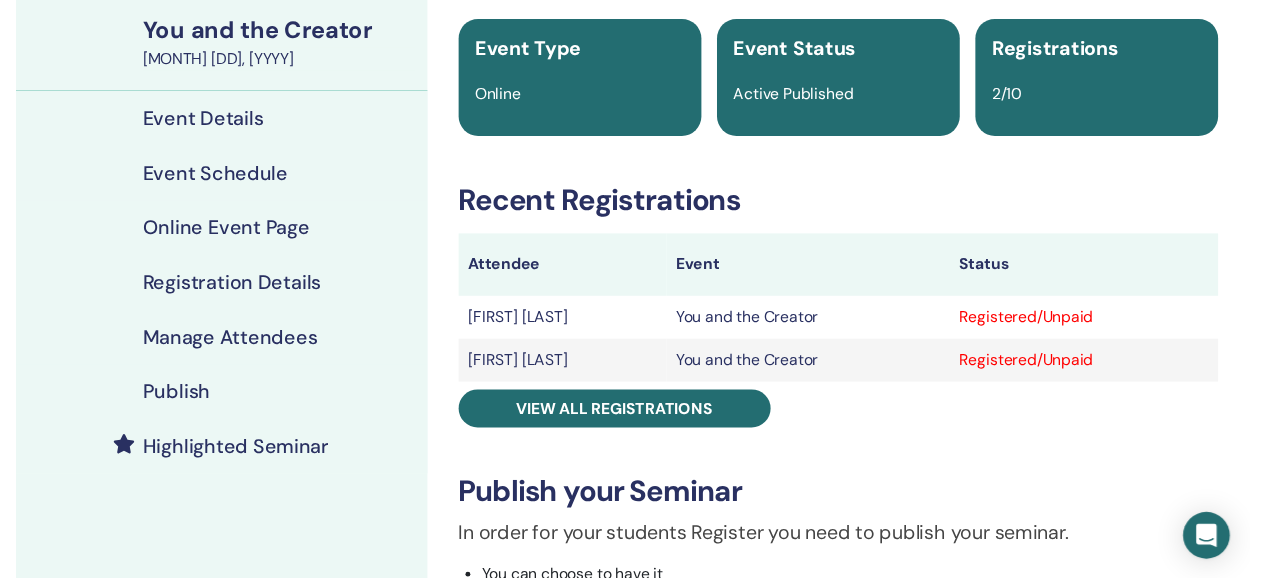scroll, scrollTop: 146, scrollLeft: 0, axis: vertical 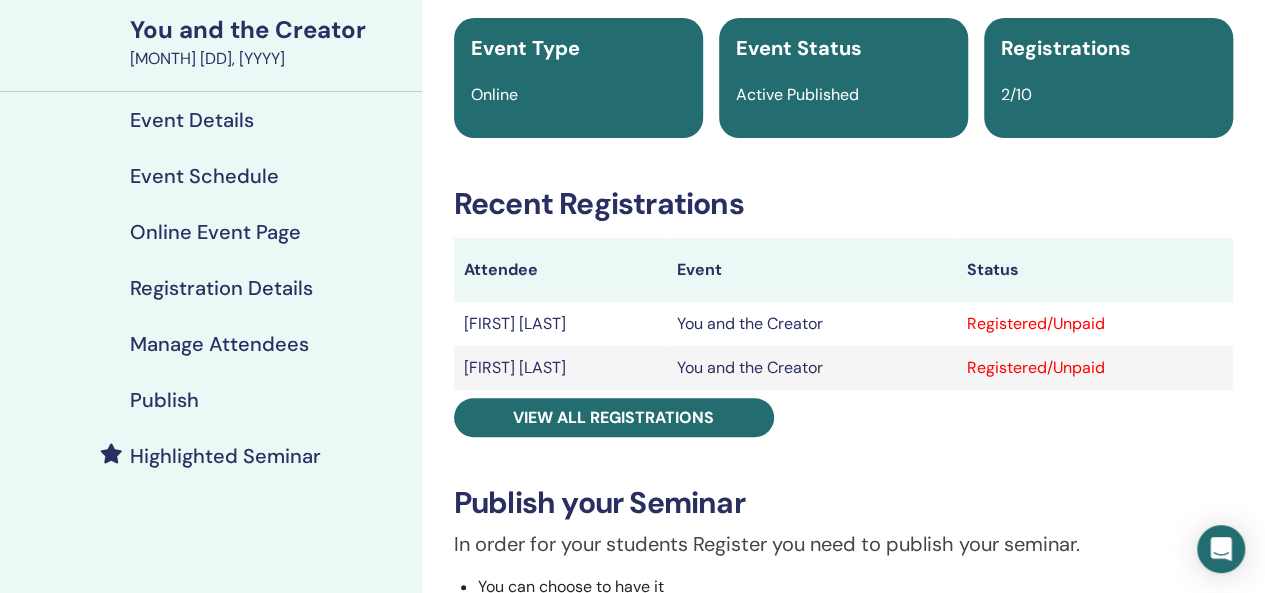 click on "Event Details" at bounding box center [192, 120] 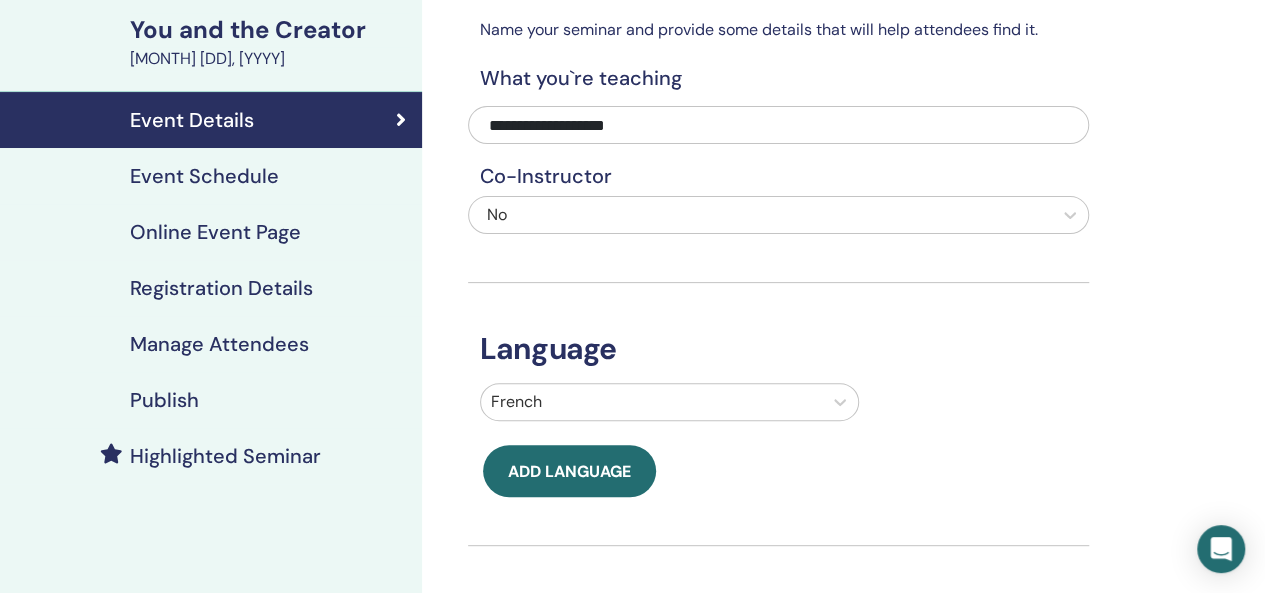 click on "Event Schedule" at bounding box center [204, 176] 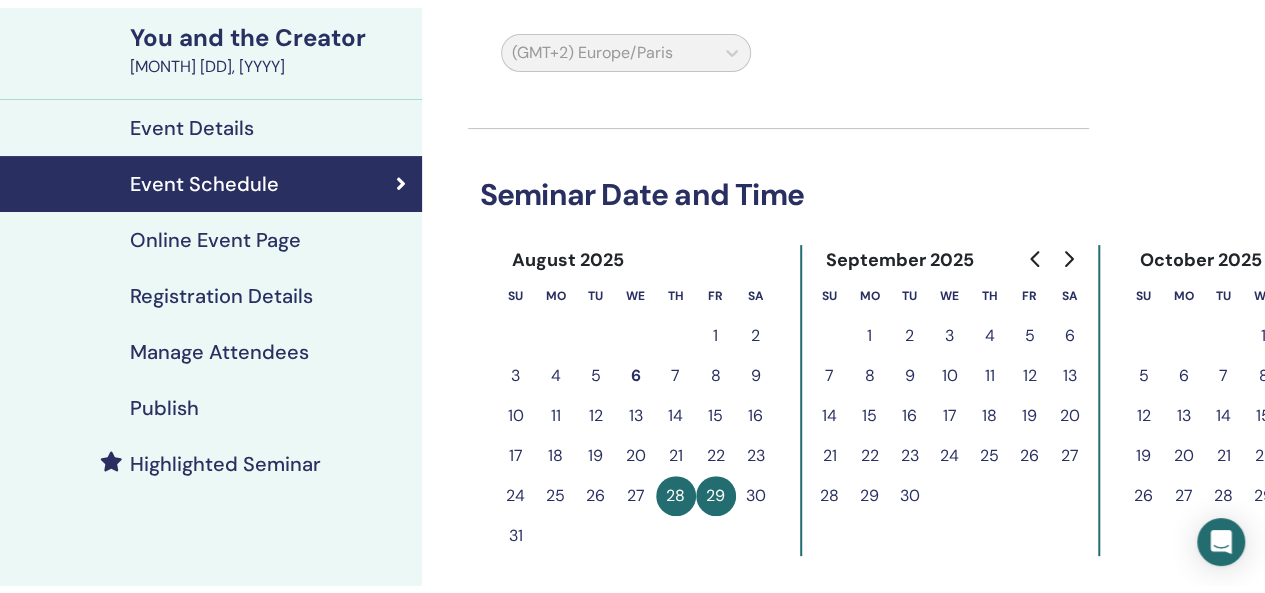 scroll, scrollTop: 0, scrollLeft: 0, axis: both 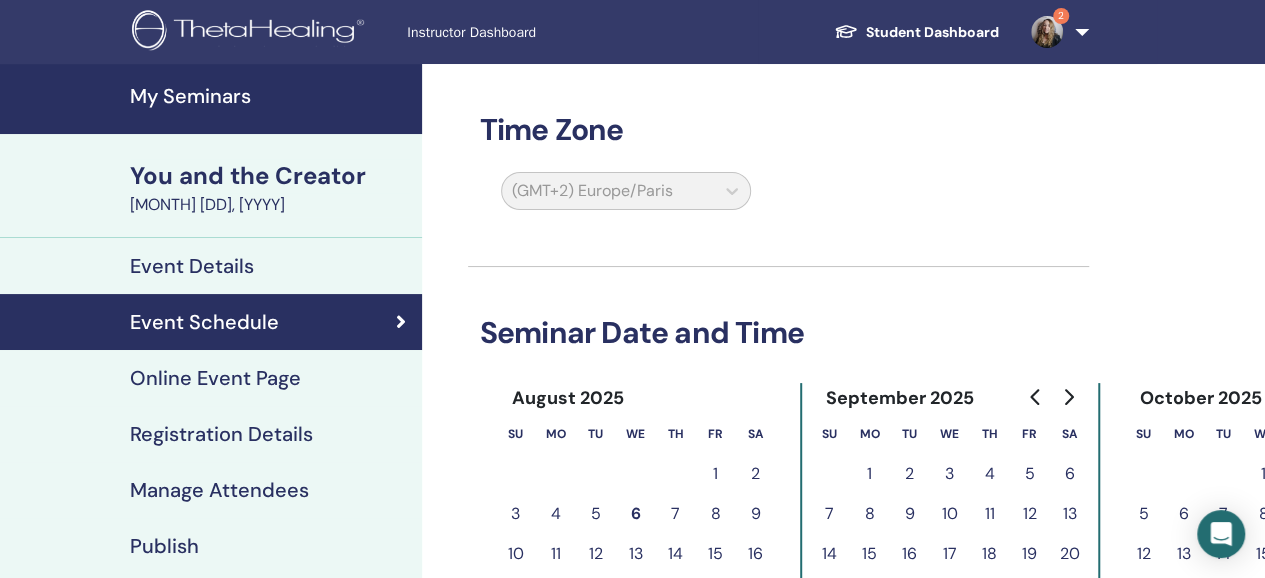 click on "Registration Details" at bounding box center [221, 434] 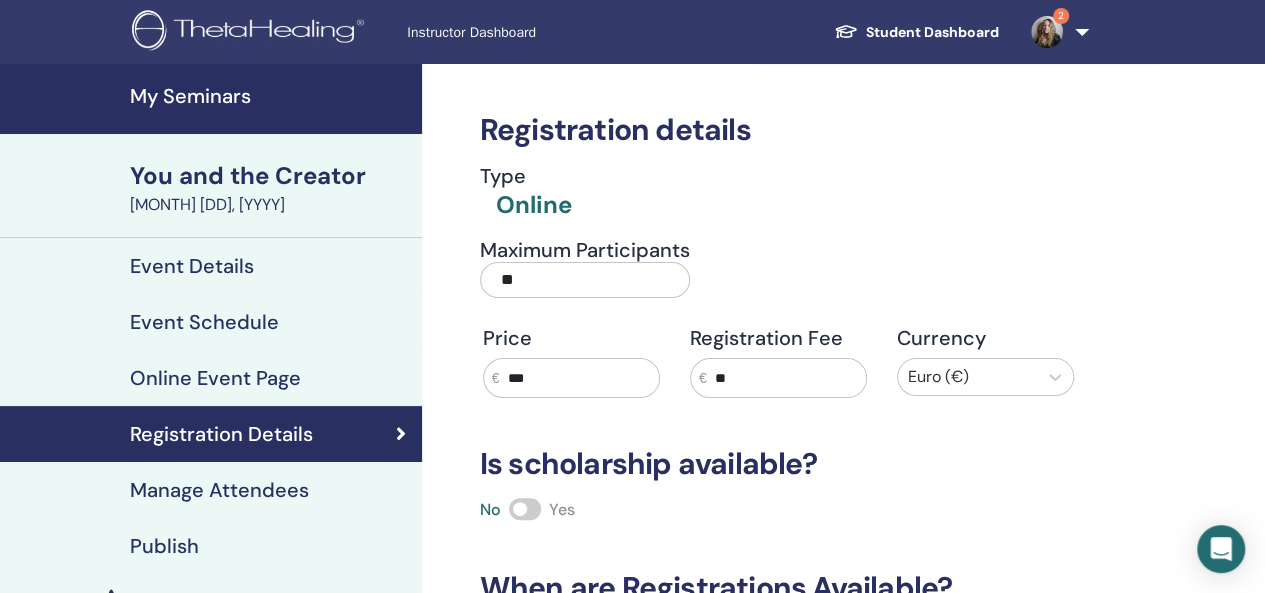 click on "**" at bounding box center [585, 280] 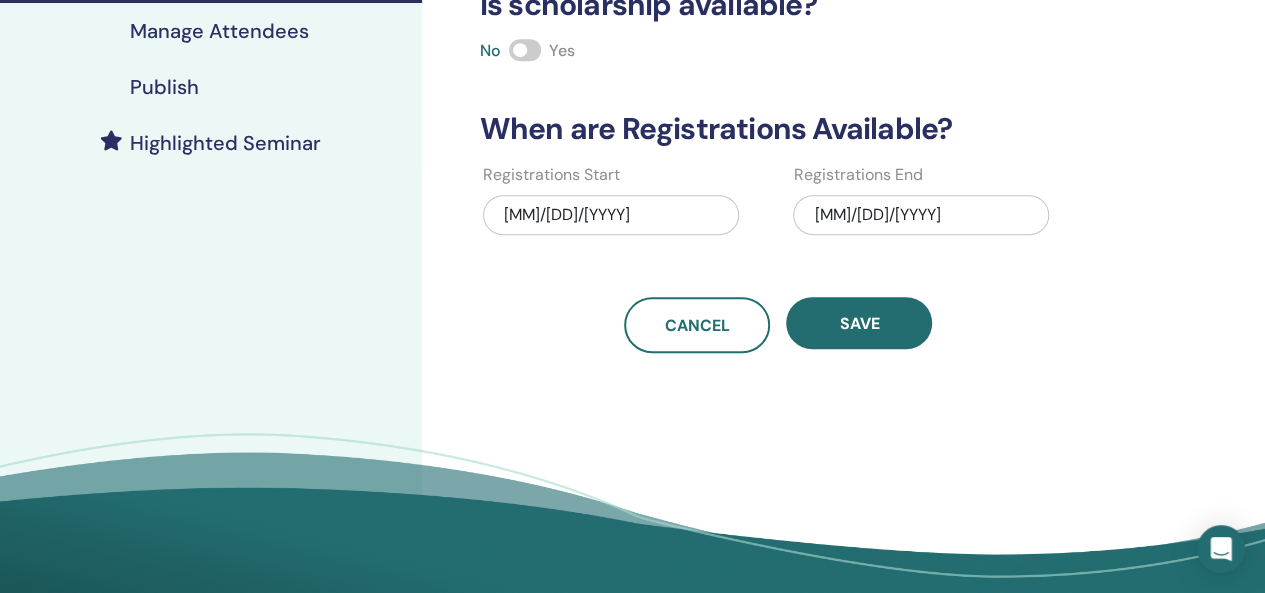 scroll, scrollTop: 464, scrollLeft: 0, axis: vertical 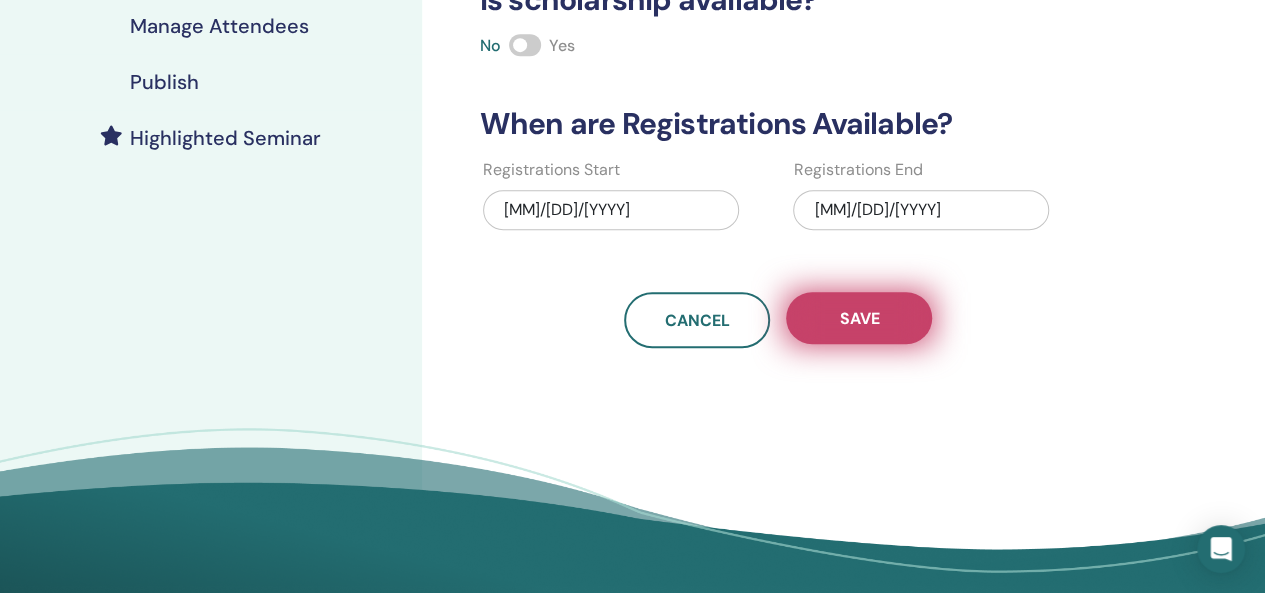 type on "*" 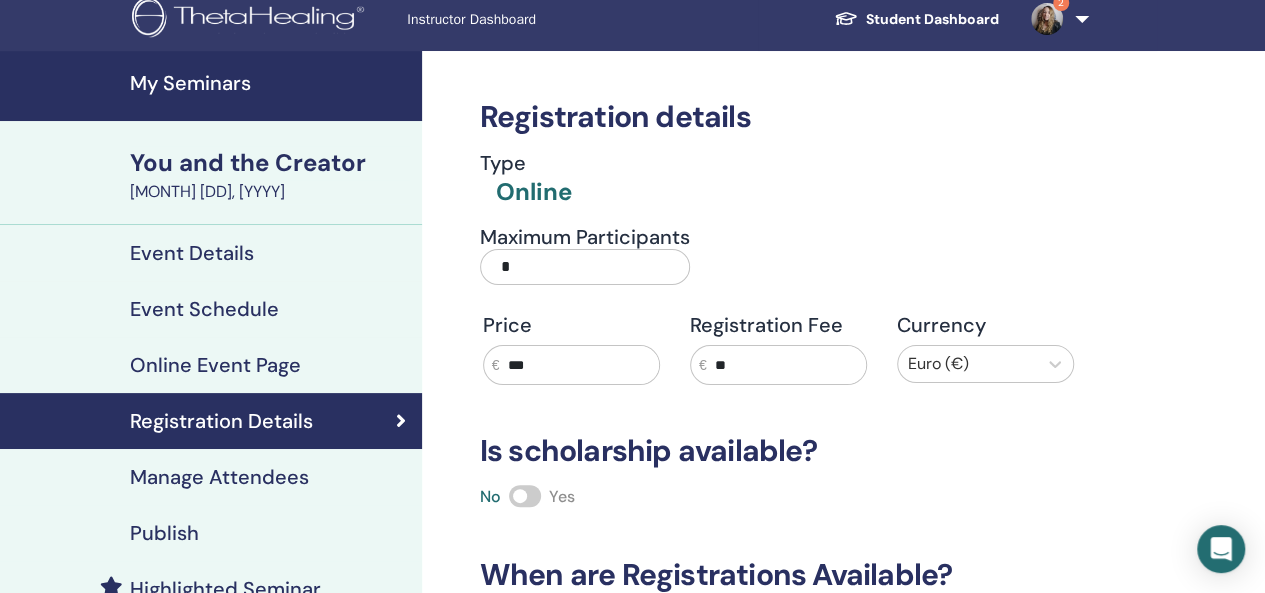 scroll, scrollTop: 0, scrollLeft: 0, axis: both 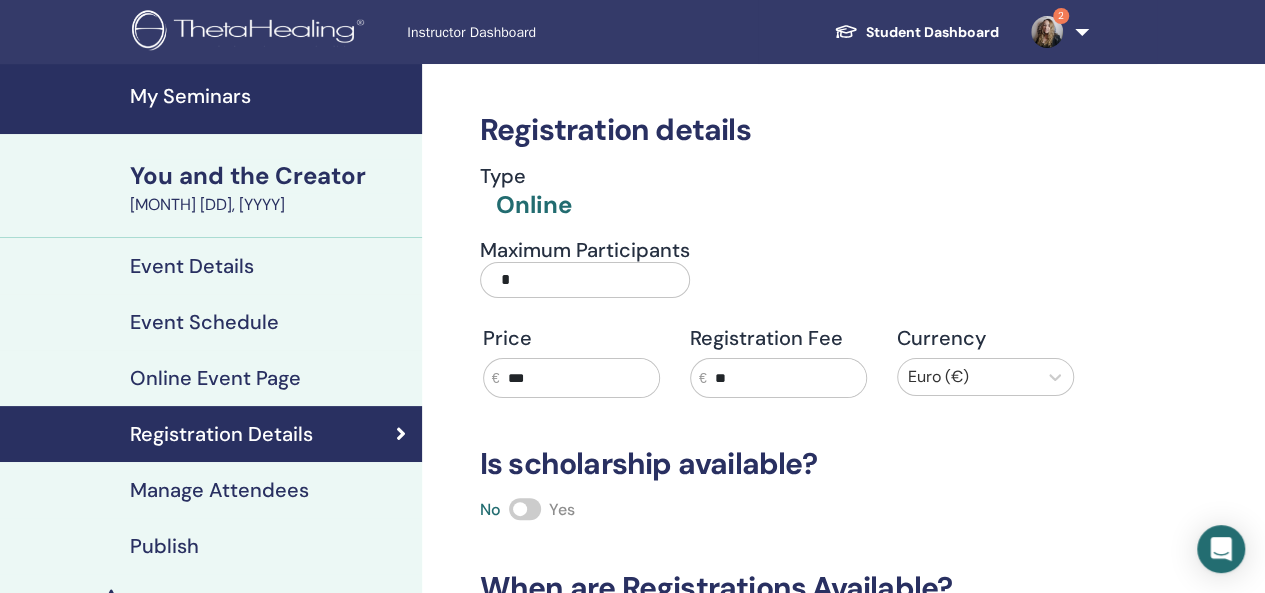 click on "My Seminars" at bounding box center (270, 96) 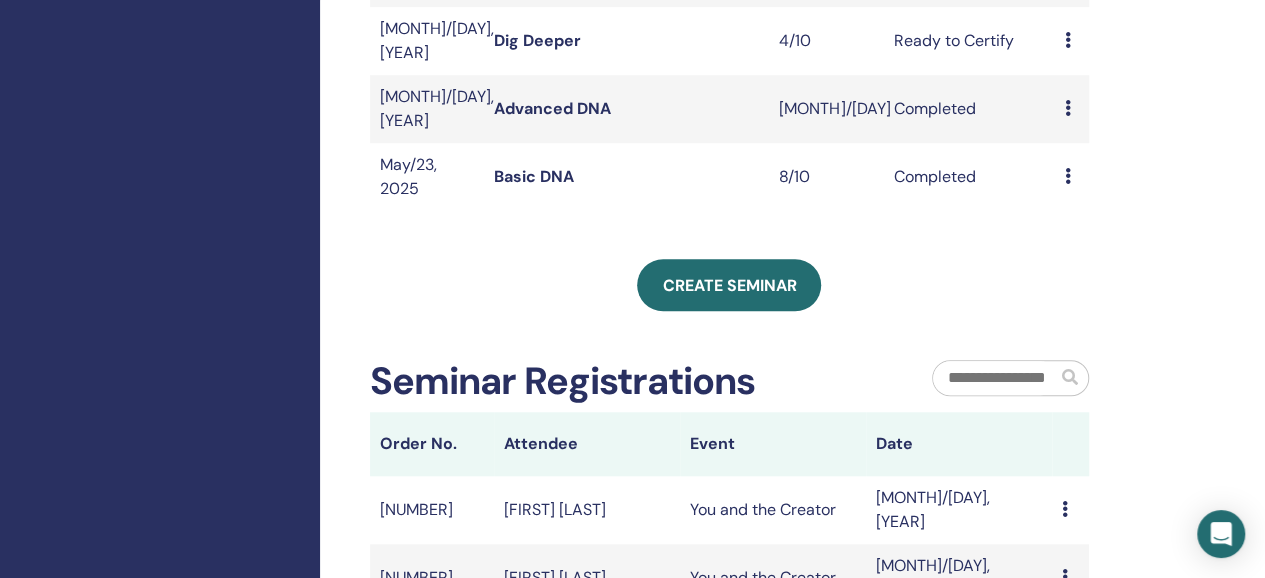 scroll, scrollTop: 654, scrollLeft: 0, axis: vertical 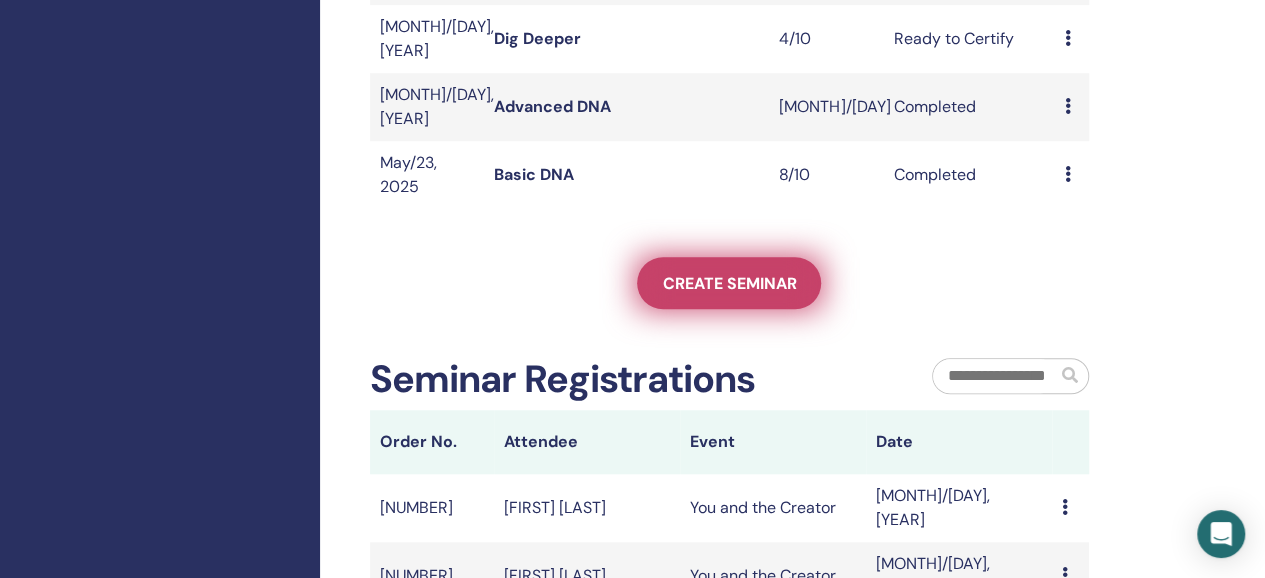 click on "Create seminar" at bounding box center (729, 283) 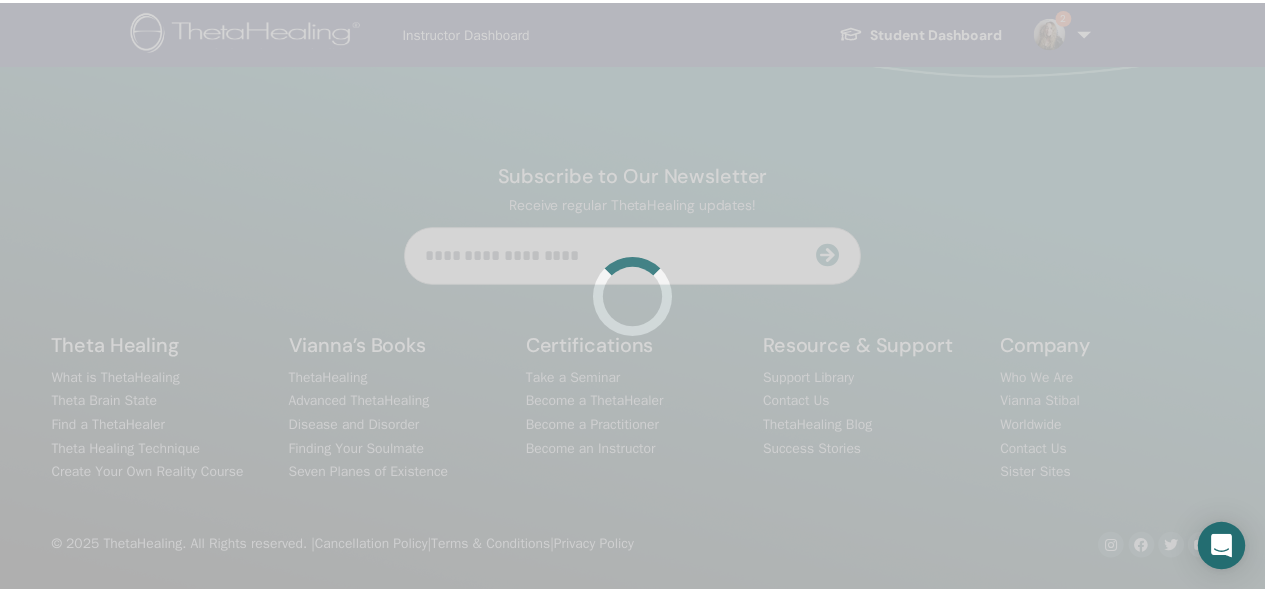 scroll, scrollTop: 0, scrollLeft: 0, axis: both 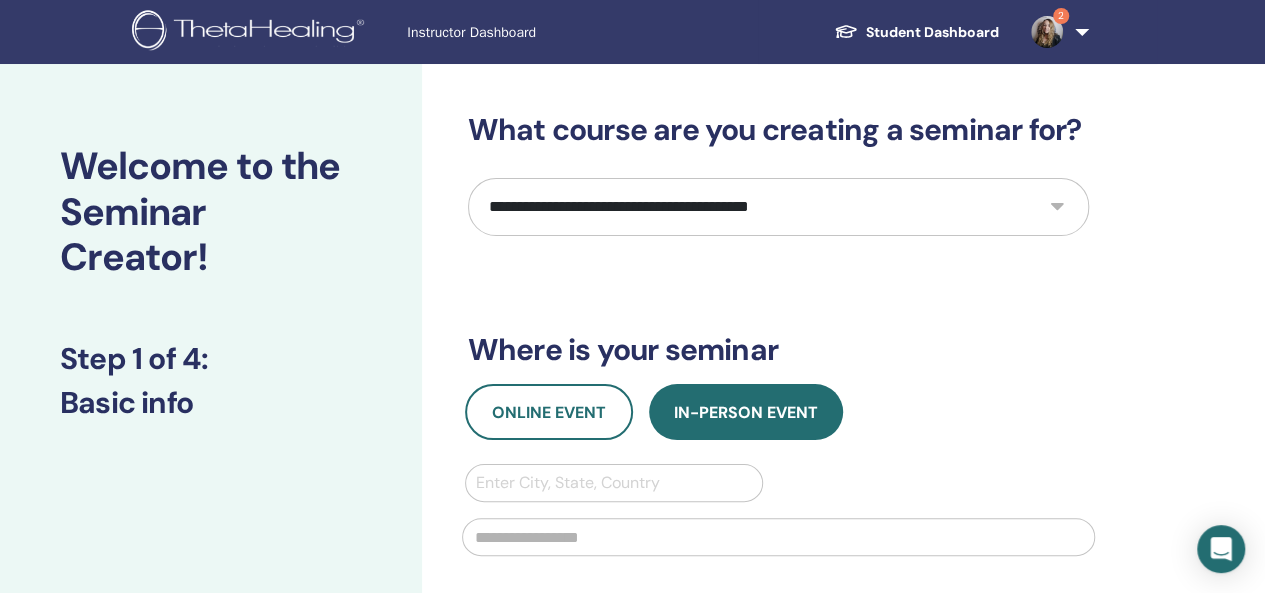 click on "**********" at bounding box center (778, 207) 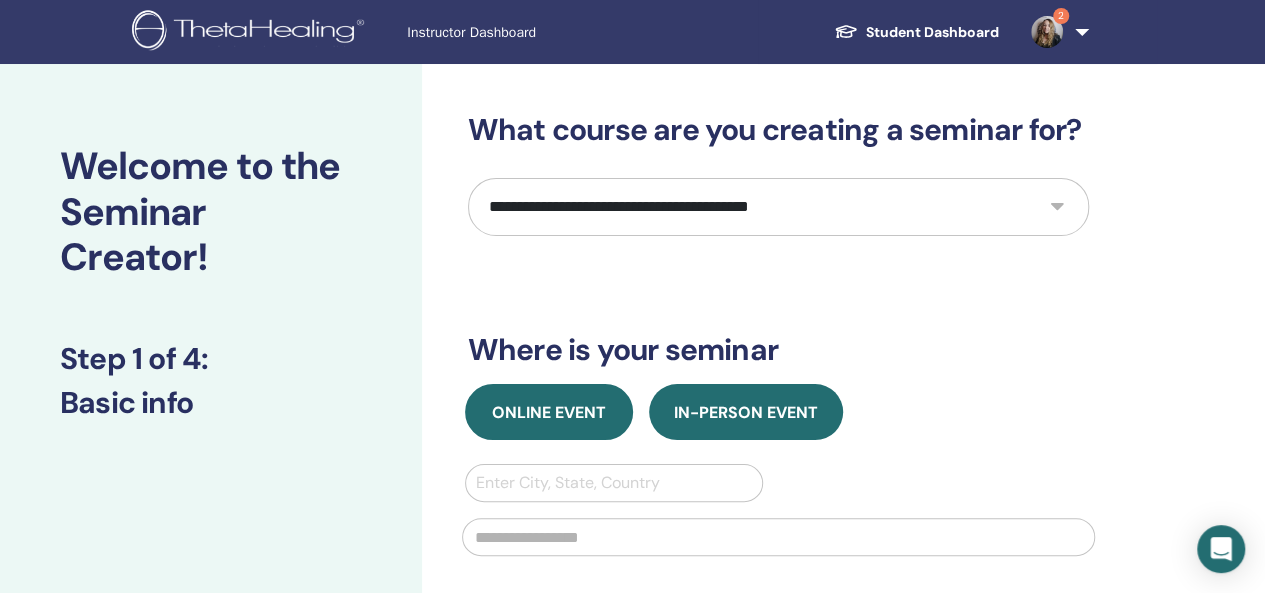 click on "Online Event" at bounding box center [549, 412] 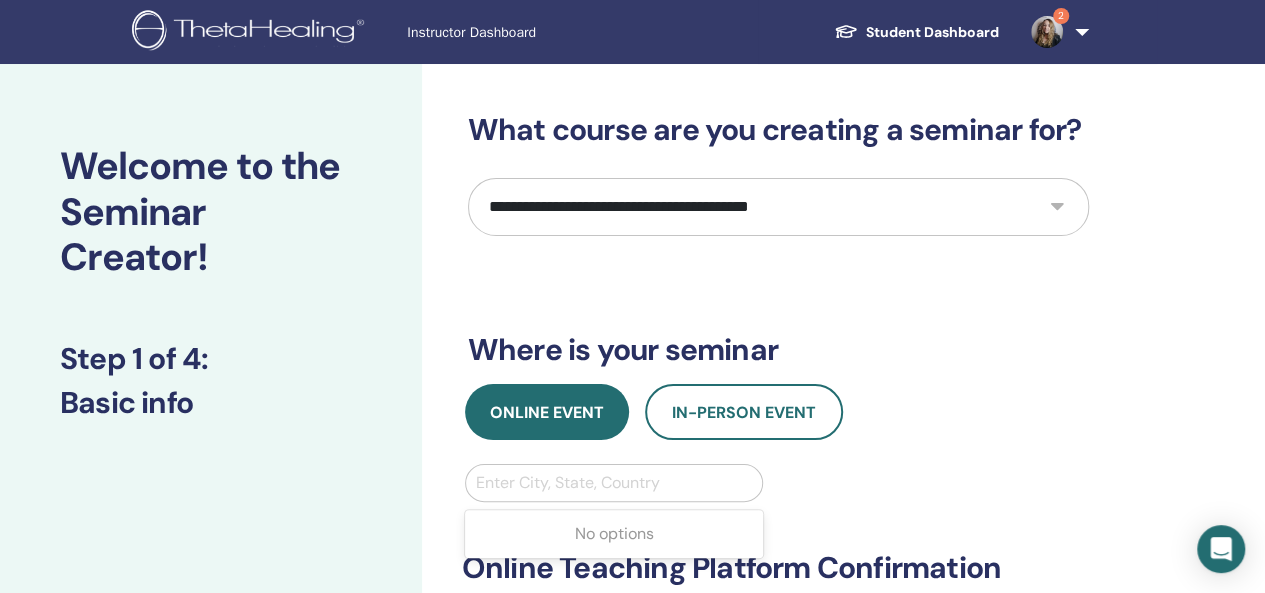 click at bounding box center (614, 483) 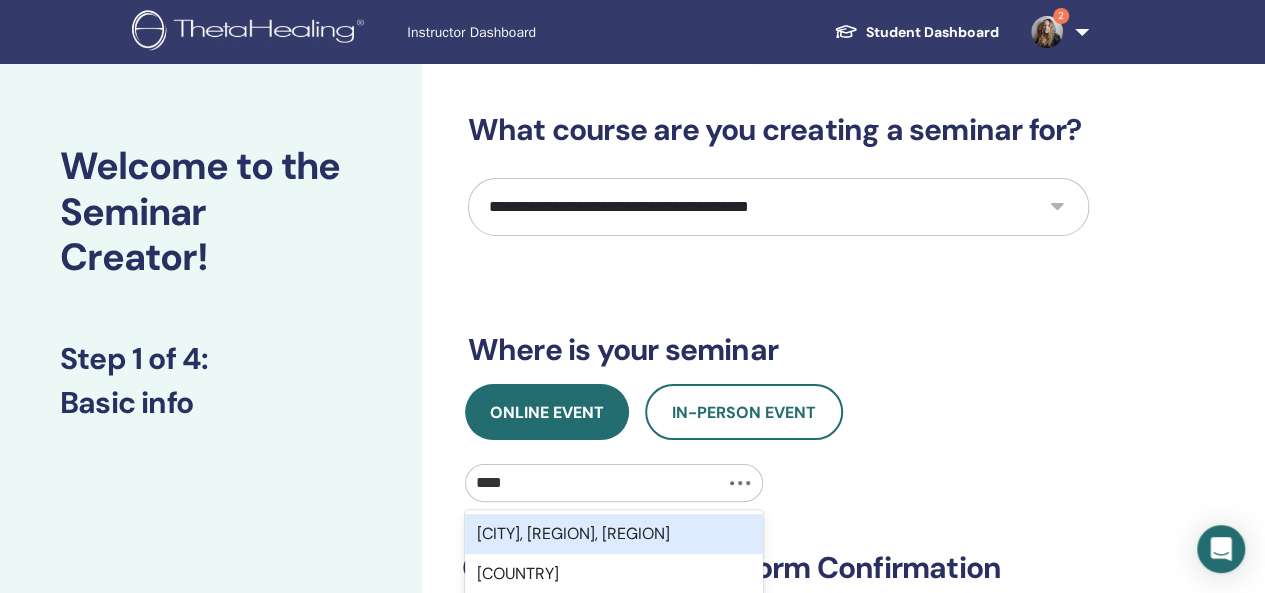 type on "*****" 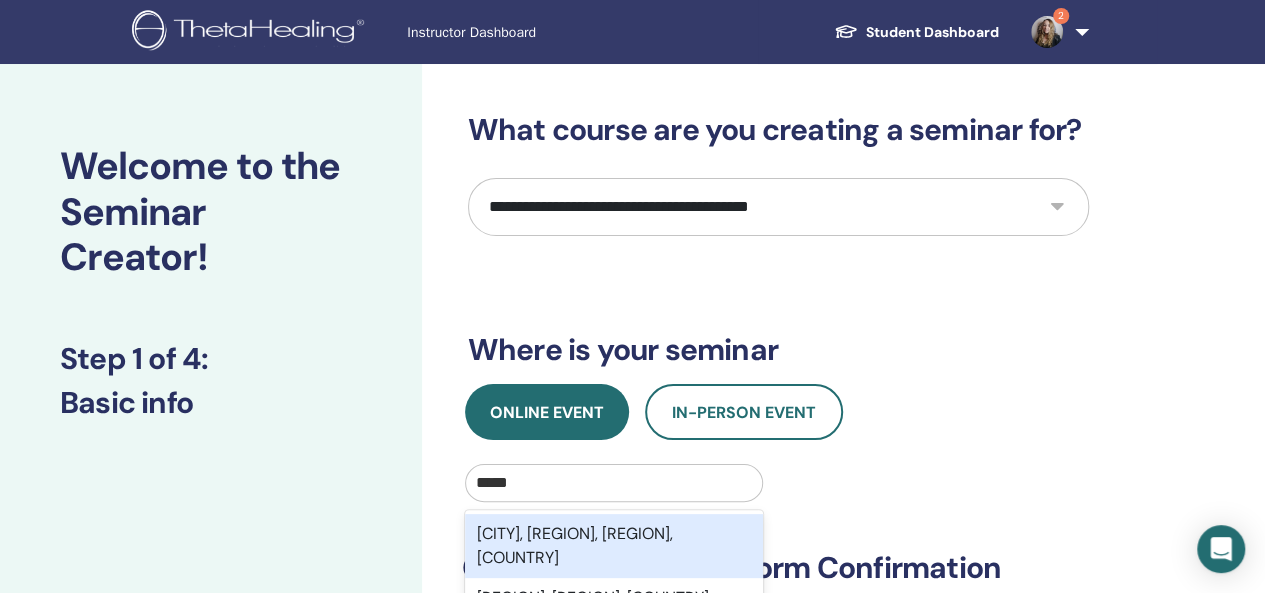 click on "Bordeaux, Gironde, Nouvelle-Aquitaine, FRA" at bounding box center [614, 546] 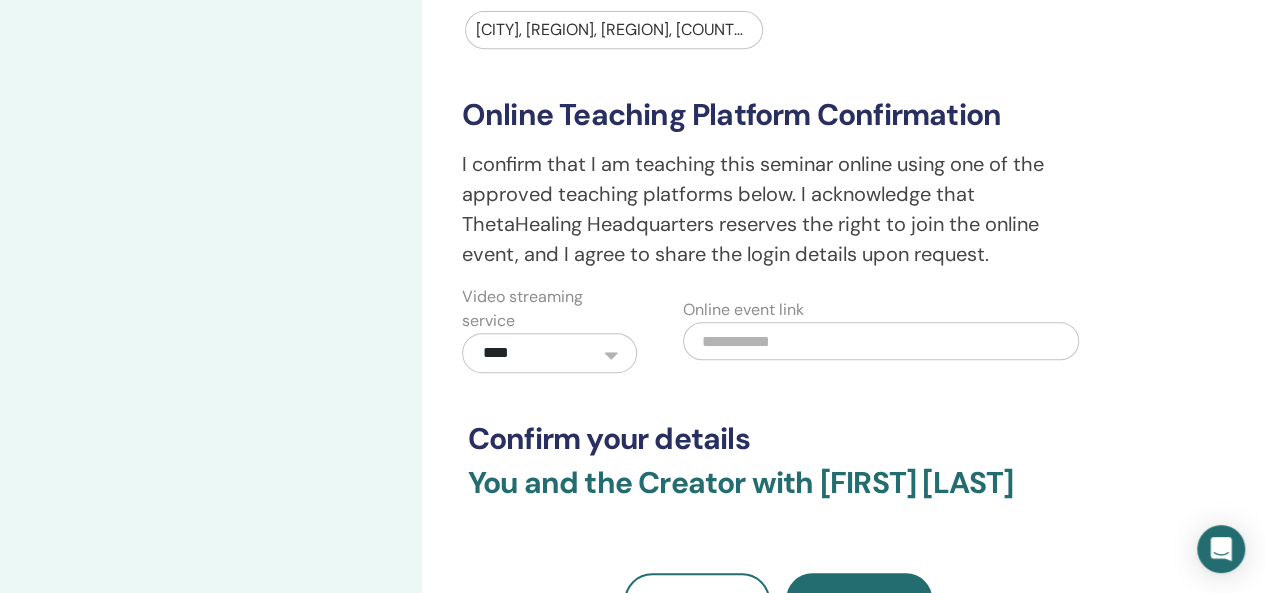 scroll, scrollTop: 454, scrollLeft: 0, axis: vertical 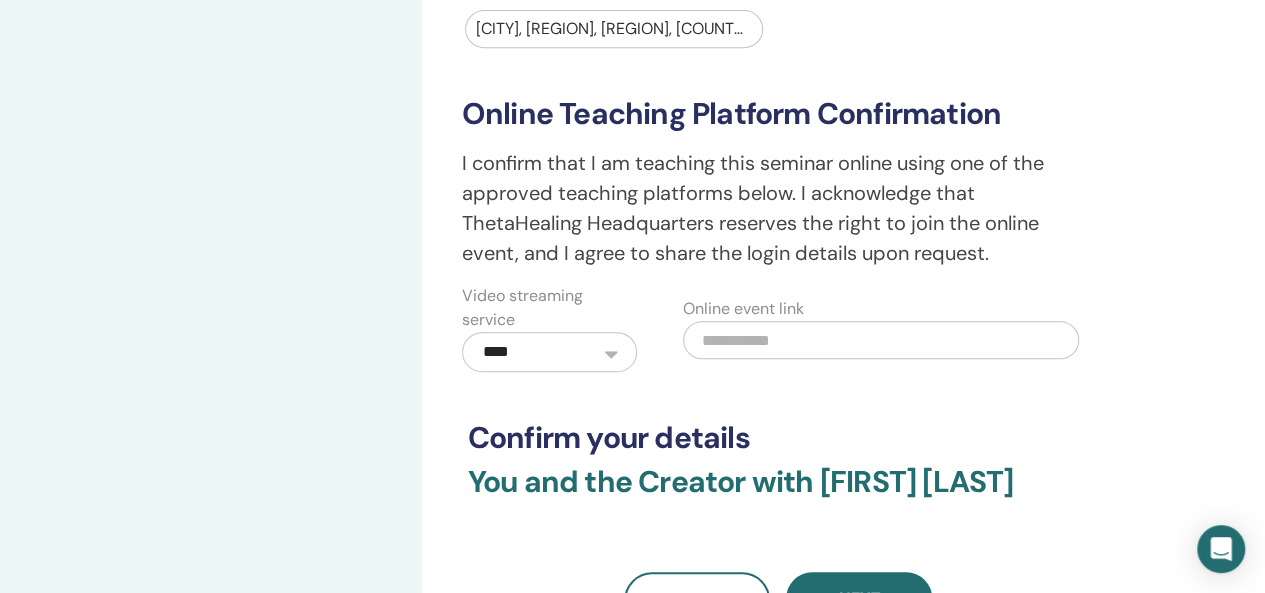 click at bounding box center (881, 340) 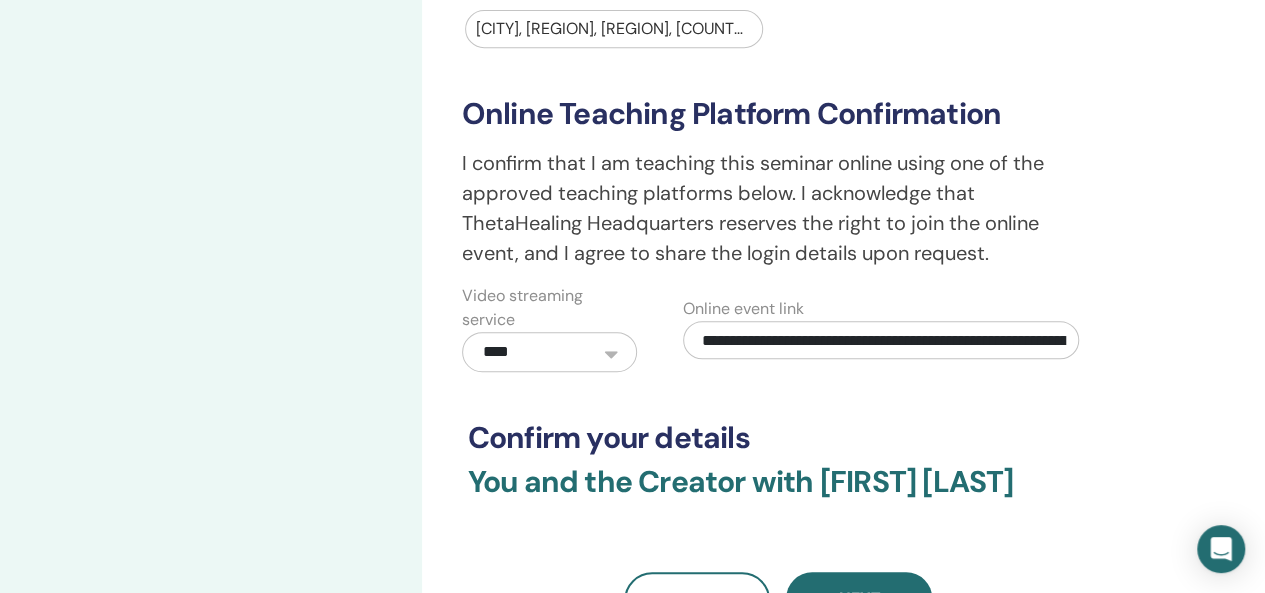 scroll, scrollTop: 0, scrollLeft: 270, axis: horizontal 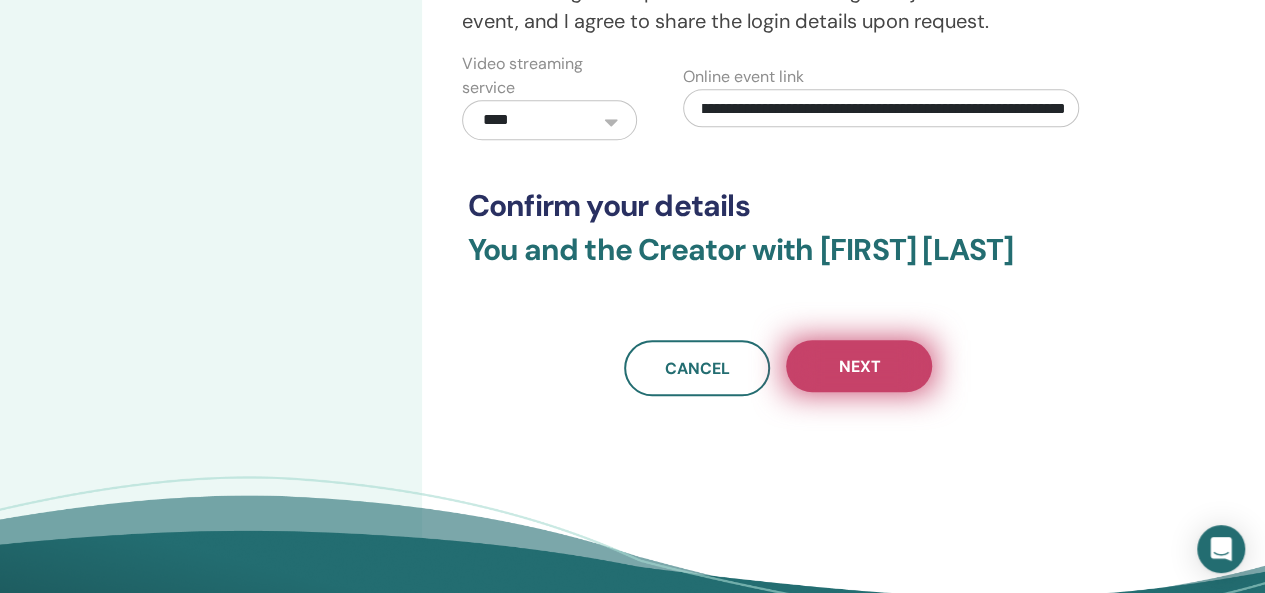 type on "**********" 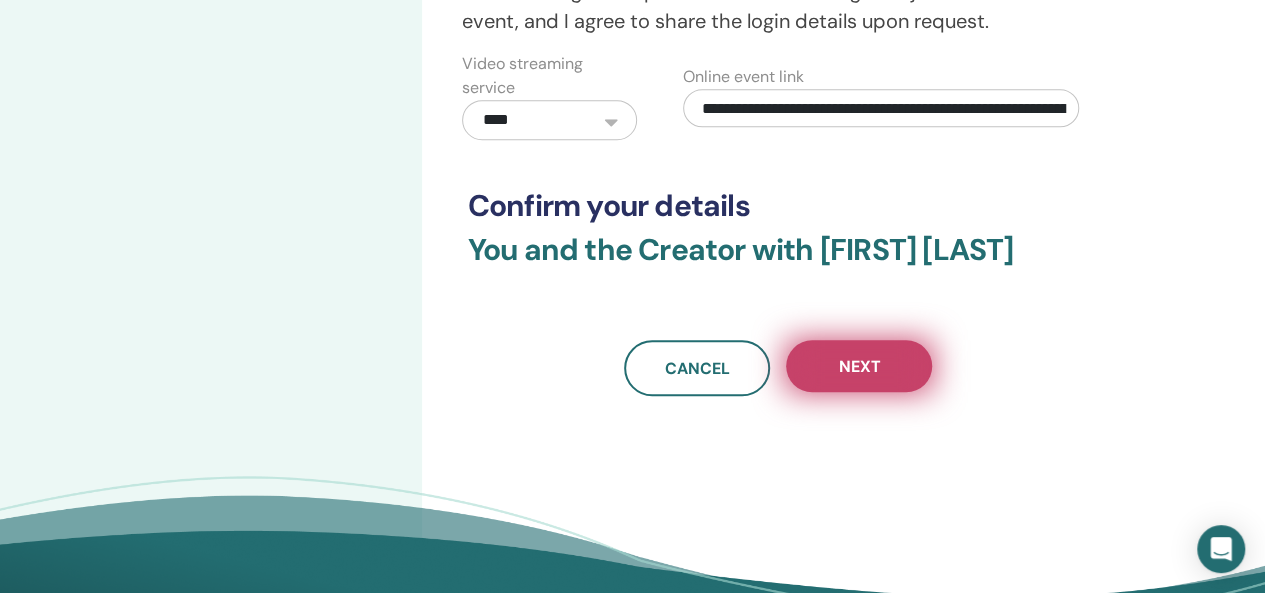 click on "Next" at bounding box center (859, 366) 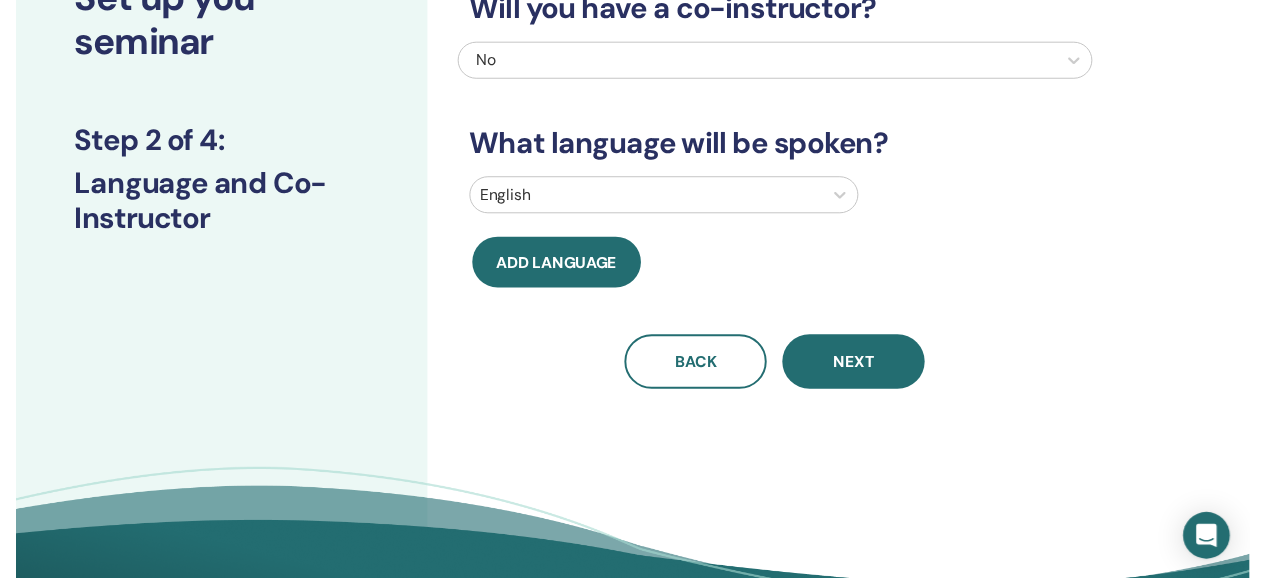 scroll, scrollTop: 170, scrollLeft: 0, axis: vertical 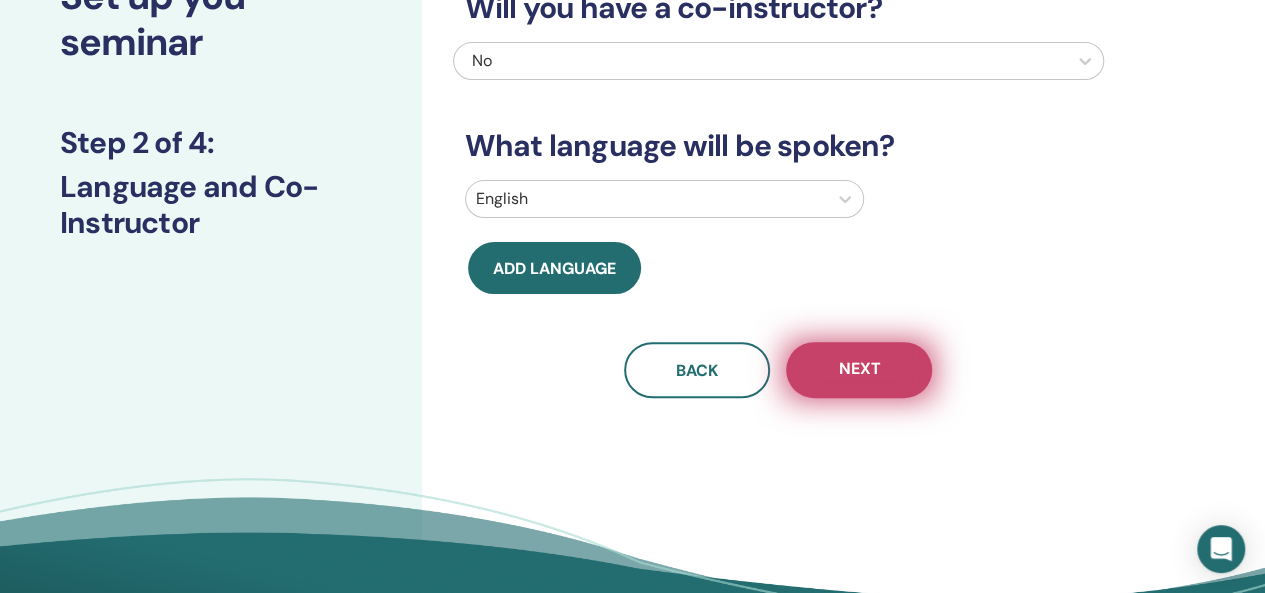 click on "Next" at bounding box center [859, 370] 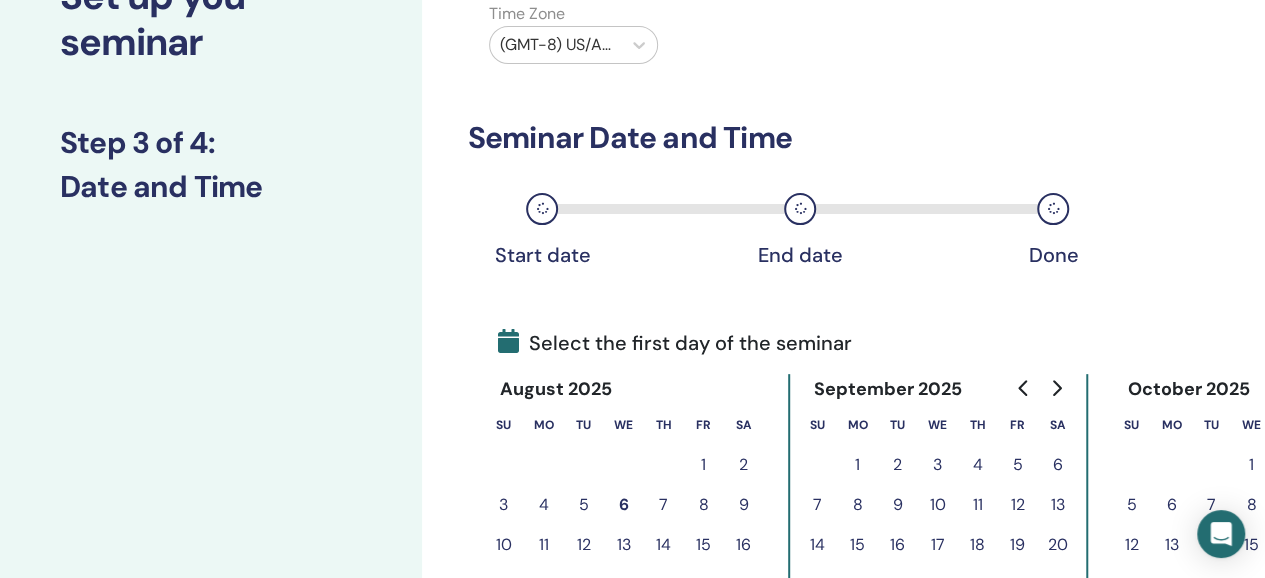 scroll, scrollTop: 0, scrollLeft: 0, axis: both 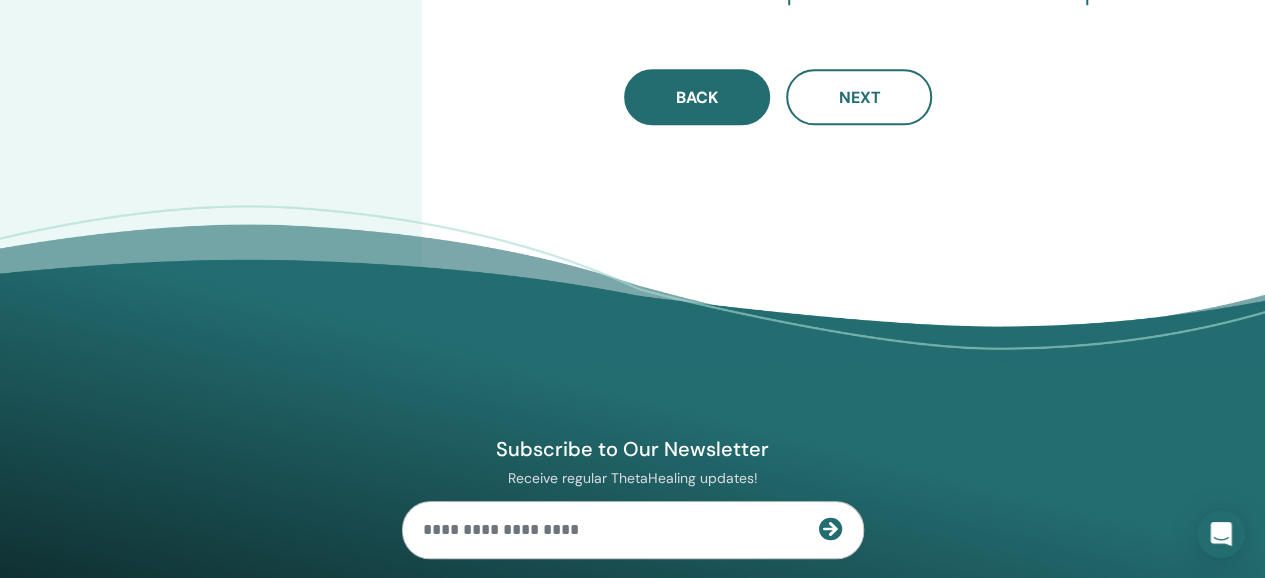 click on "Back" at bounding box center (697, 97) 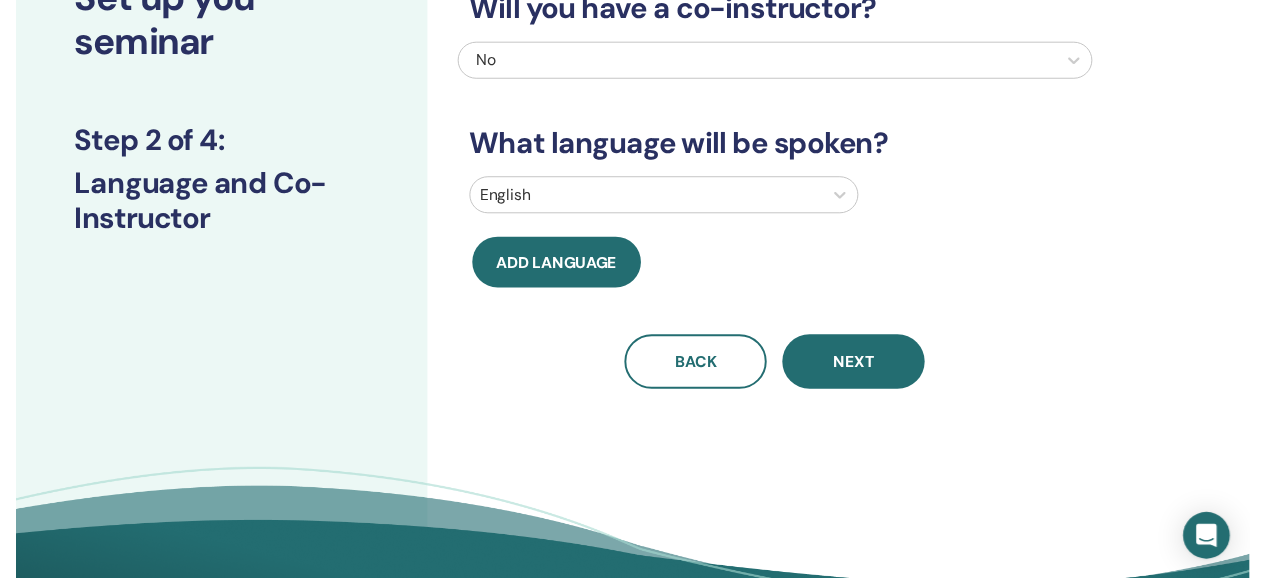 scroll, scrollTop: 170, scrollLeft: 0, axis: vertical 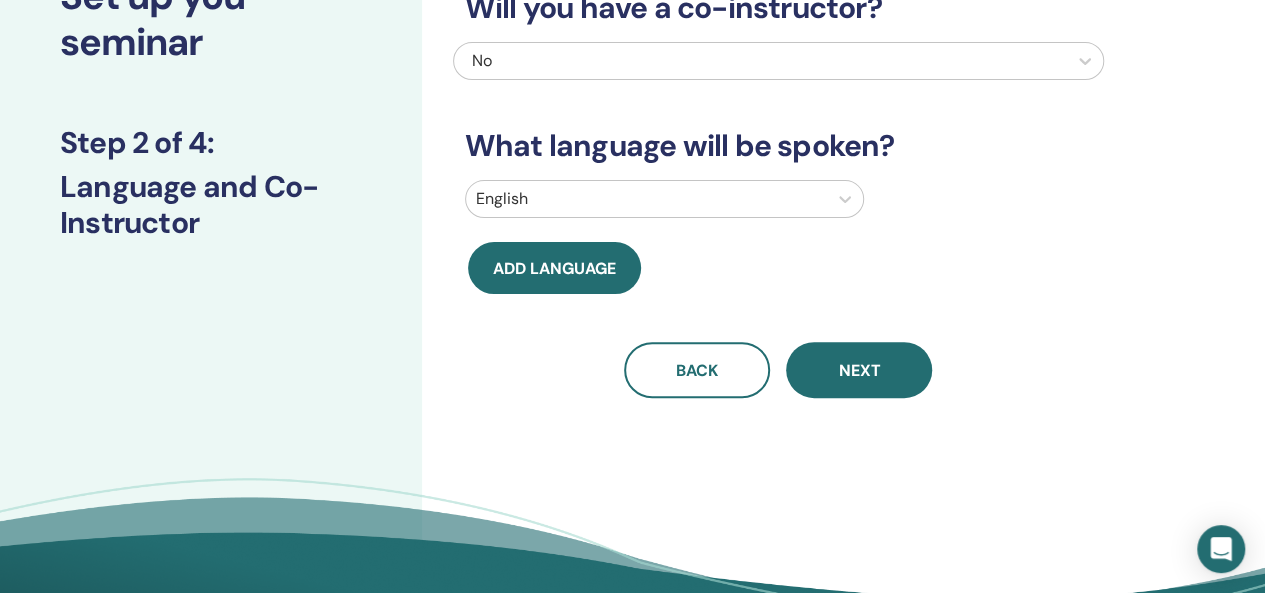 click at bounding box center (646, 199) 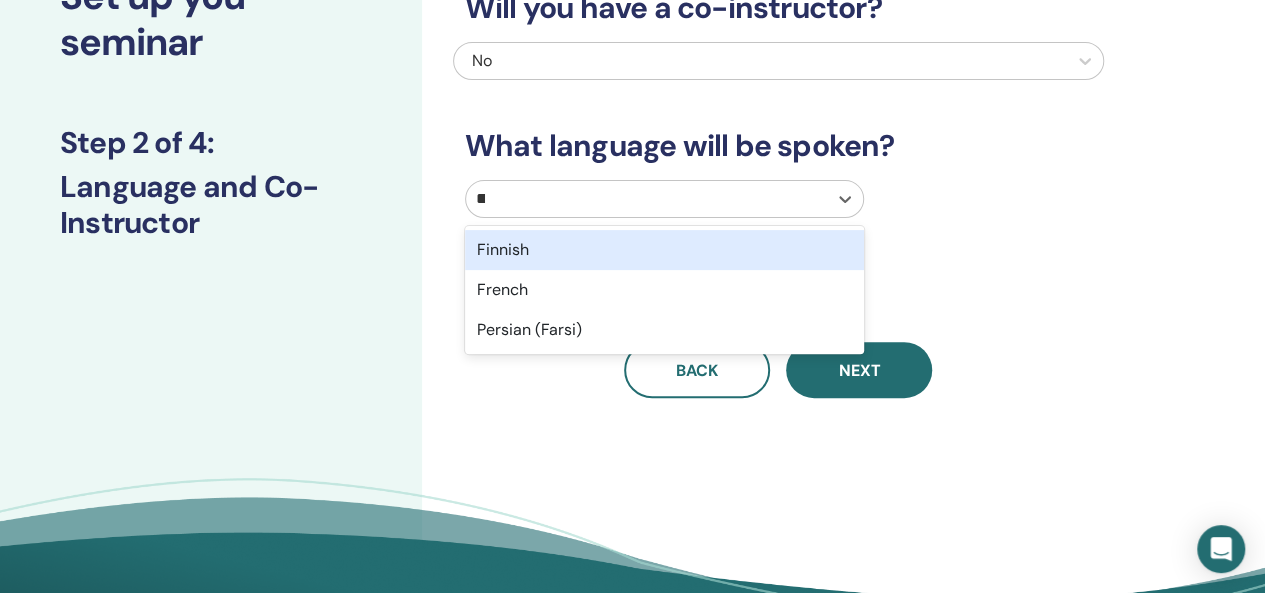 type on "***" 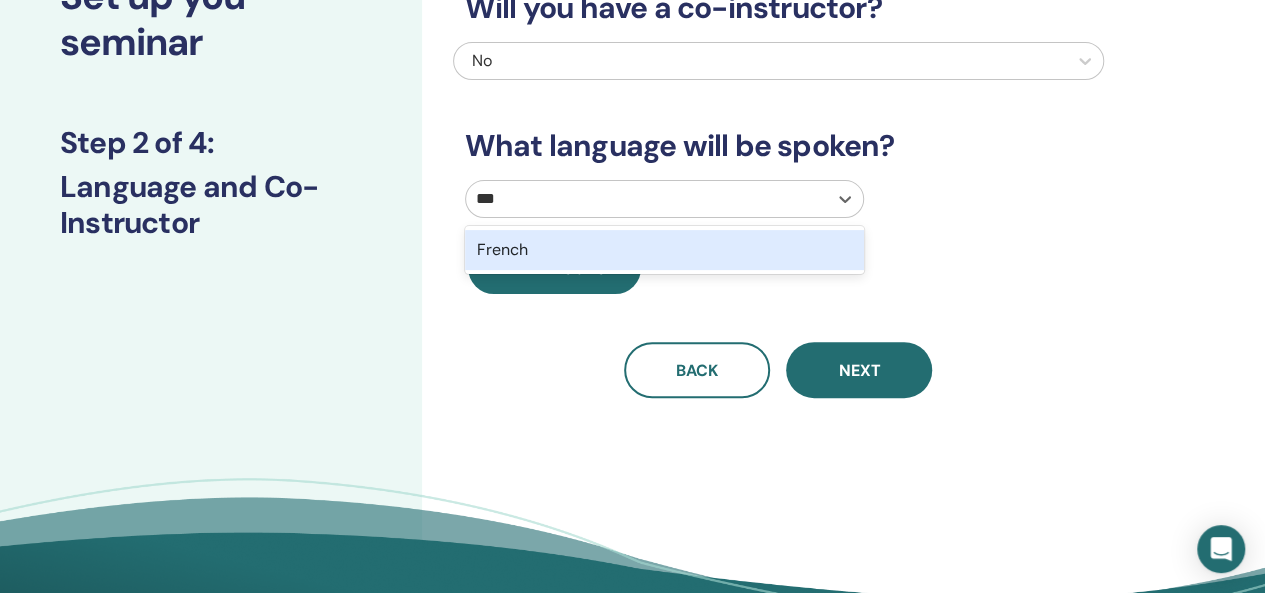 click on "French" at bounding box center [664, 250] 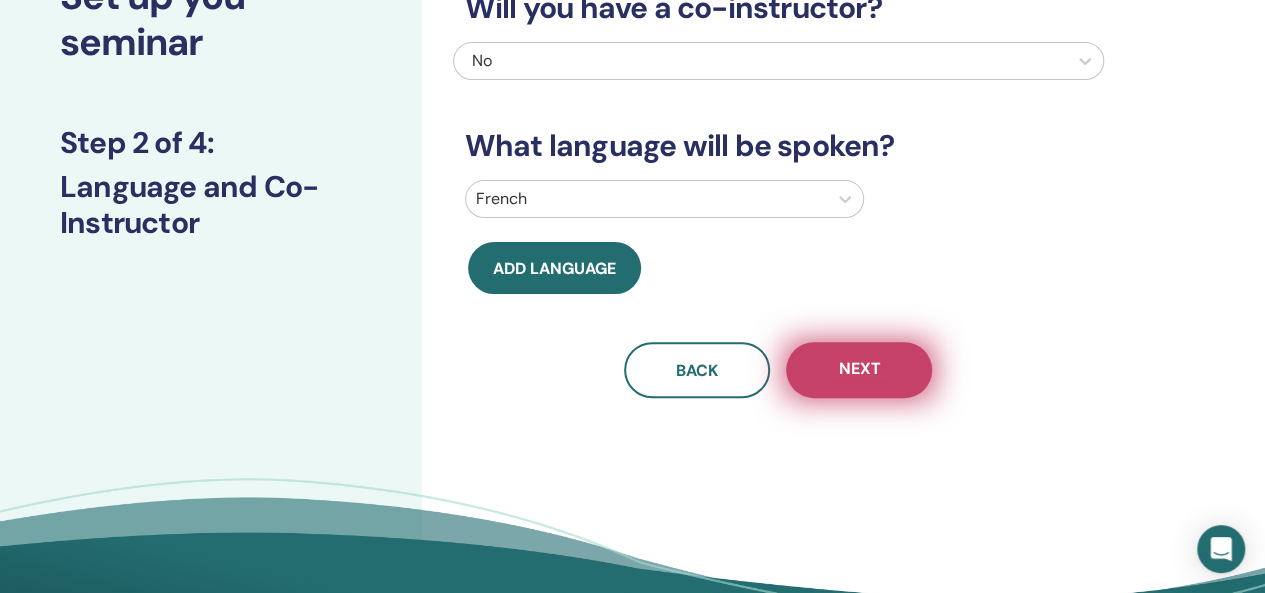 click on "Next" at bounding box center [859, 370] 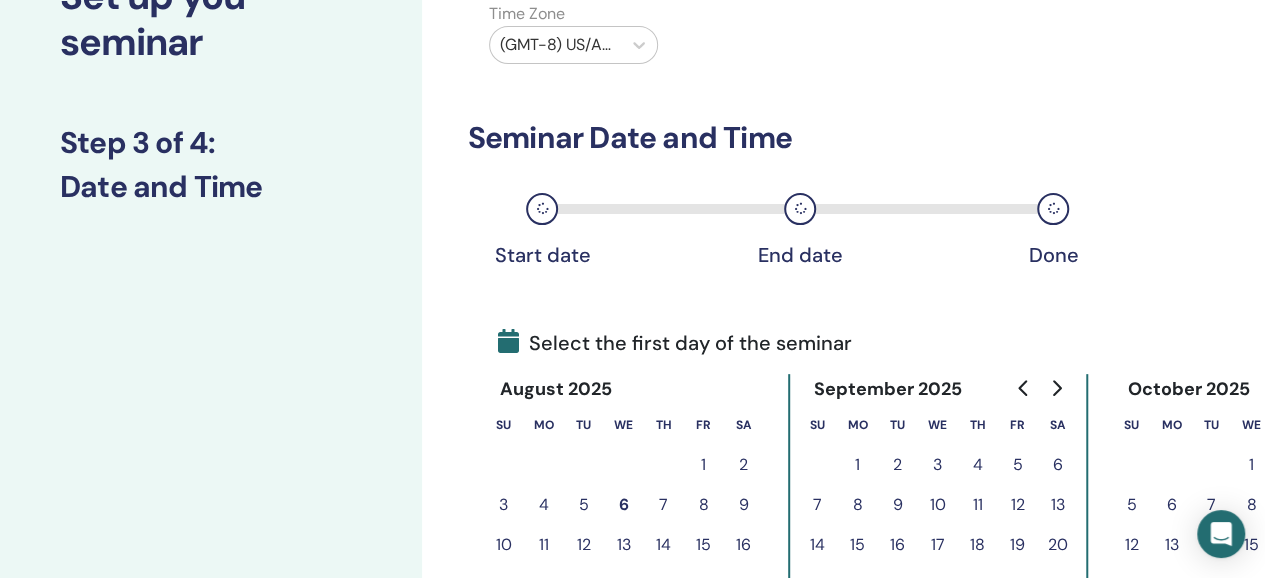 scroll, scrollTop: 0, scrollLeft: 0, axis: both 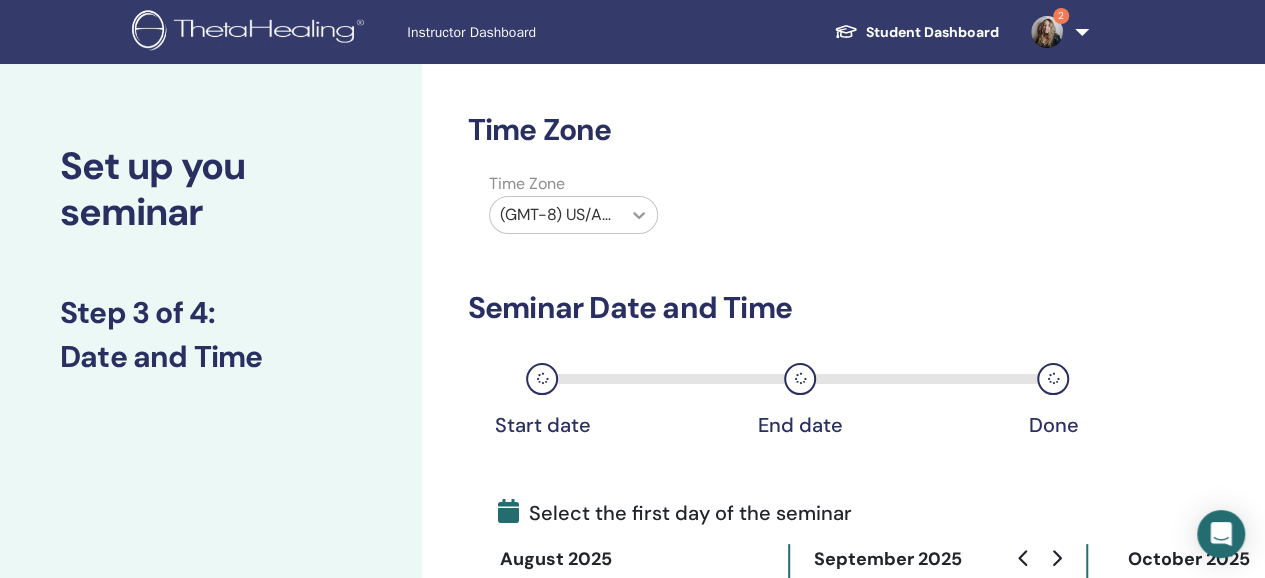 click 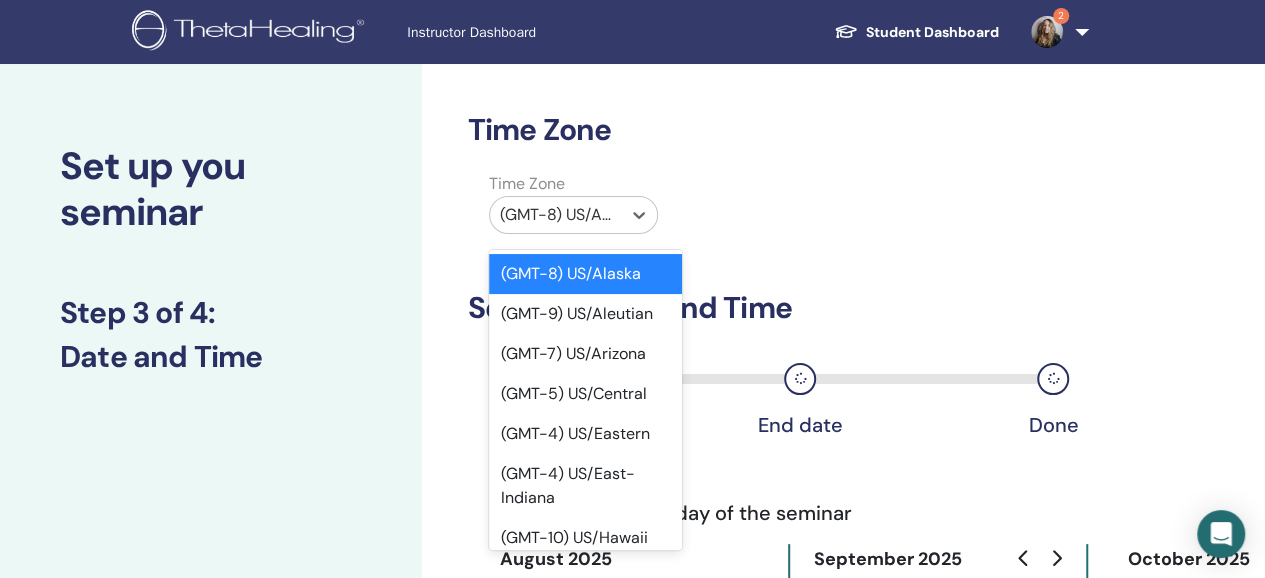 click at bounding box center (555, 215) 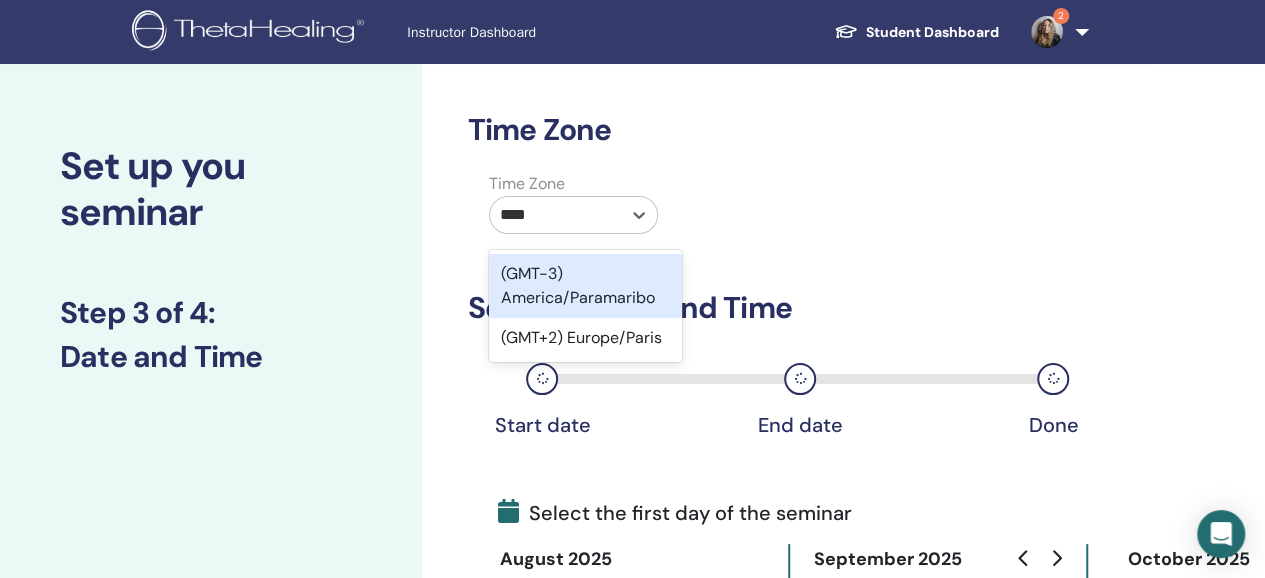 type on "*****" 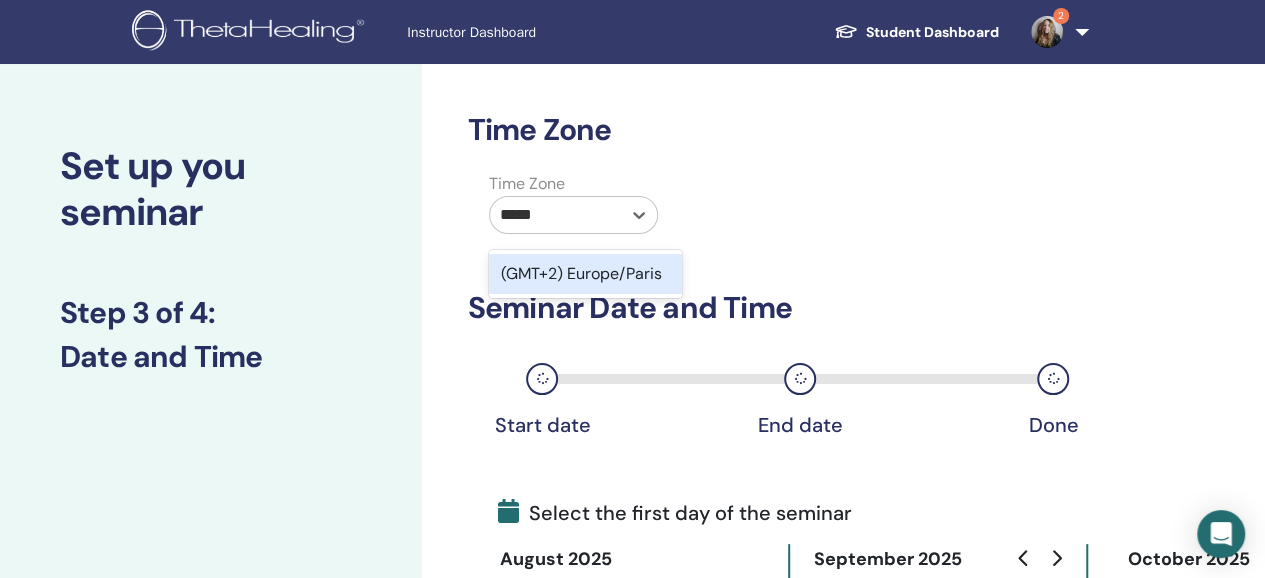 click on "(GMT+2) Europe/Paris" at bounding box center (585, 274) 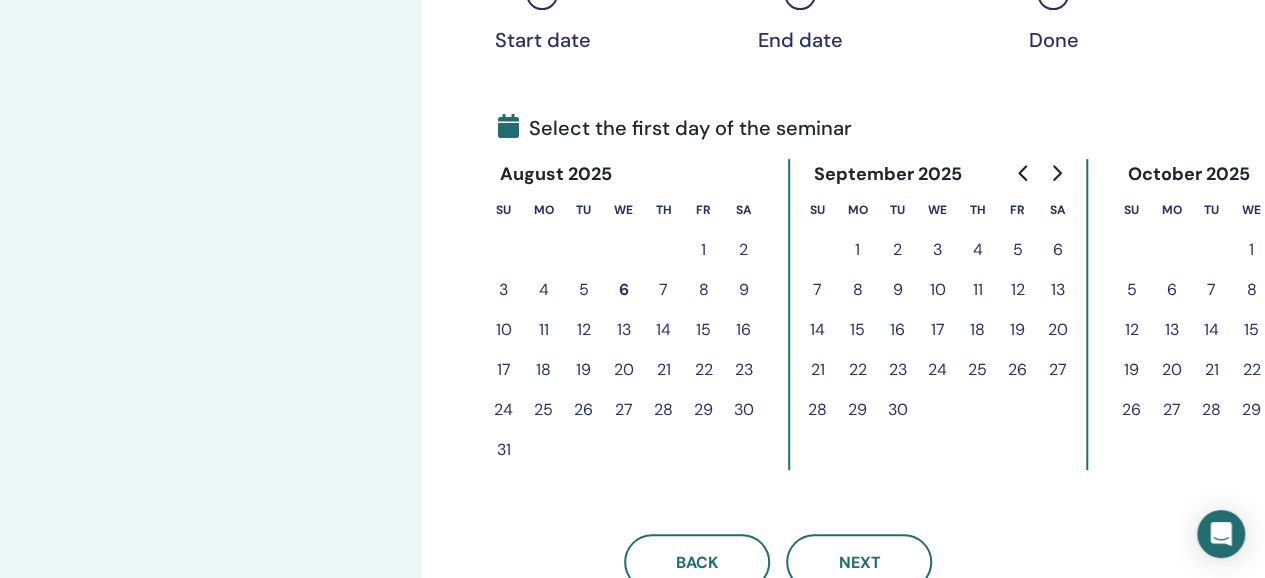 scroll, scrollTop: 386, scrollLeft: 0, axis: vertical 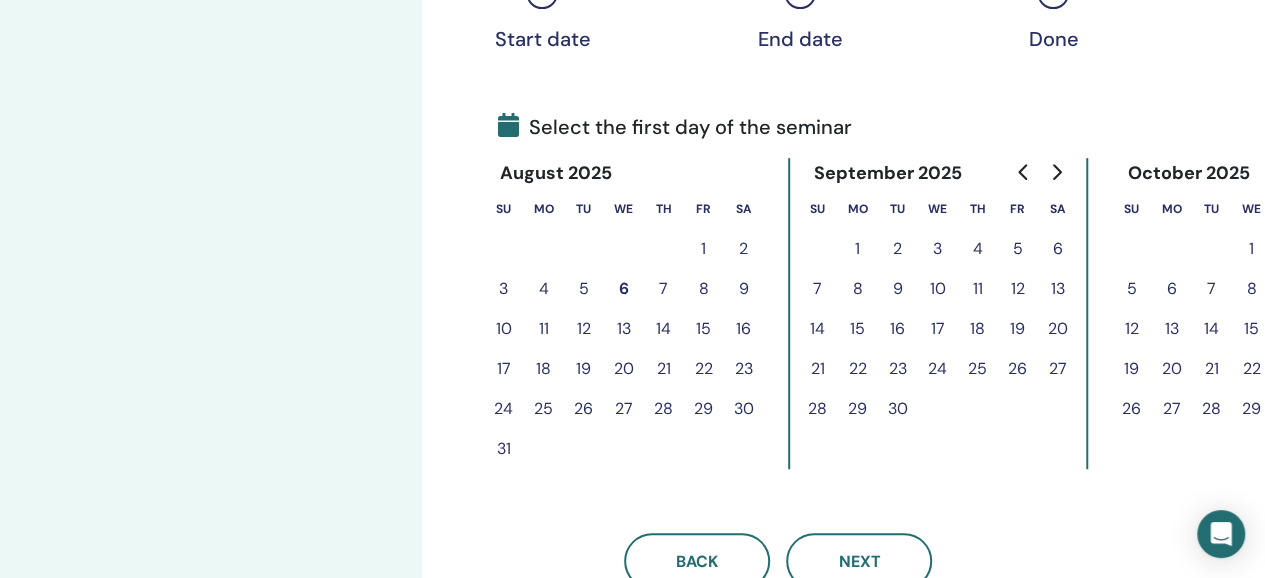 click on "27" at bounding box center [1058, 369] 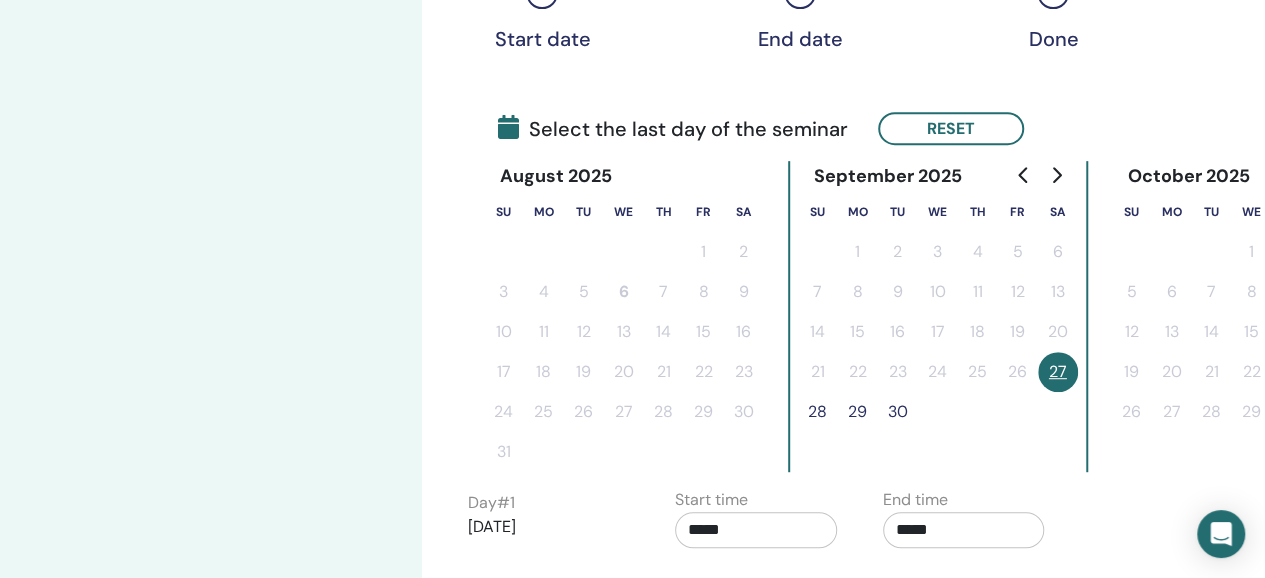 click on "28" at bounding box center (818, 412) 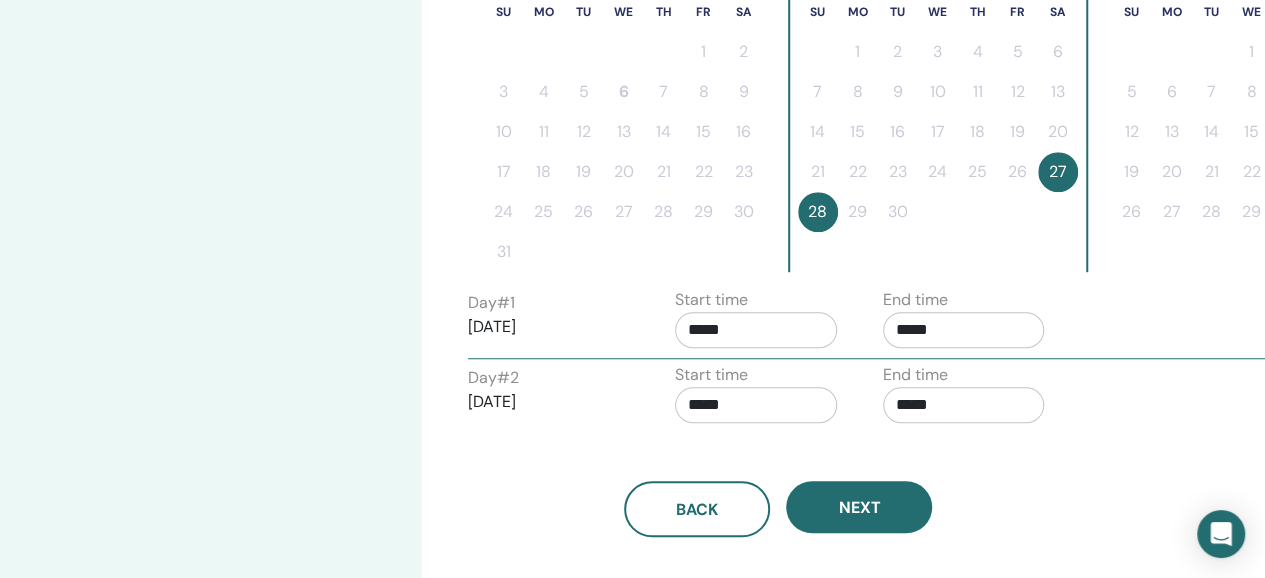 scroll, scrollTop: 594, scrollLeft: 0, axis: vertical 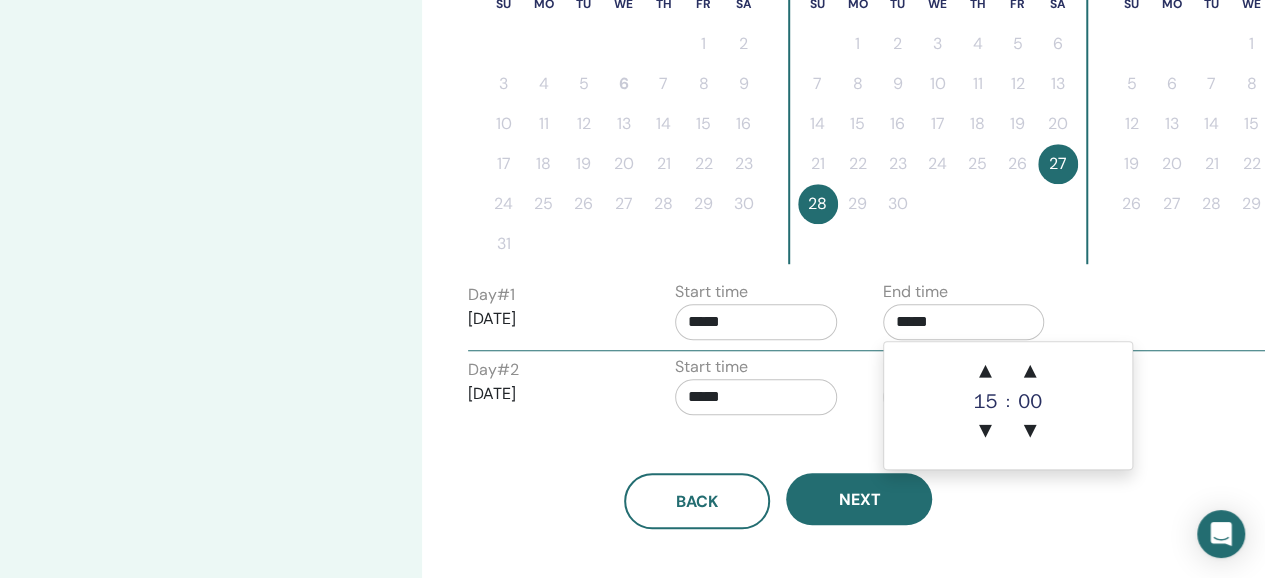 click on "*****" at bounding box center [964, 322] 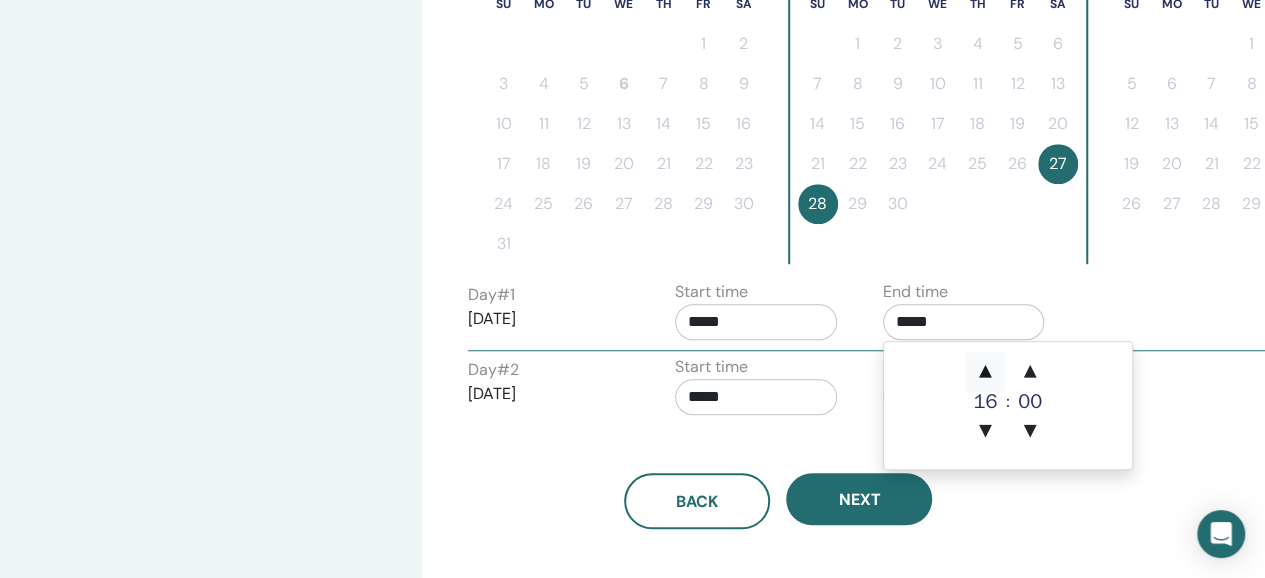 click on "▲" at bounding box center [985, 372] 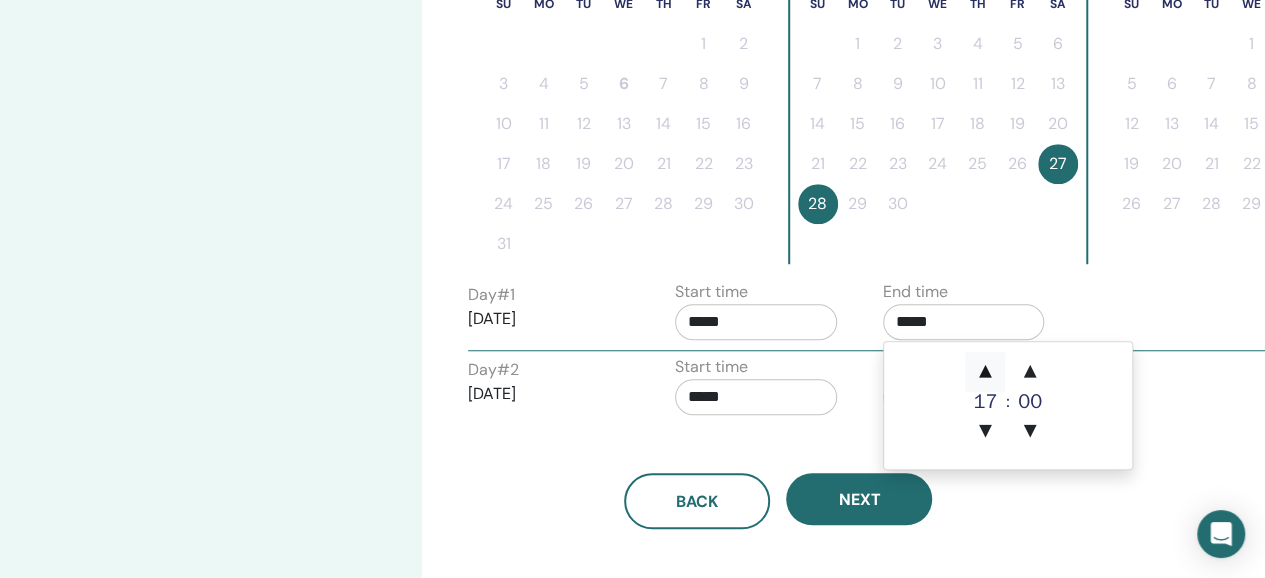 click on "▲" at bounding box center [985, 372] 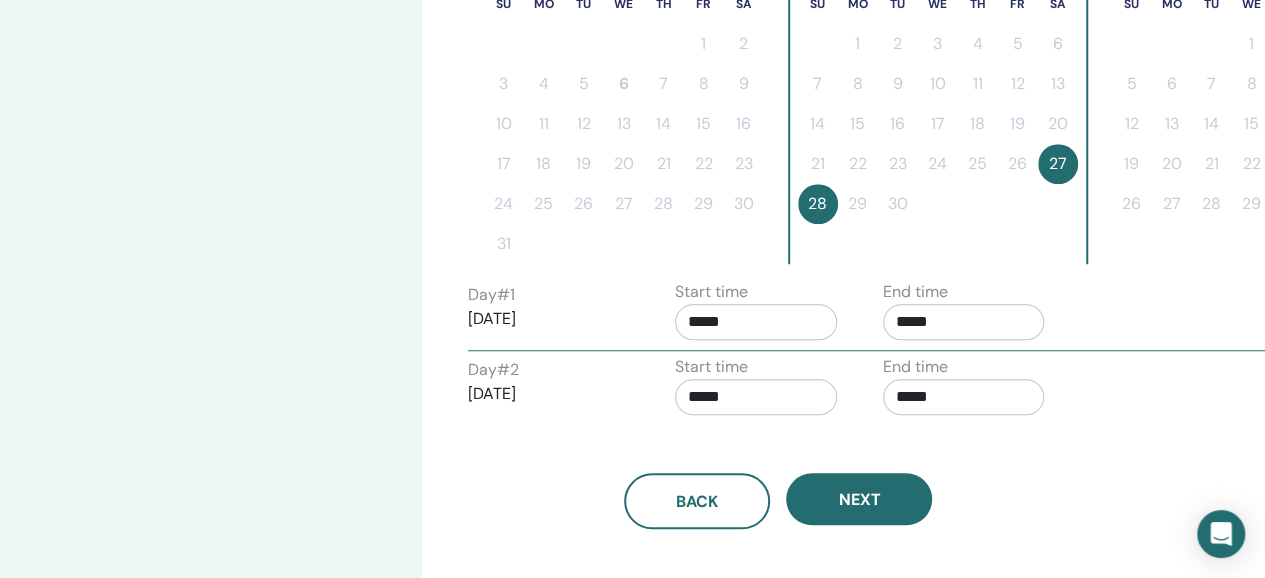 click on "Back Next" at bounding box center (778, 501) 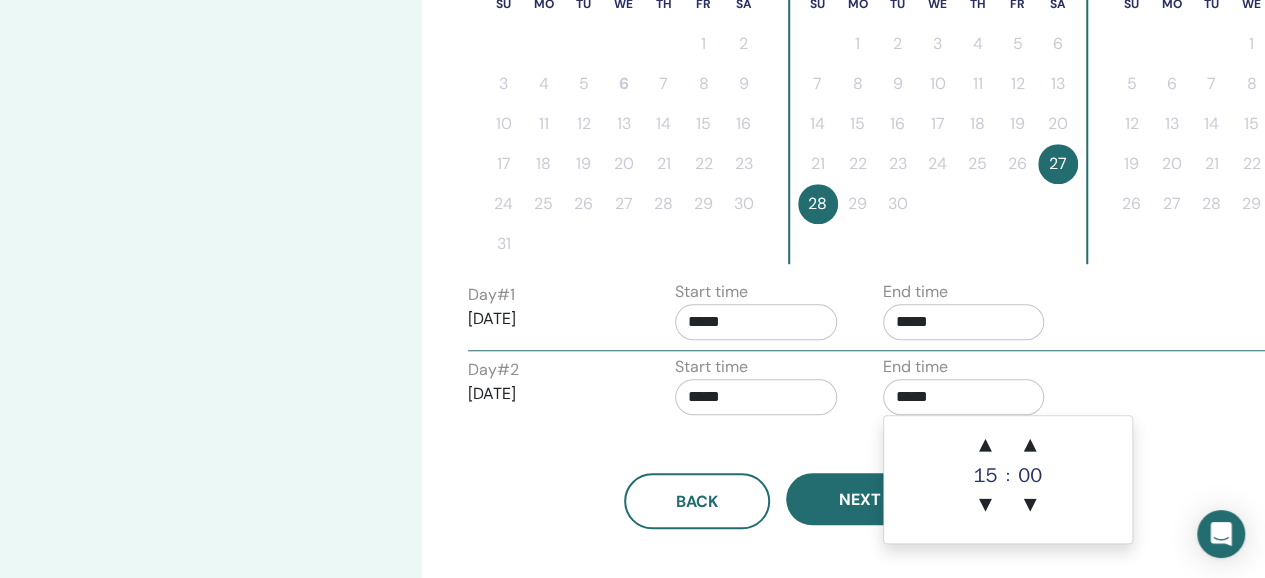 click on "*****" at bounding box center [964, 397] 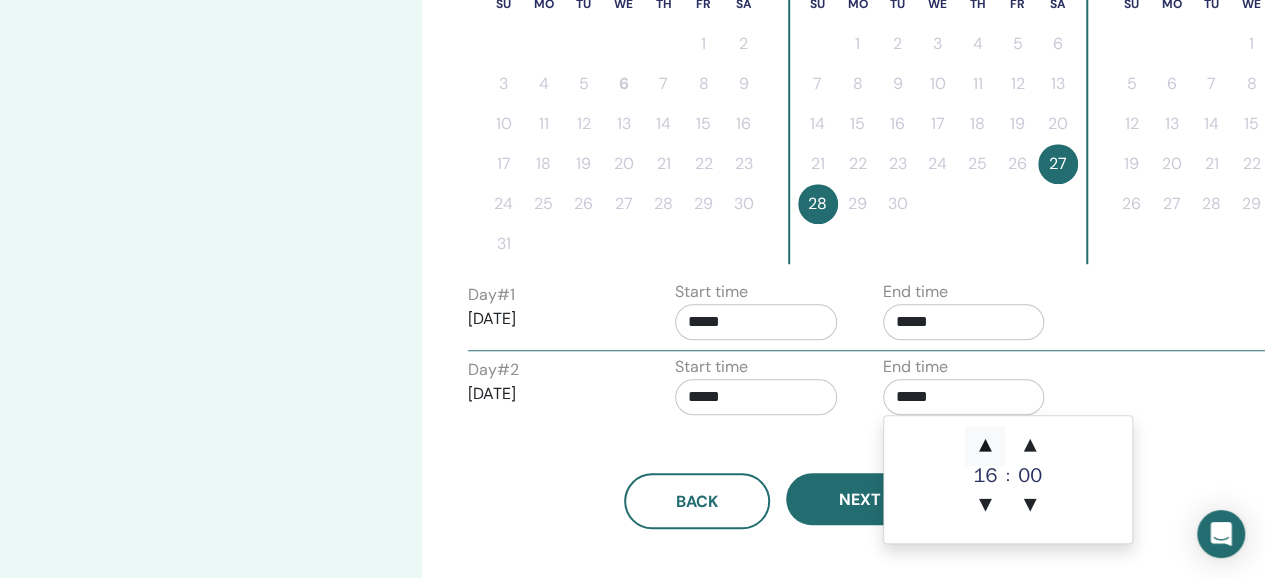 click on "▲" at bounding box center [985, 446] 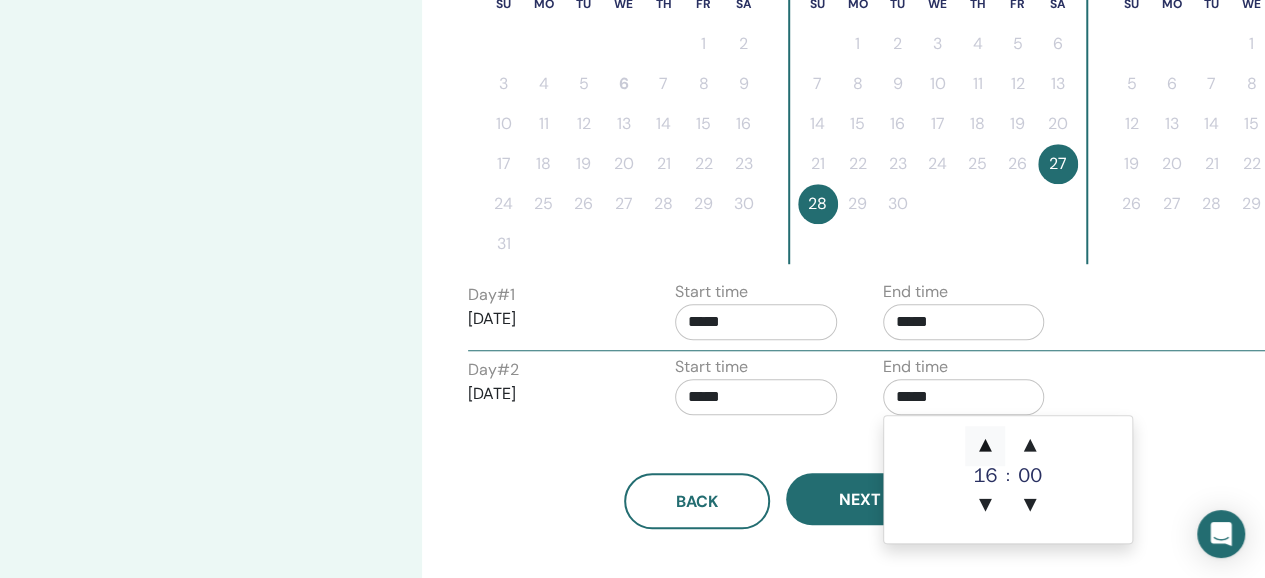 click on "▲" at bounding box center [985, 446] 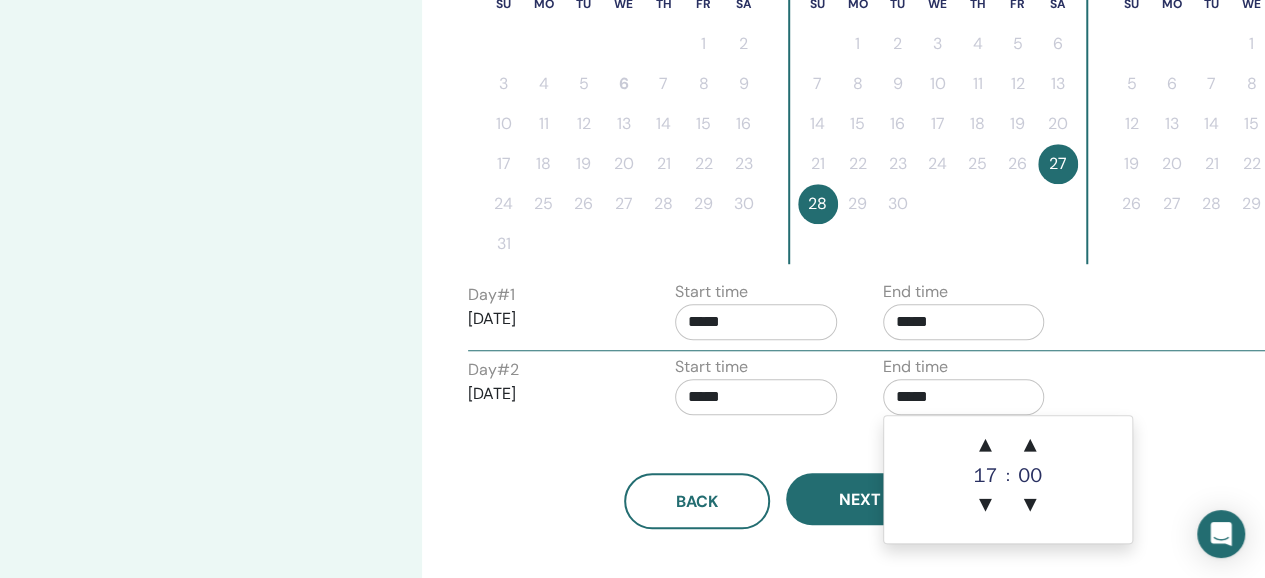 click on "Time Zone Time Zone (GMT+2) Europe/Paris Seminar Date and Time Start date End date Done Schedule setup complete Reset August 2025 Su Mo Tu We Th Fr Sa 1 2 3 4 5 6 7 8 9 10 11 12 13 14 15 16 17 18 19 20 21 22 23 24 25 26 27 28 29 30 31 September 2025 Su Mo Tu We Th Fr Sa 1 2 3 4 5 6 7 8 9 10 11 12 13 14 15 16 17 18 19 20 21 22 23 24 25 26 27 28 29 30 October 2025 Su Mo Tu We Th Fr Sa 1 2 3 4 5 6 7 8 9 10 11 12 13 14 15 16 17 18 19 20 21 22 23 24 25 26 27 28 29 30 31 Day  # 1 2025/09/27 Start time ***** End time ***** Day  # 2 2025/09/28 Start time ***** End time ***** Back Next" at bounding box center (843, 139) 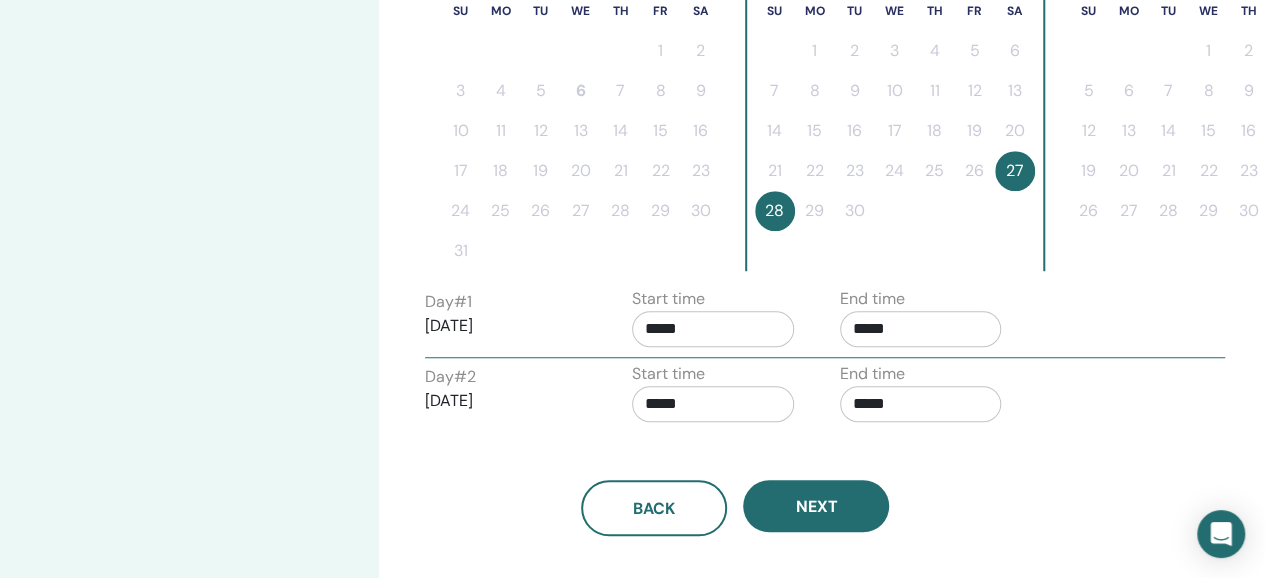 scroll, scrollTop: 590, scrollLeft: 43, axis: both 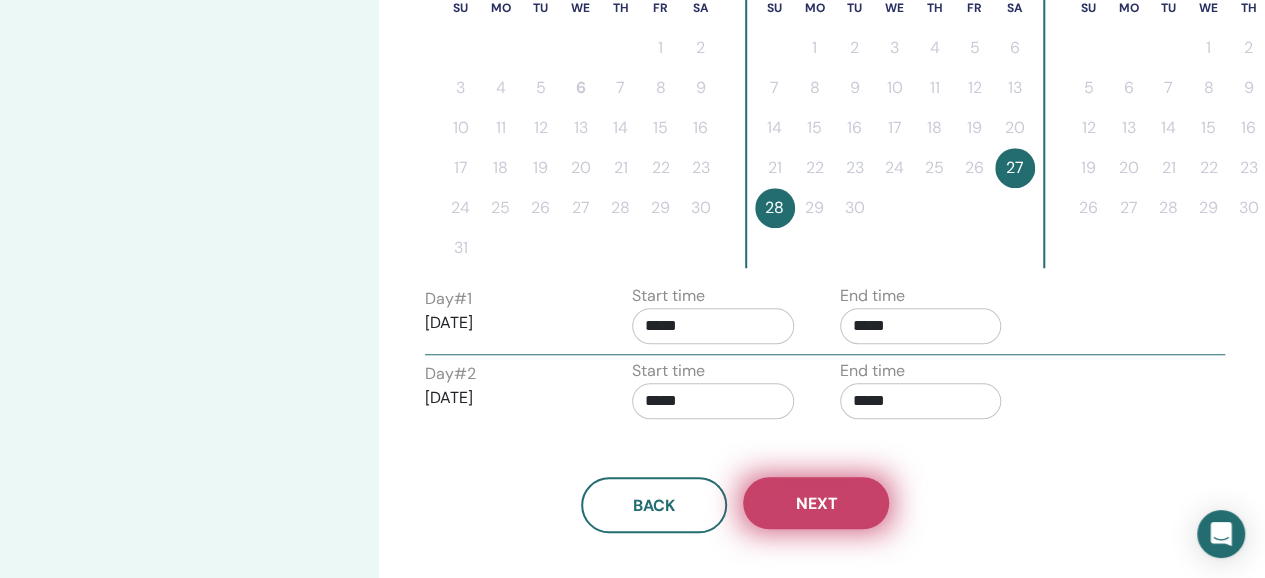 click on "Next" at bounding box center [816, 503] 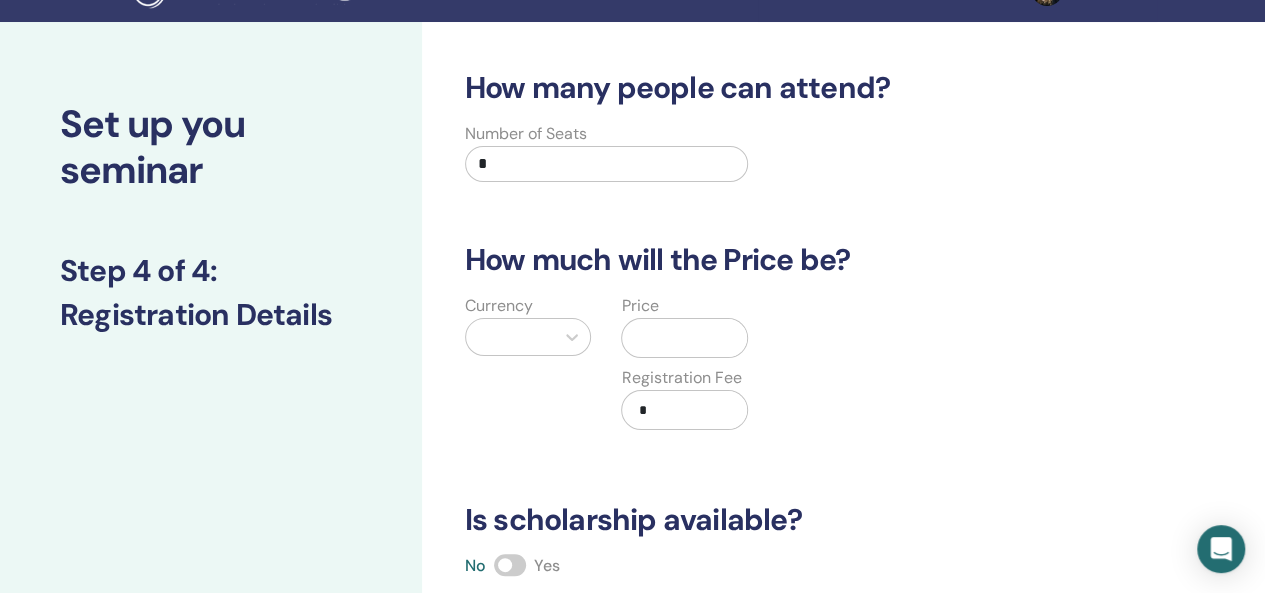 scroll, scrollTop: 31, scrollLeft: 0, axis: vertical 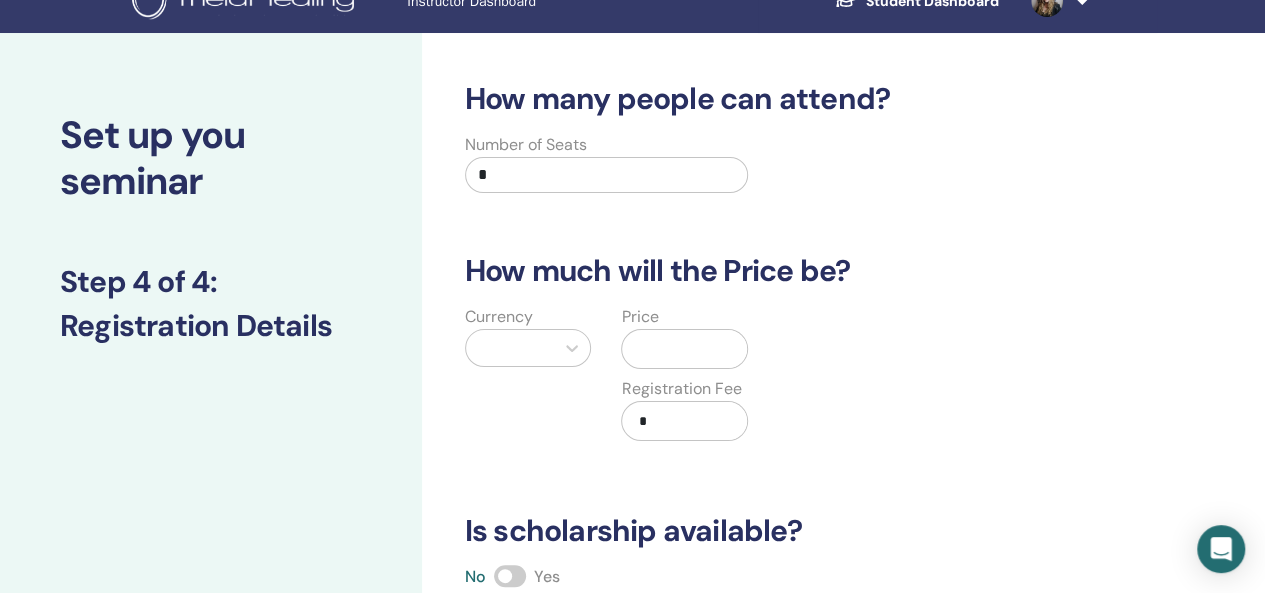 click on "*" at bounding box center [607, 175] 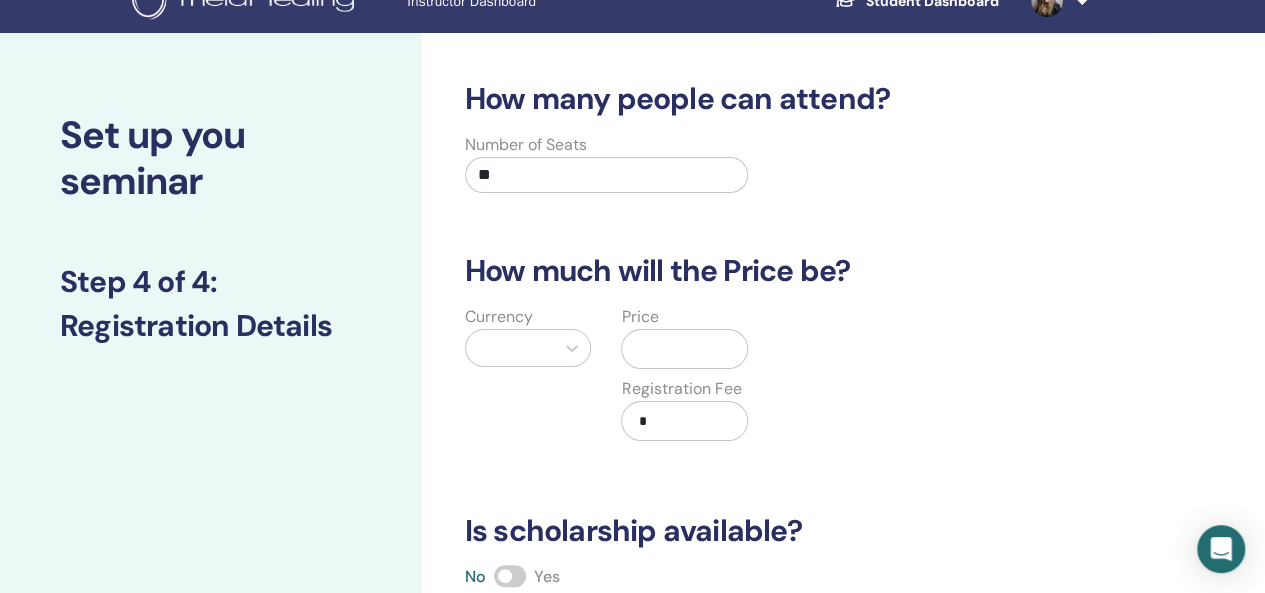 type on "**" 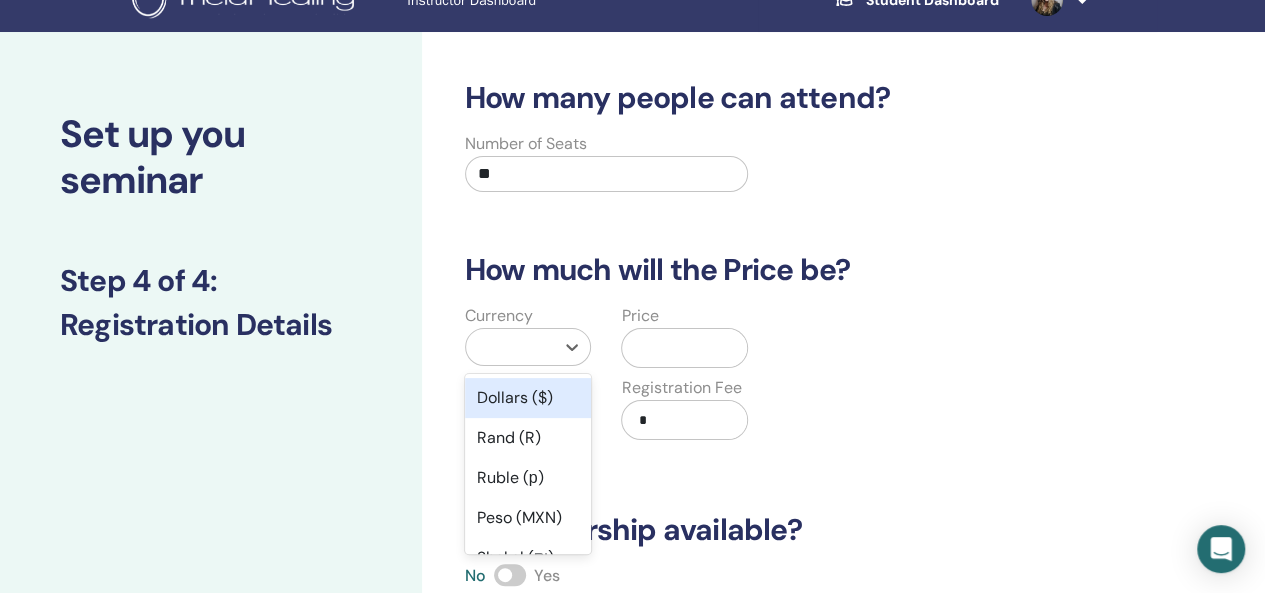 click at bounding box center (510, 347) 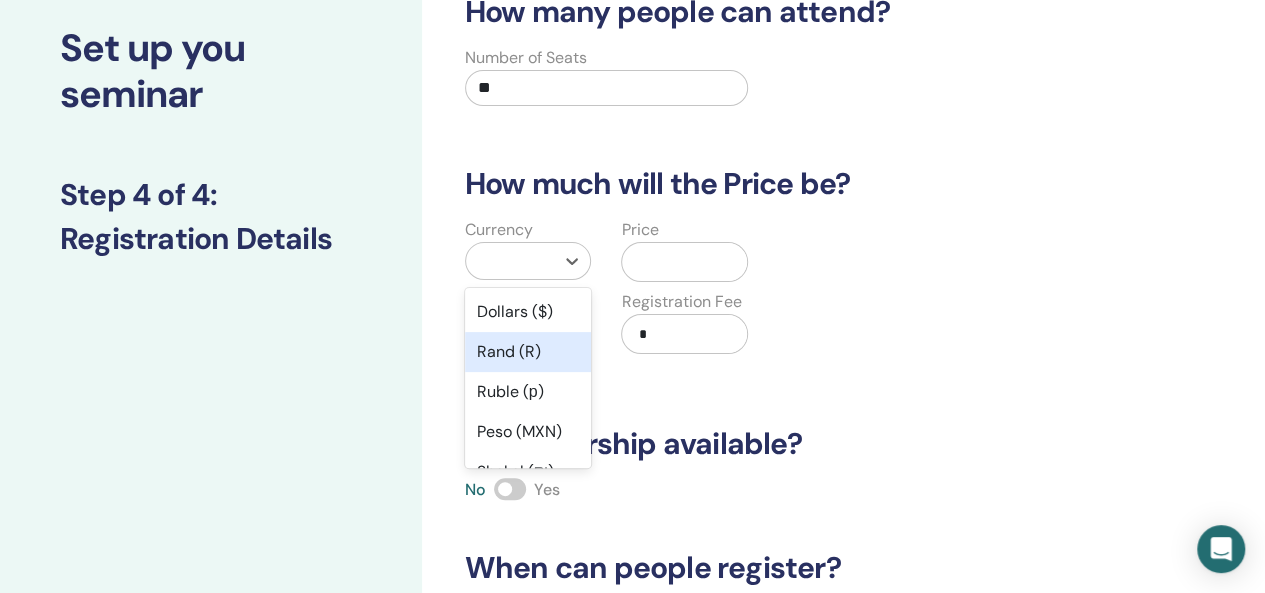 scroll, scrollTop: 120, scrollLeft: 0, axis: vertical 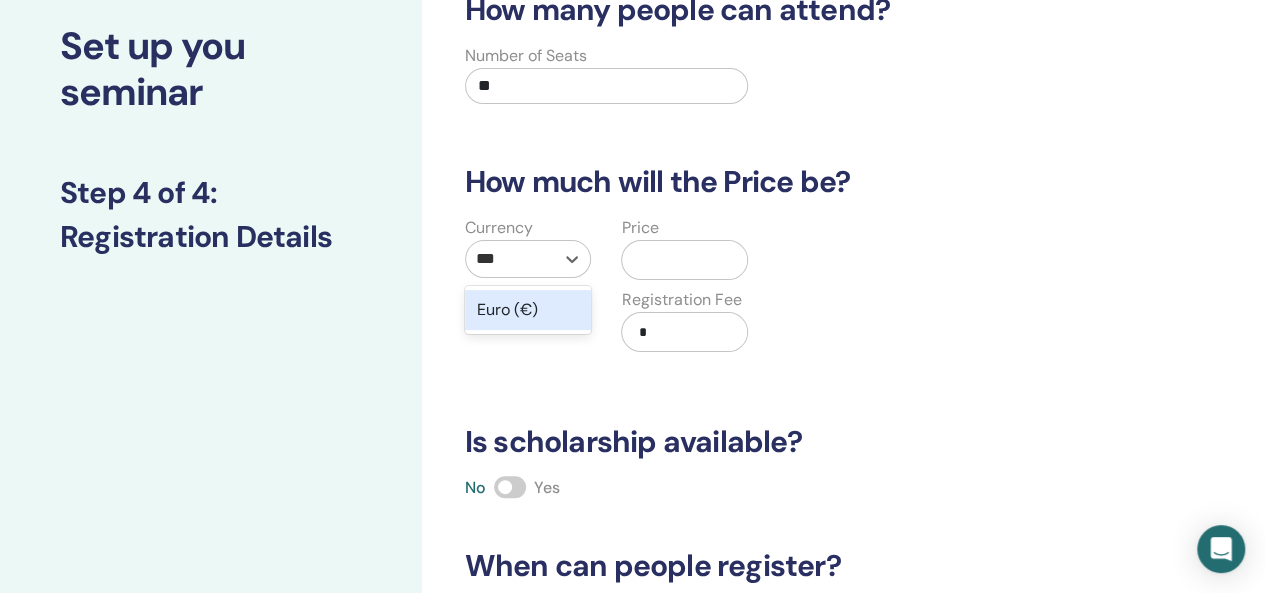 type on "****" 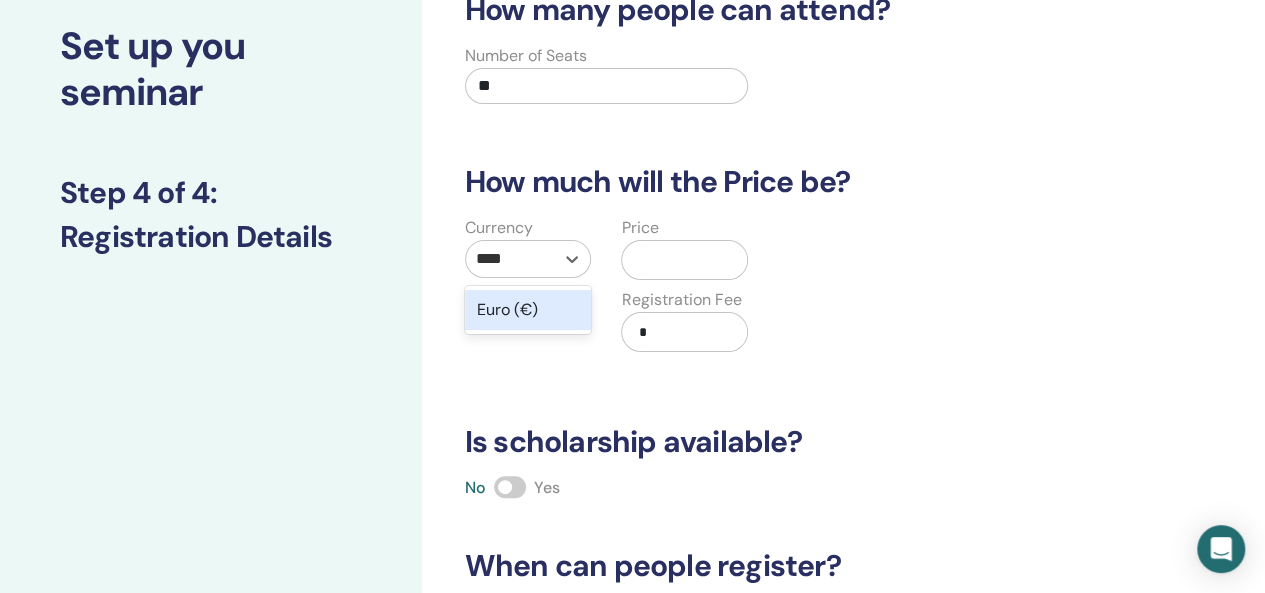 click on "Euro (€)" at bounding box center [528, 310] 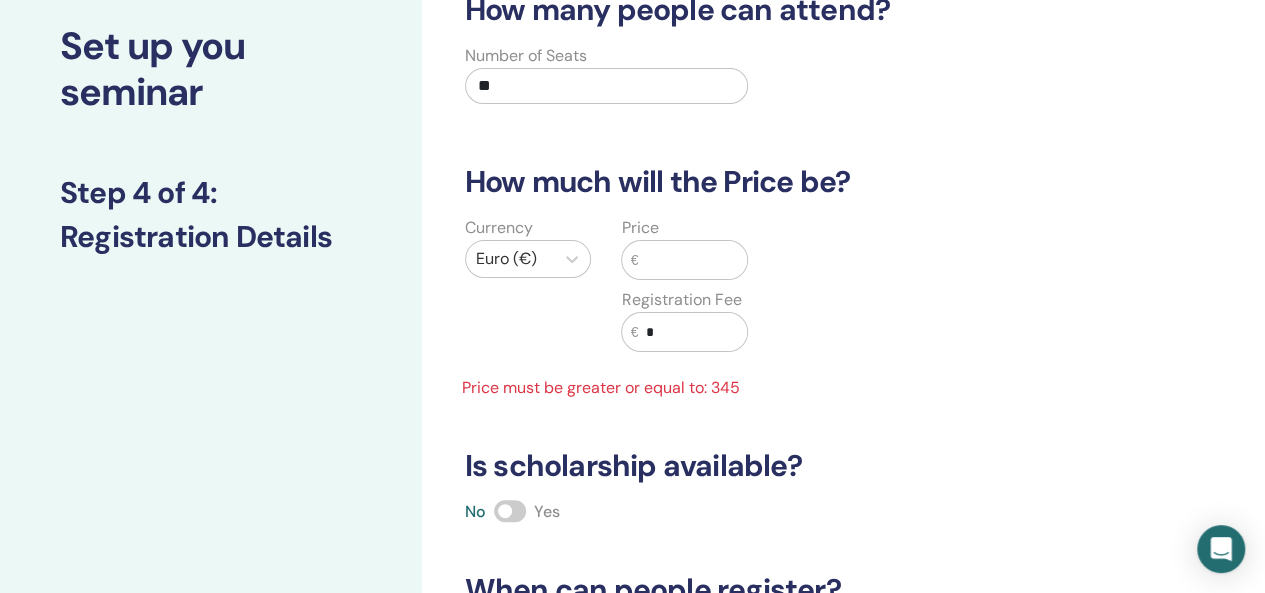 click at bounding box center (692, 260) 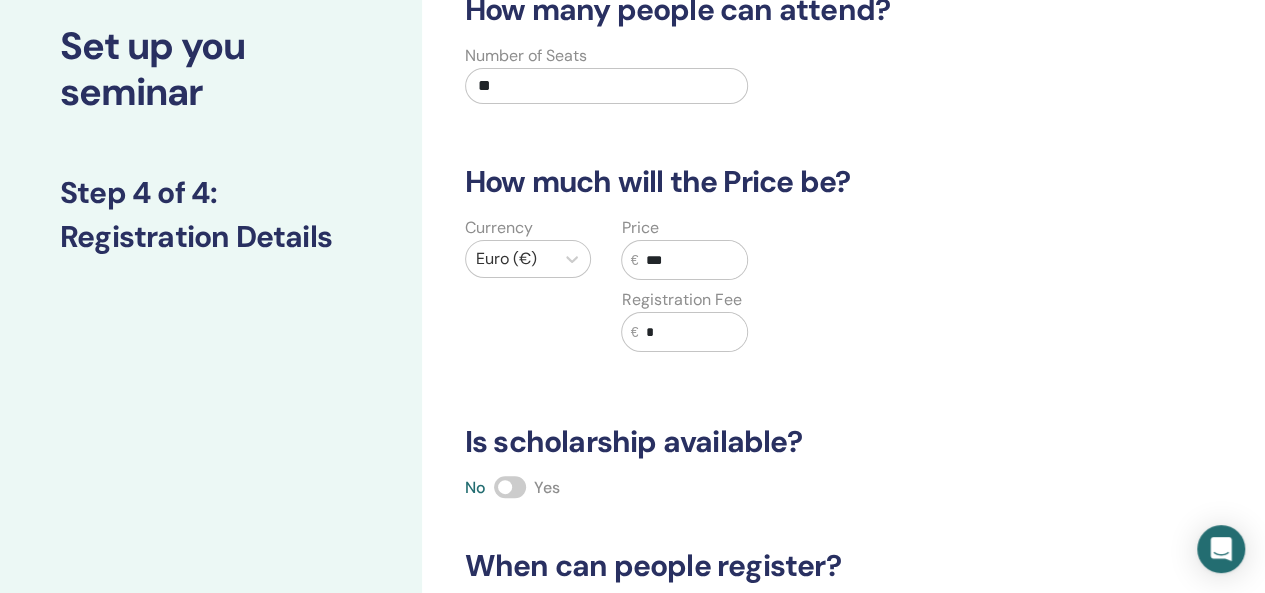type on "***" 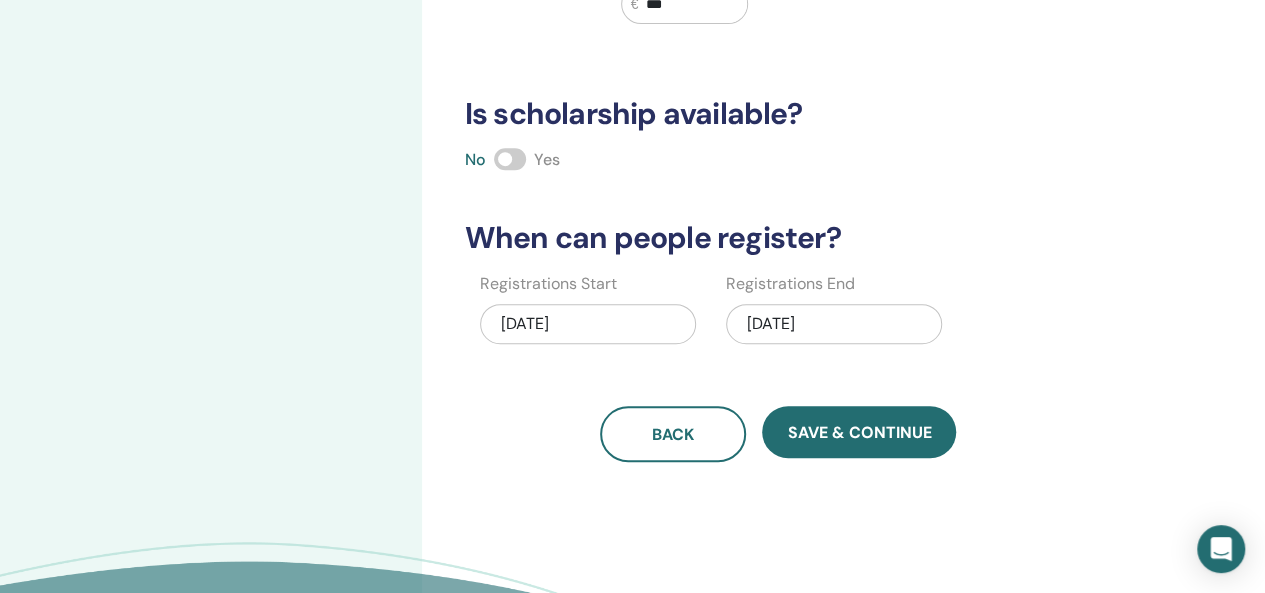 scroll, scrollTop: 450, scrollLeft: 0, axis: vertical 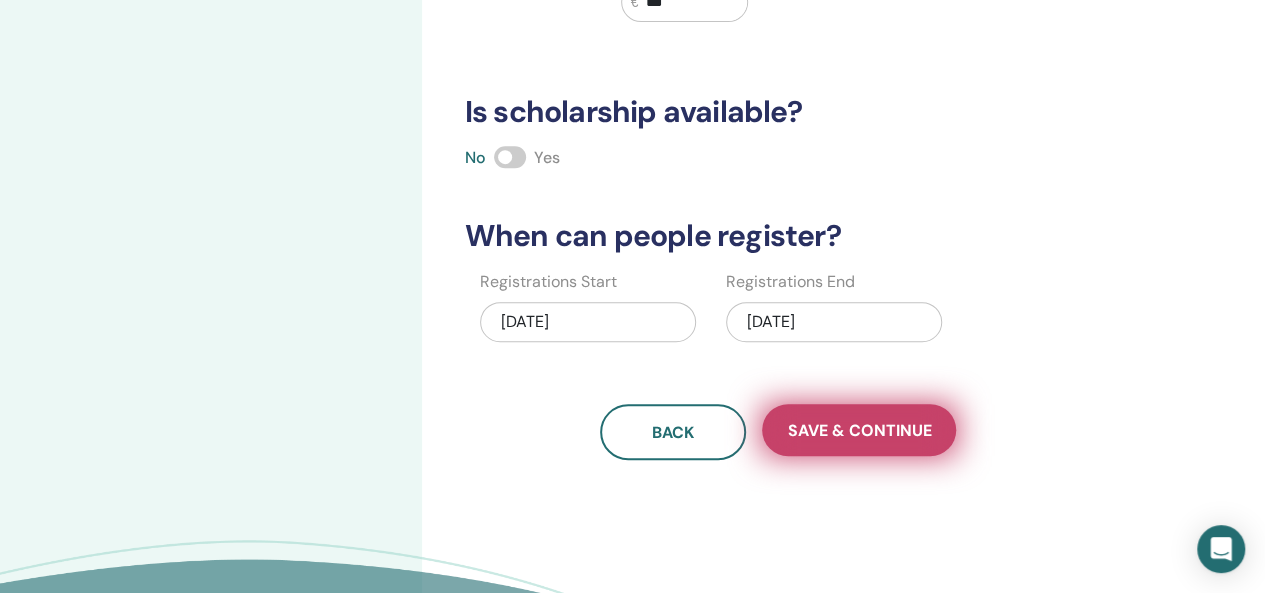 type on "***" 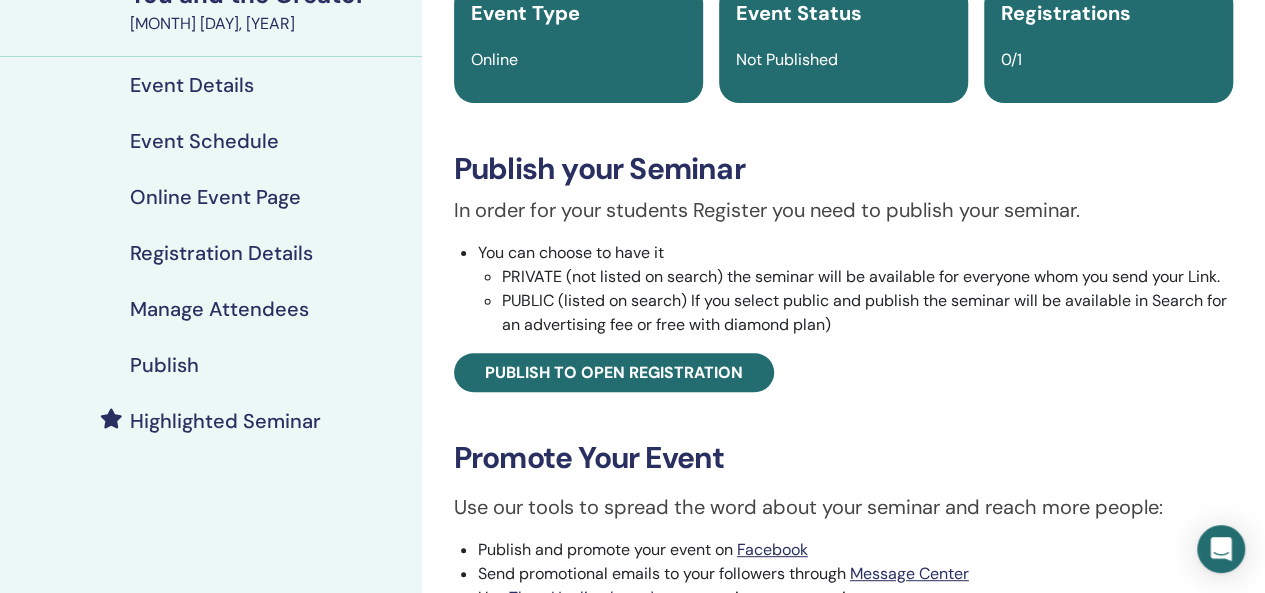 scroll, scrollTop: 185, scrollLeft: 0, axis: vertical 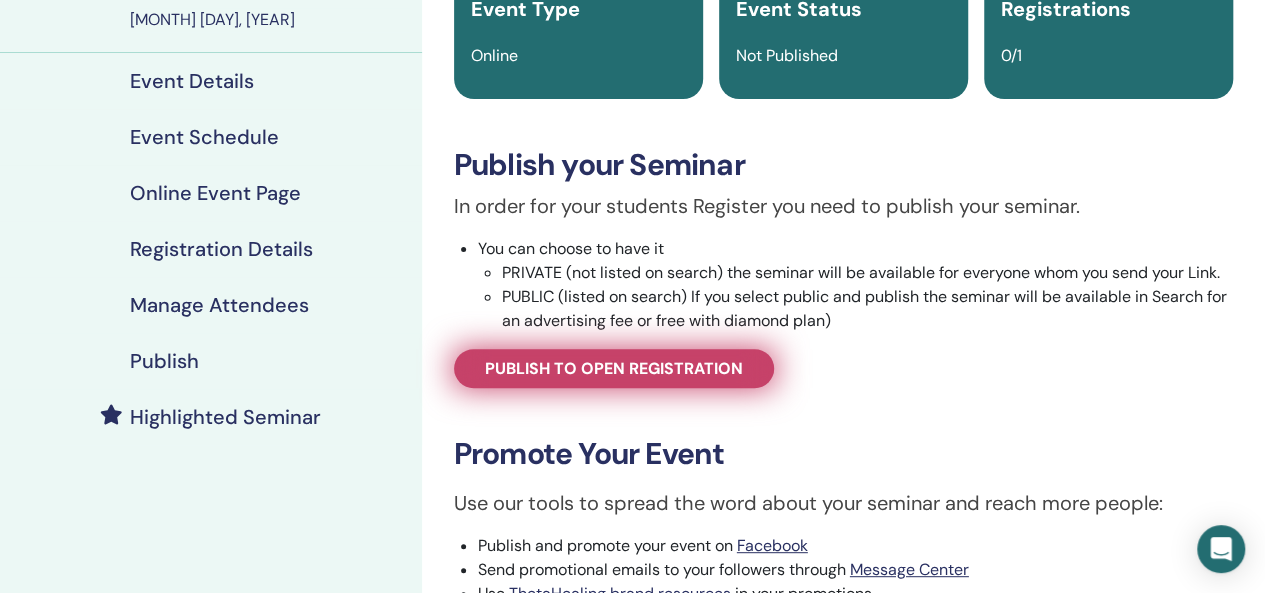 click on "Publish to open registration" at bounding box center (614, 368) 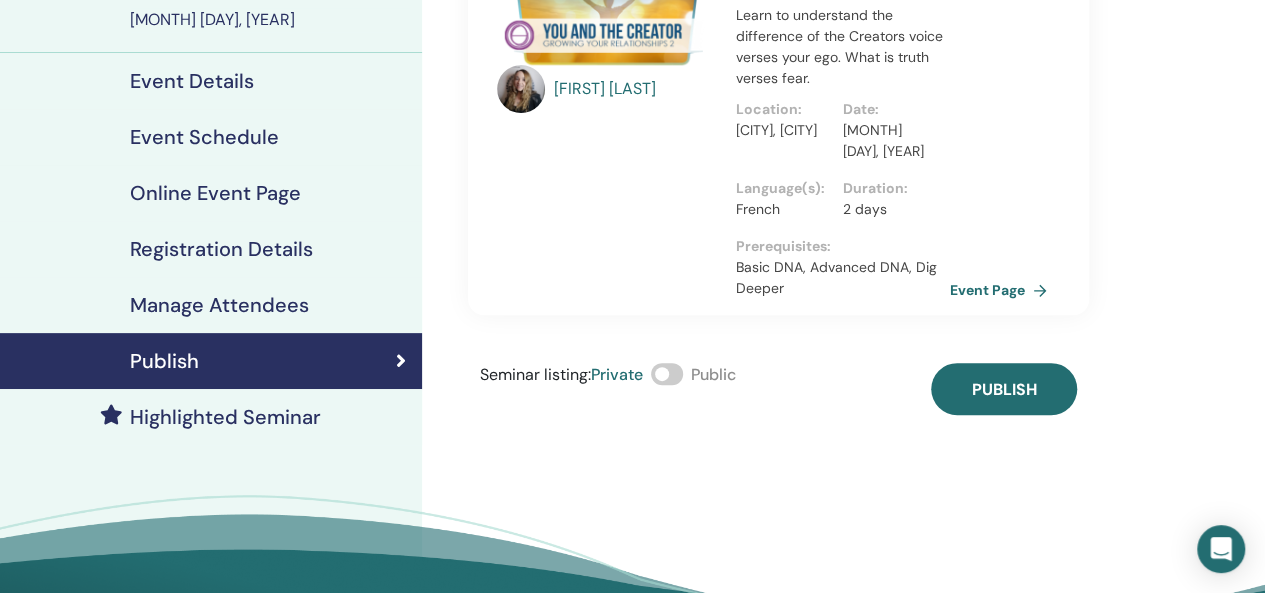 click at bounding box center (667, 374) 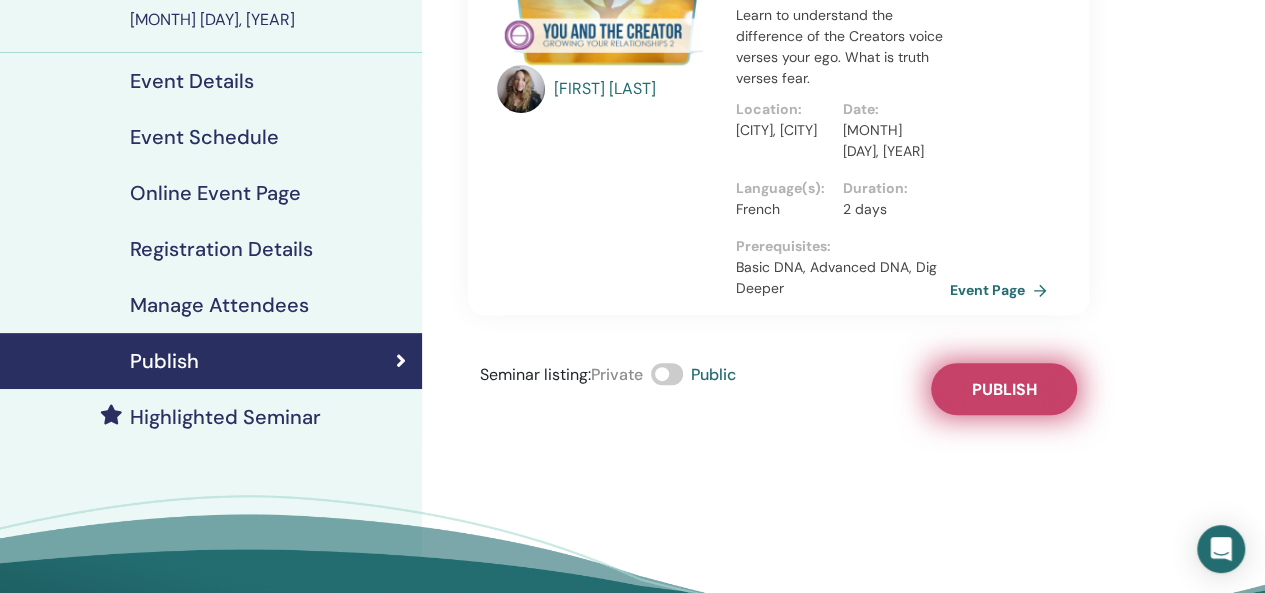 click on "Publish" at bounding box center (1003, 389) 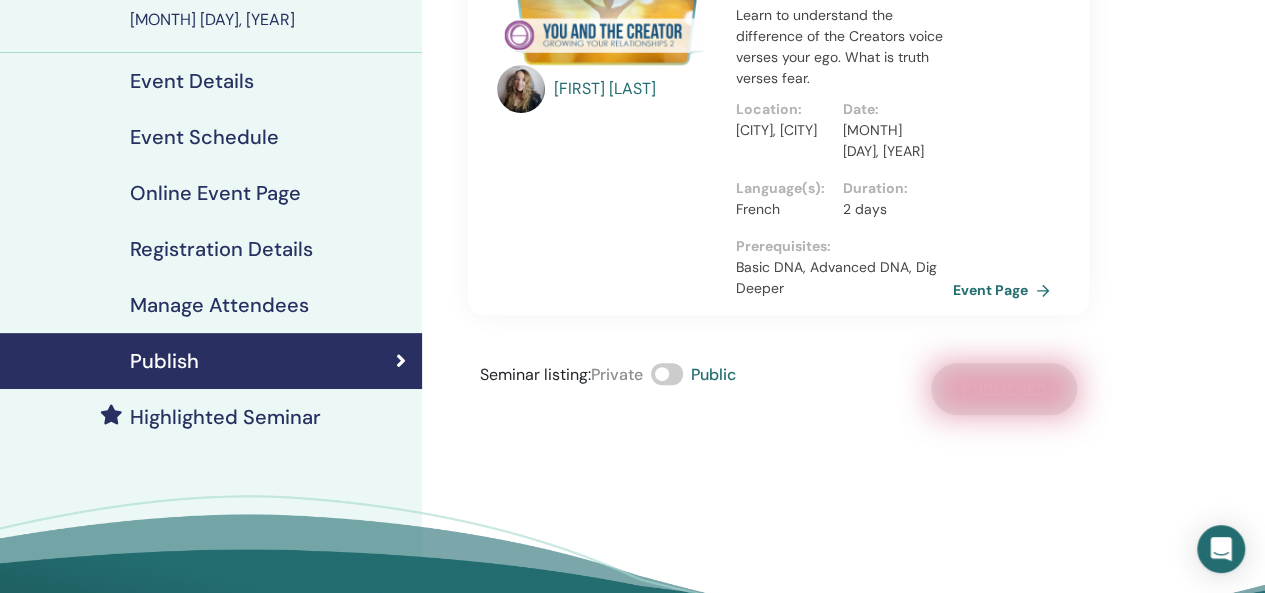 click on "Event Page" at bounding box center (1005, 290) 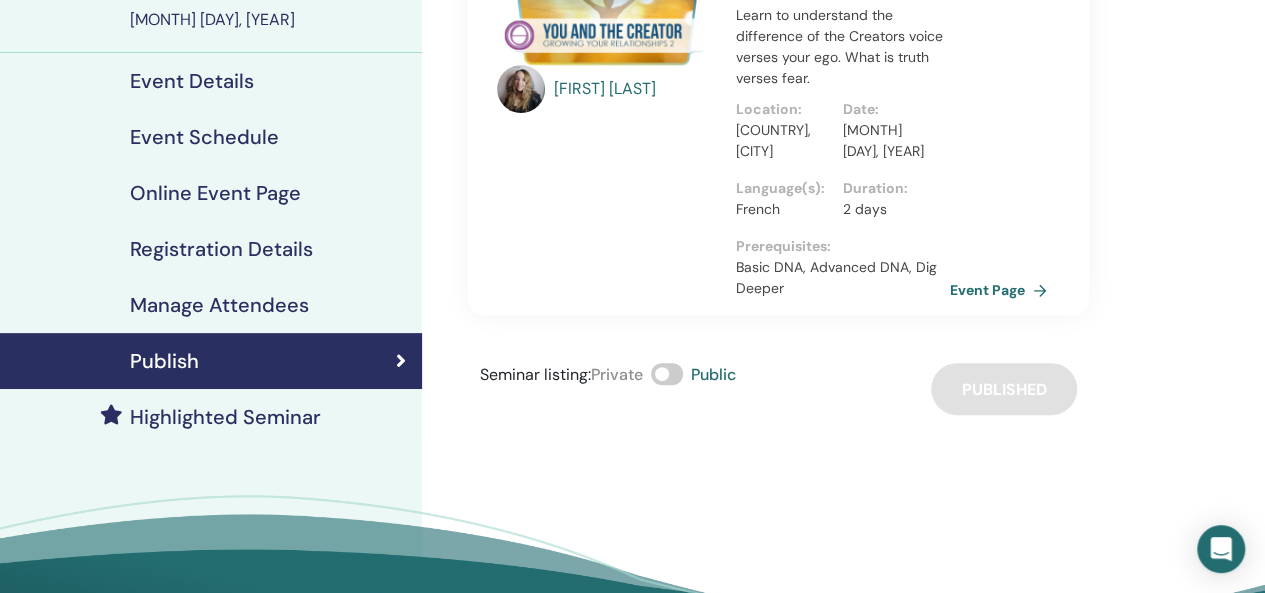scroll, scrollTop: 185, scrollLeft: 0, axis: vertical 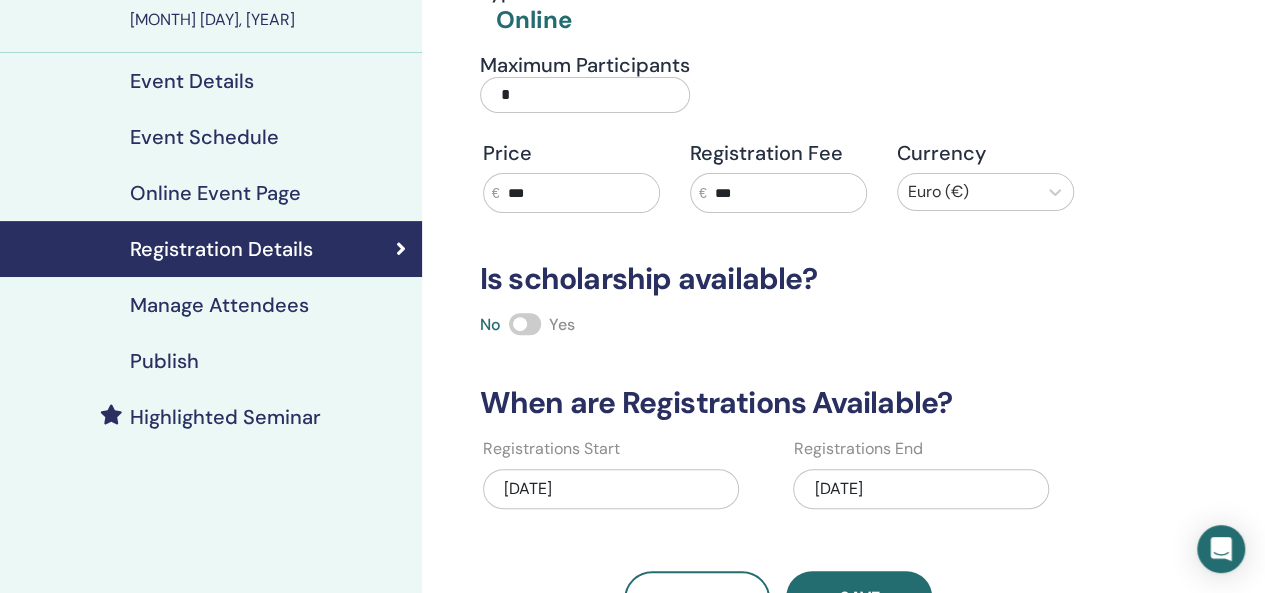 click on "***" at bounding box center [786, 193] 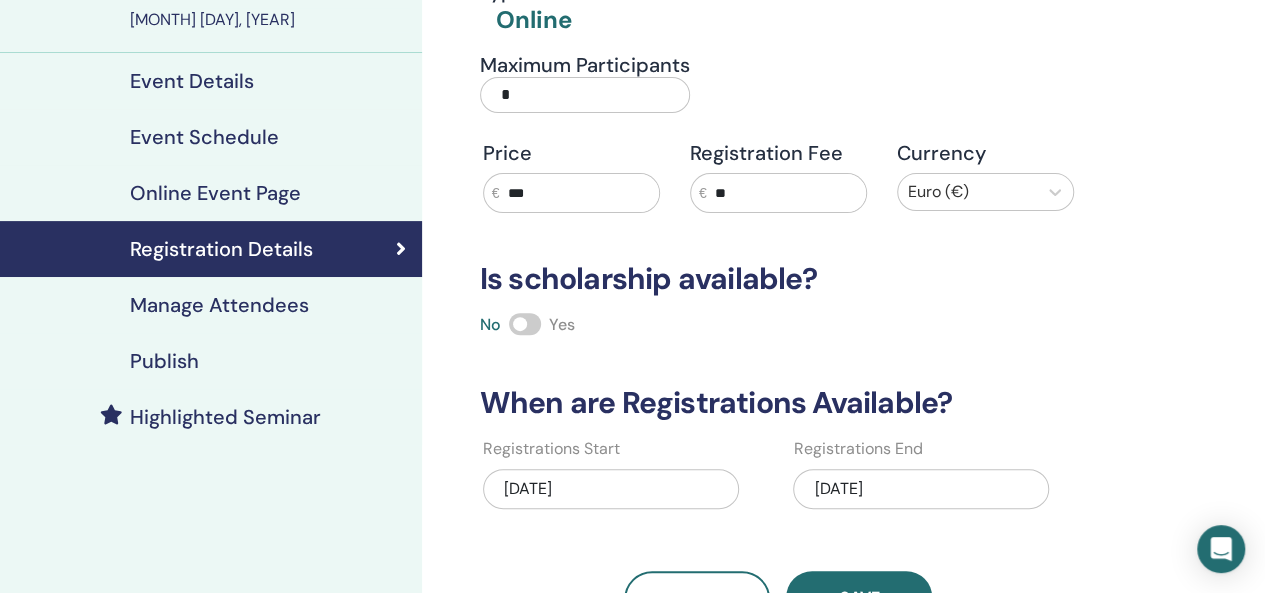 type on "*" 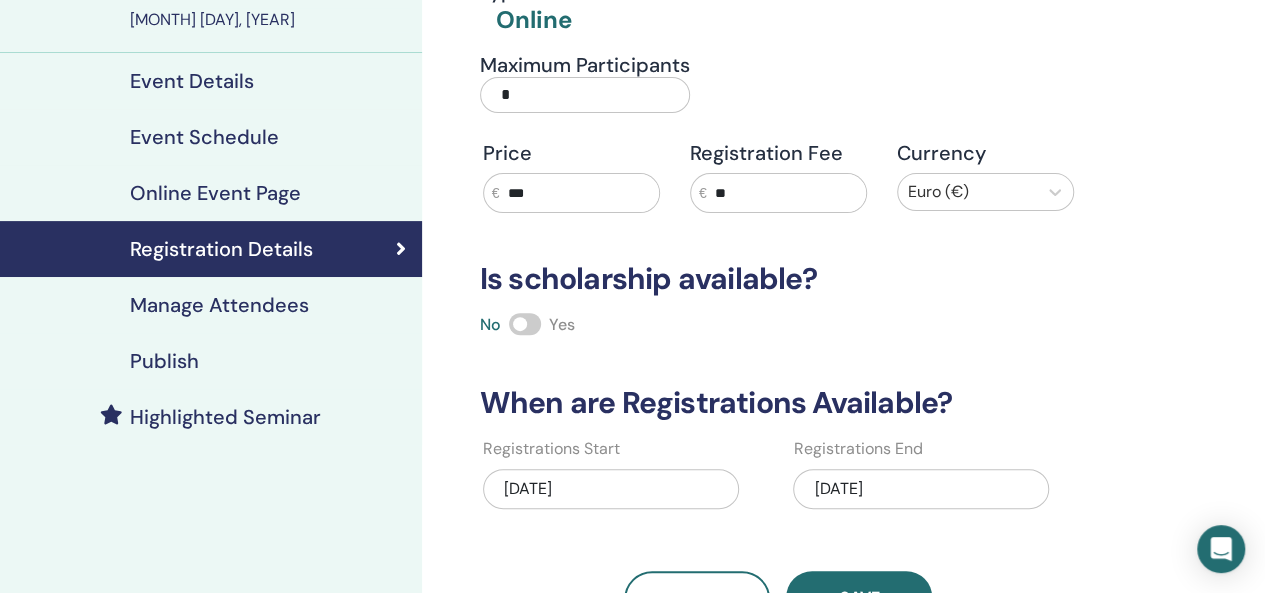 type on "**" 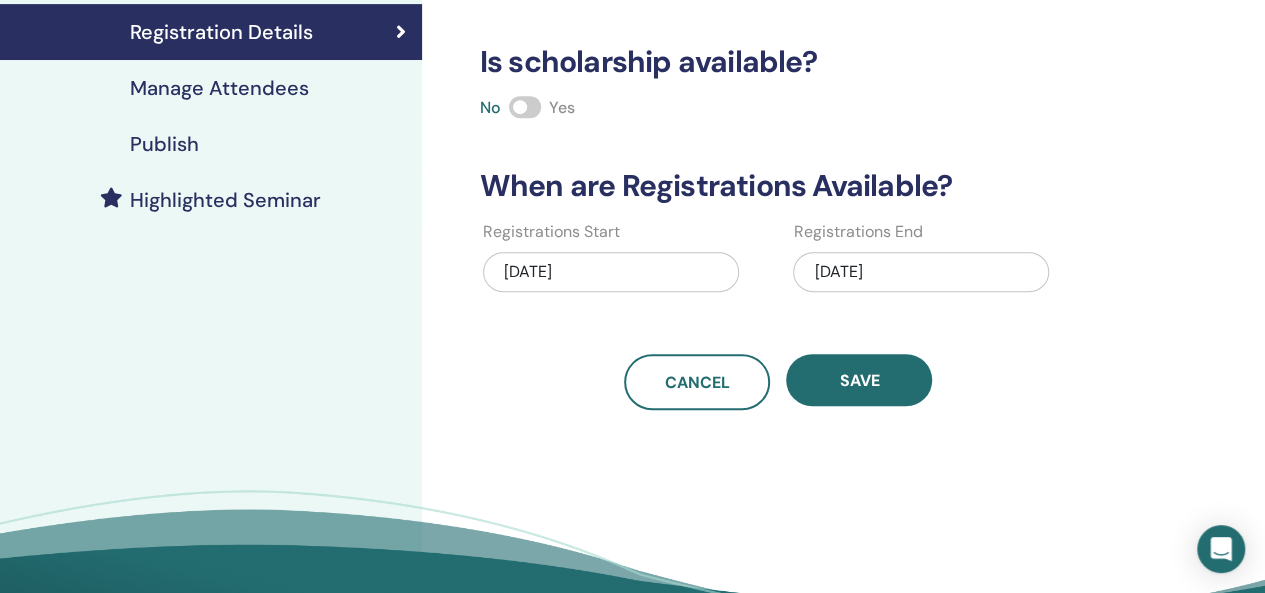 scroll, scrollTop: 404, scrollLeft: 0, axis: vertical 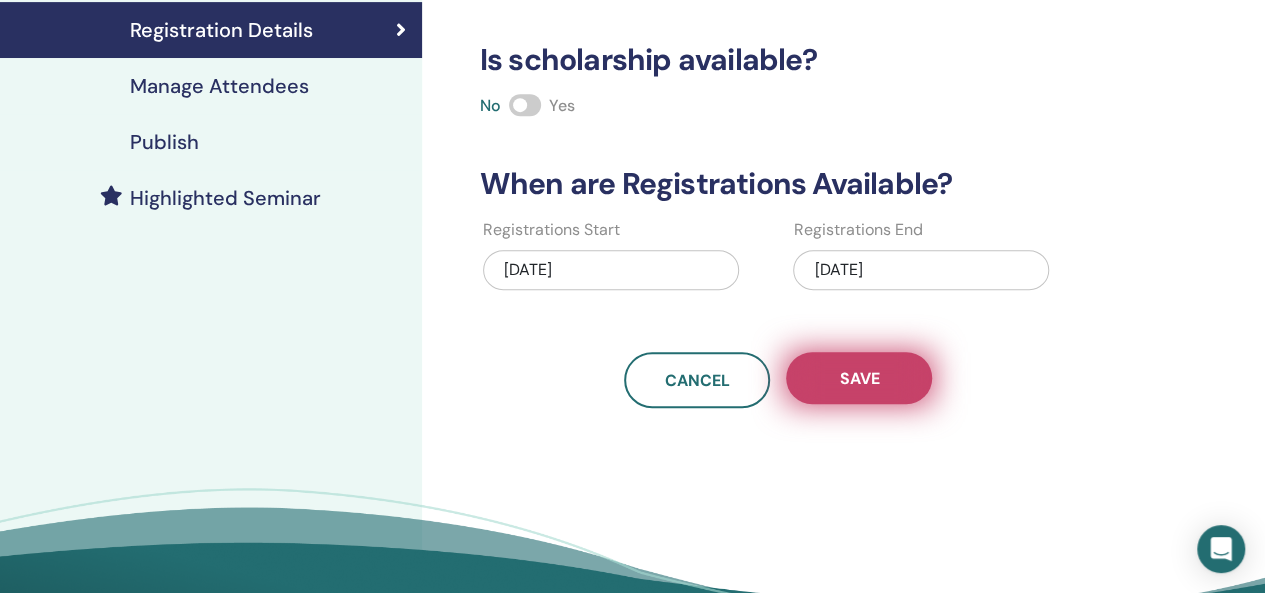 click on "Save" at bounding box center [859, 378] 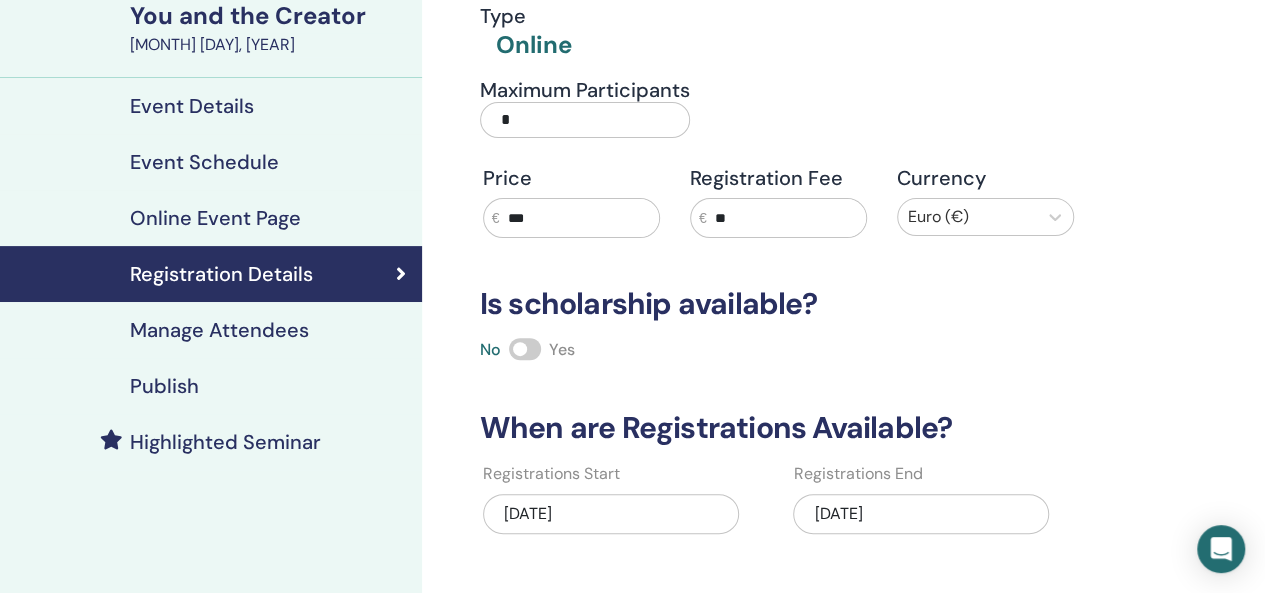scroll, scrollTop: 155, scrollLeft: 0, axis: vertical 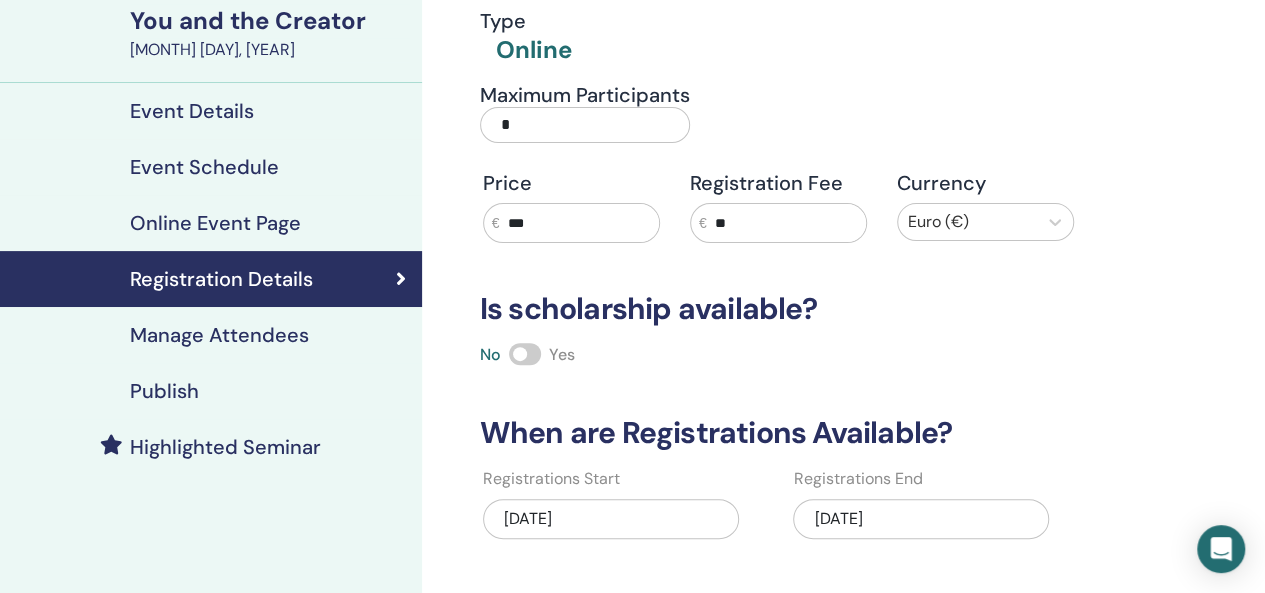 click on "Publish" at bounding box center [164, 391] 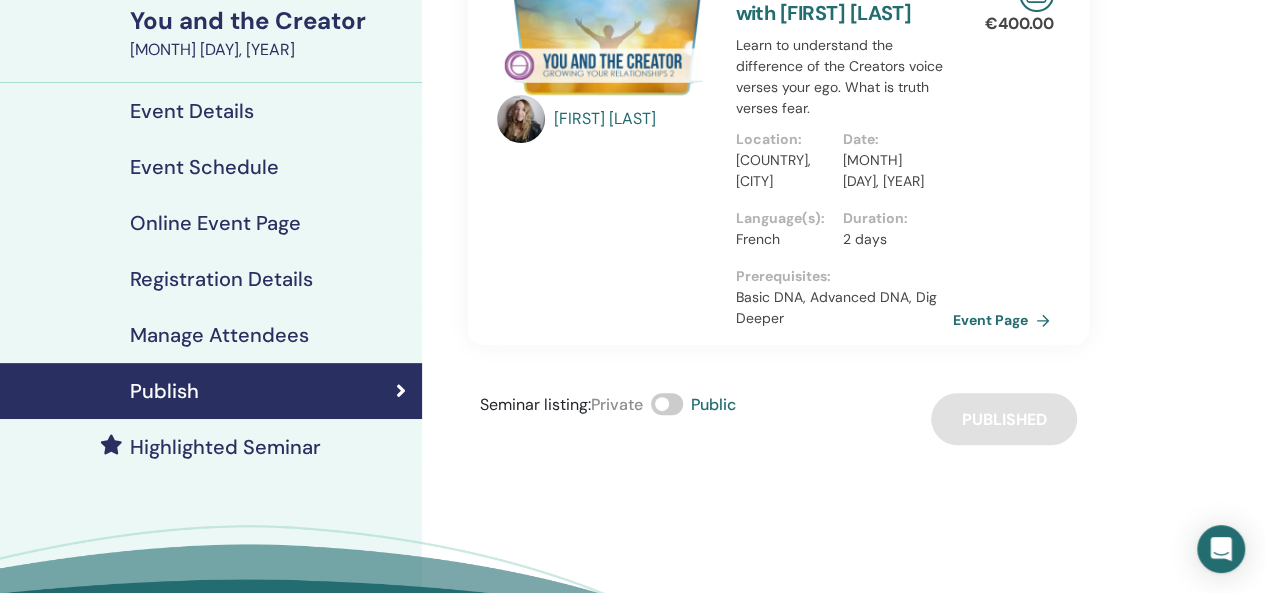 click on "Event Page" at bounding box center (1005, 320) 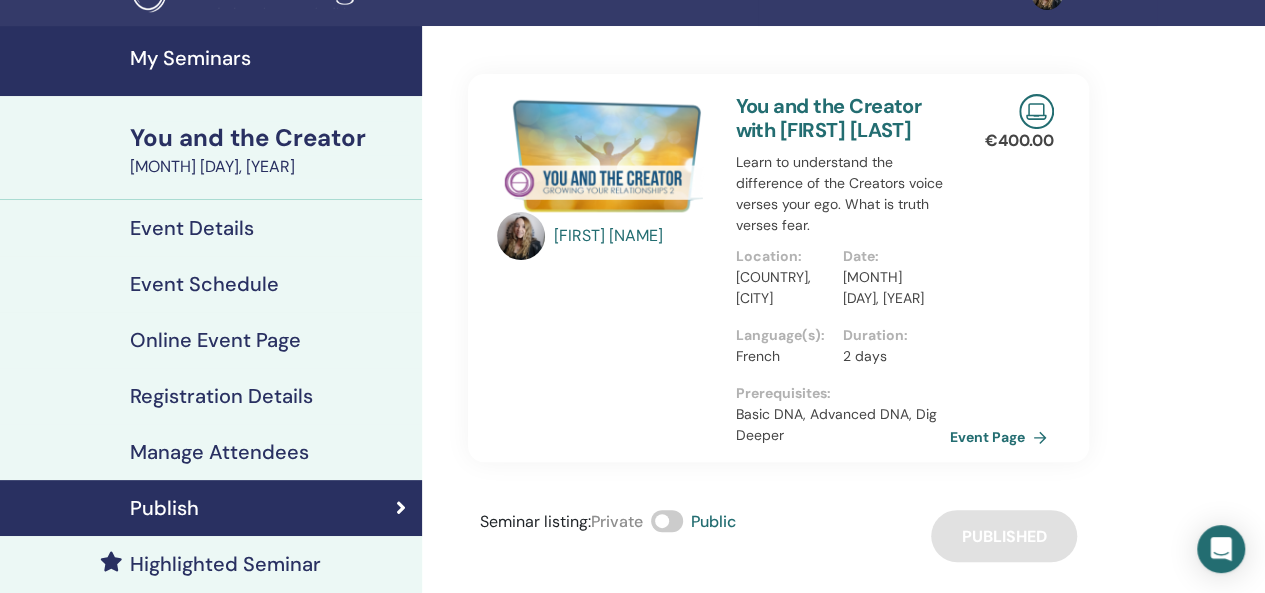scroll, scrollTop: 37, scrollLeft: 0, axis: vertical 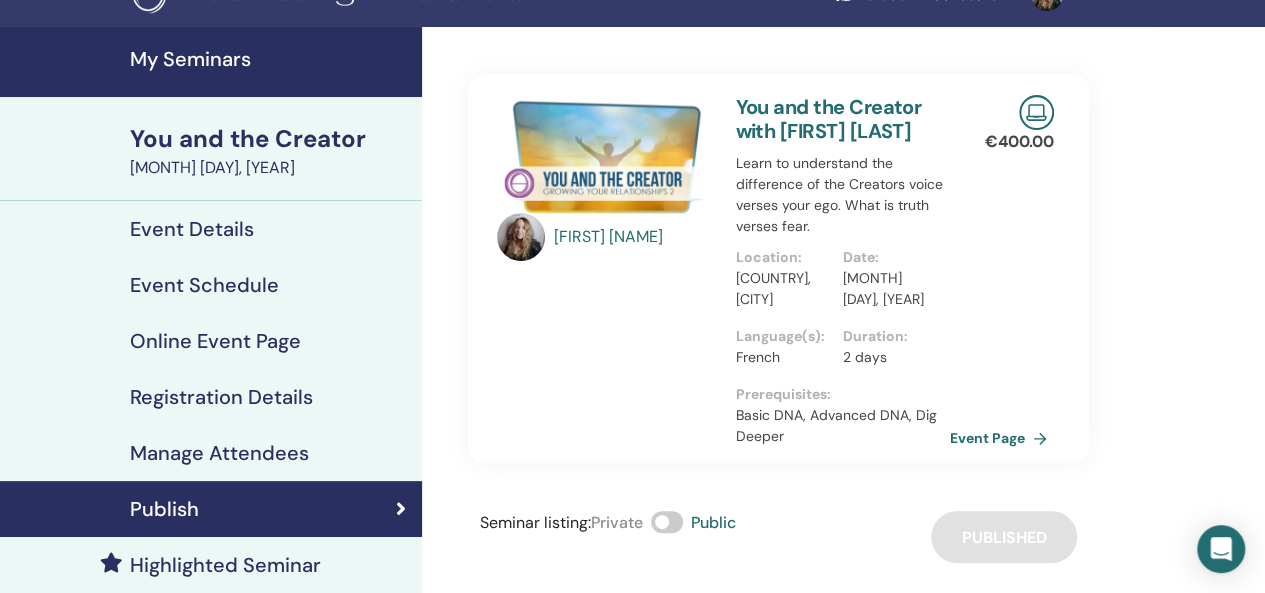 click on "Registration Details" at bounding box center (221, 397) 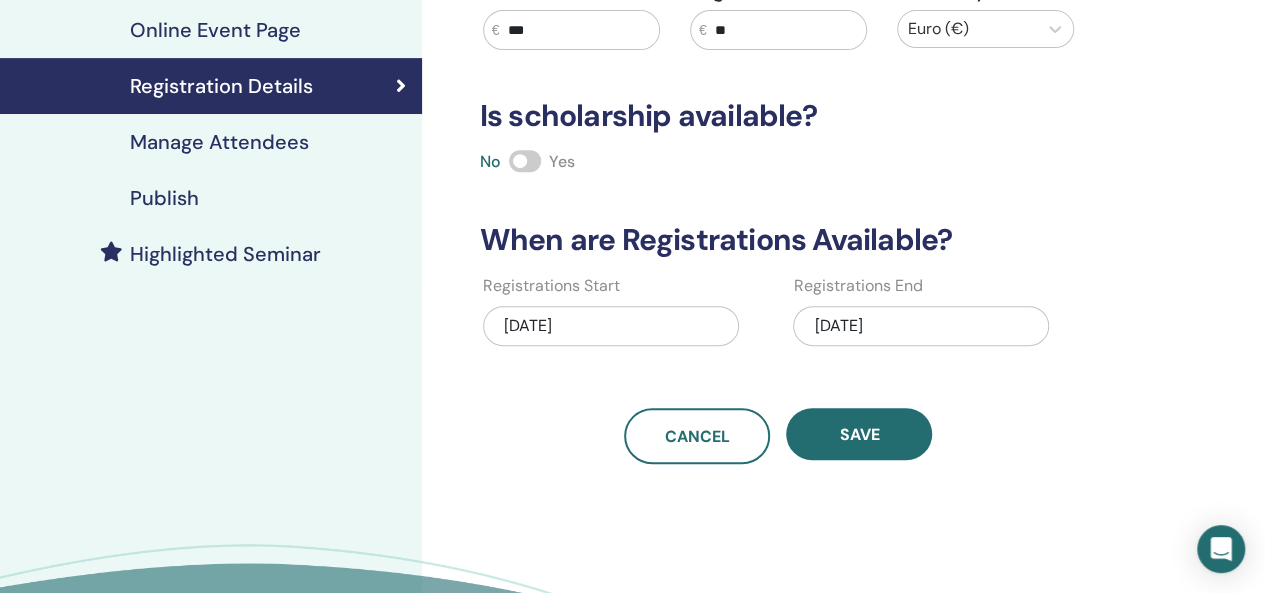 scroll, scrollTop: 359, scrollLeft: 0, axis: vertical 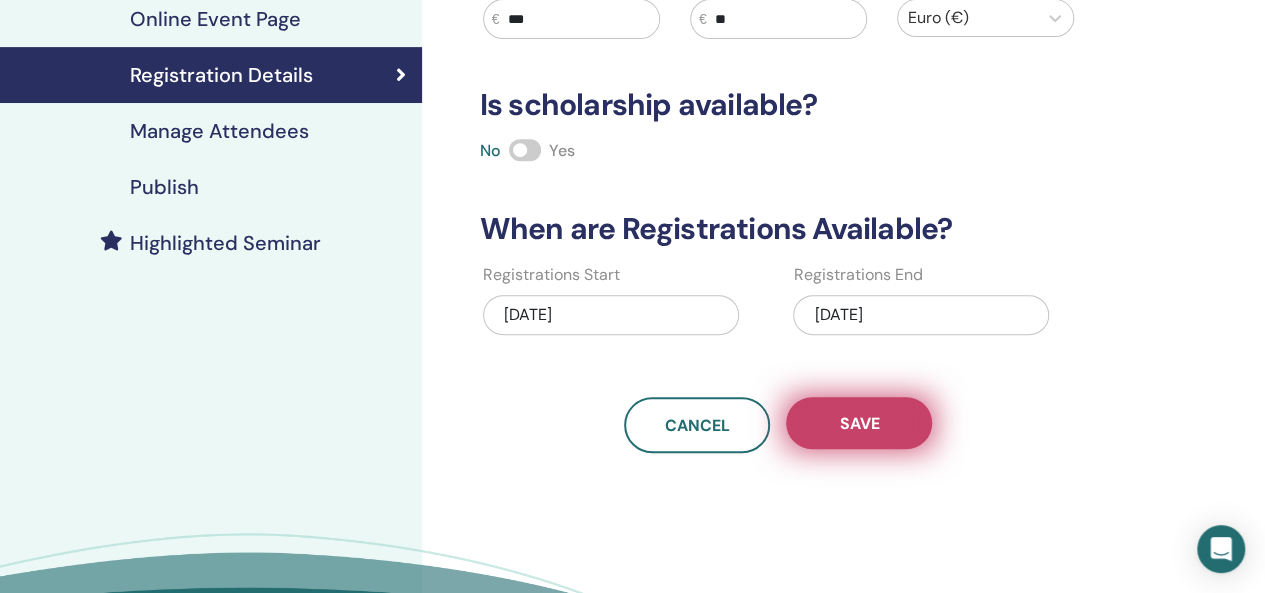 click on "Save" at bounding box center (859, 423) 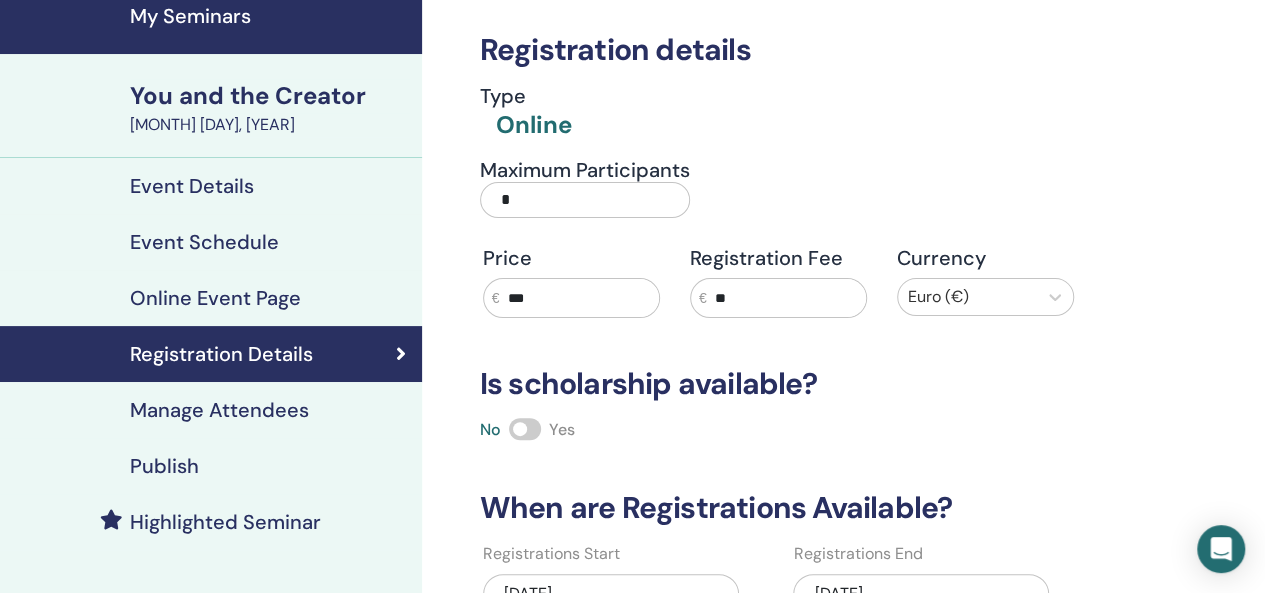 scroll, scrollTop: 73, scrollLeft: 0, axis: vertical 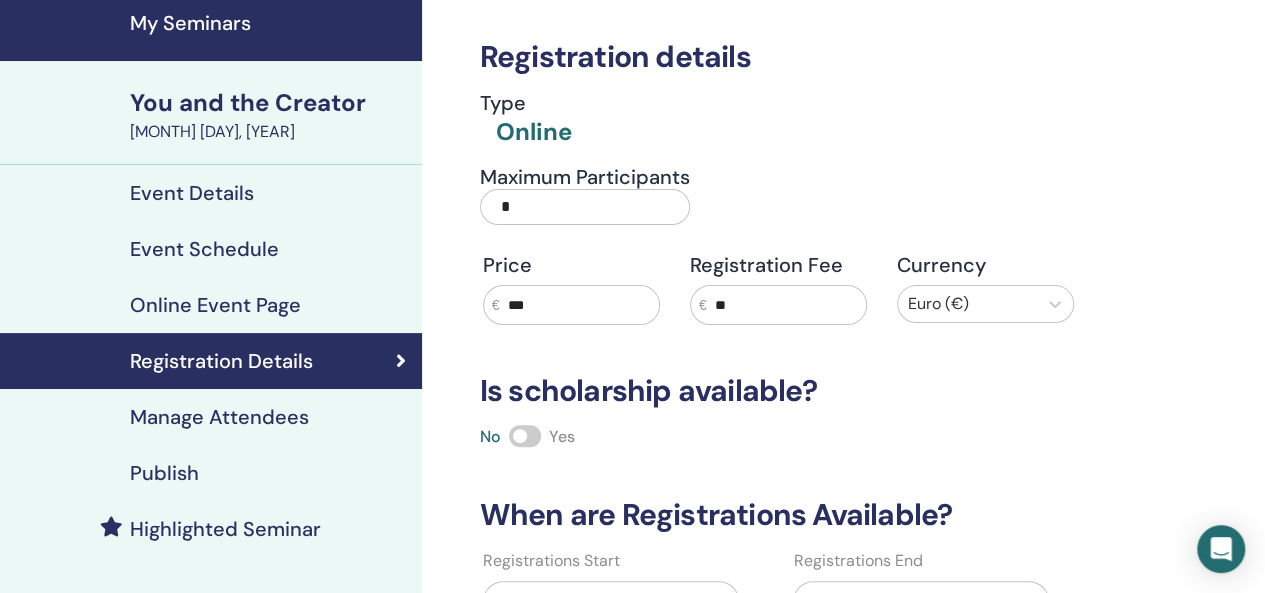 click on "Event Details" at bounding box center [192, 193] 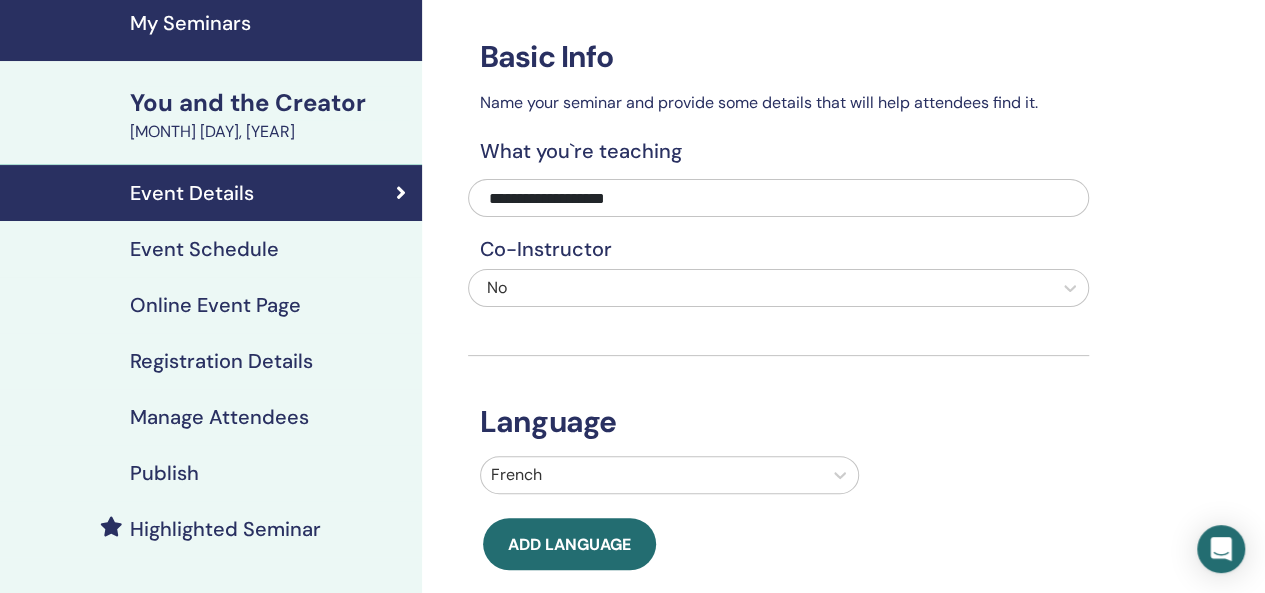 click on "Publish" at bounding box center [164, 473] 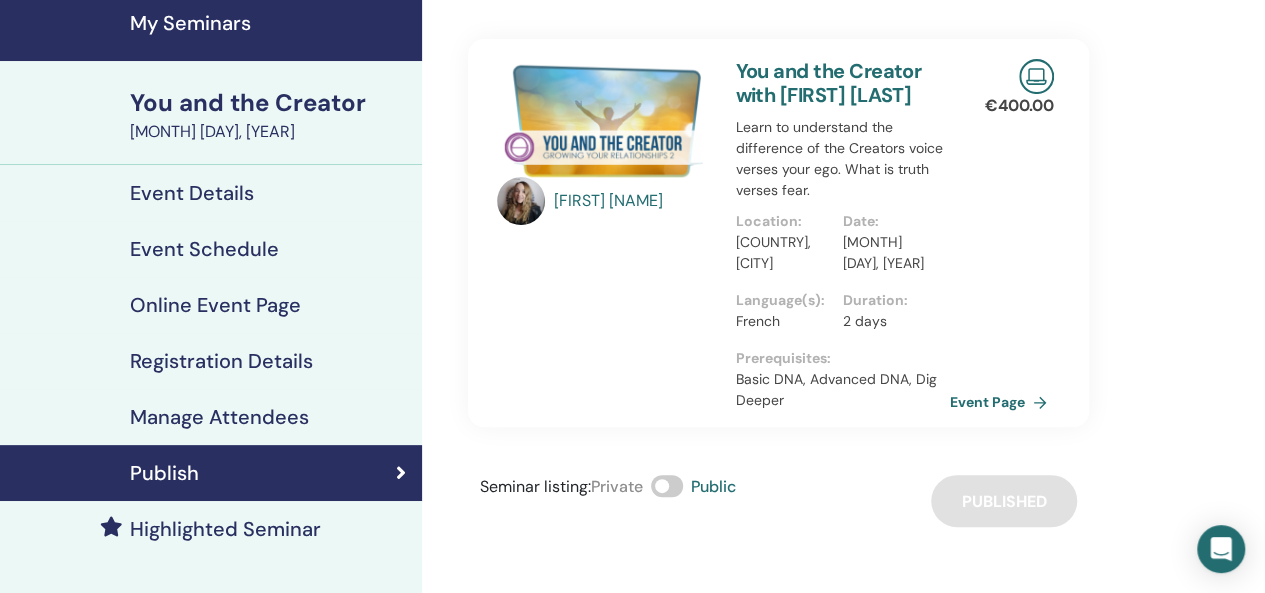 click at bounding box center (667, 486) 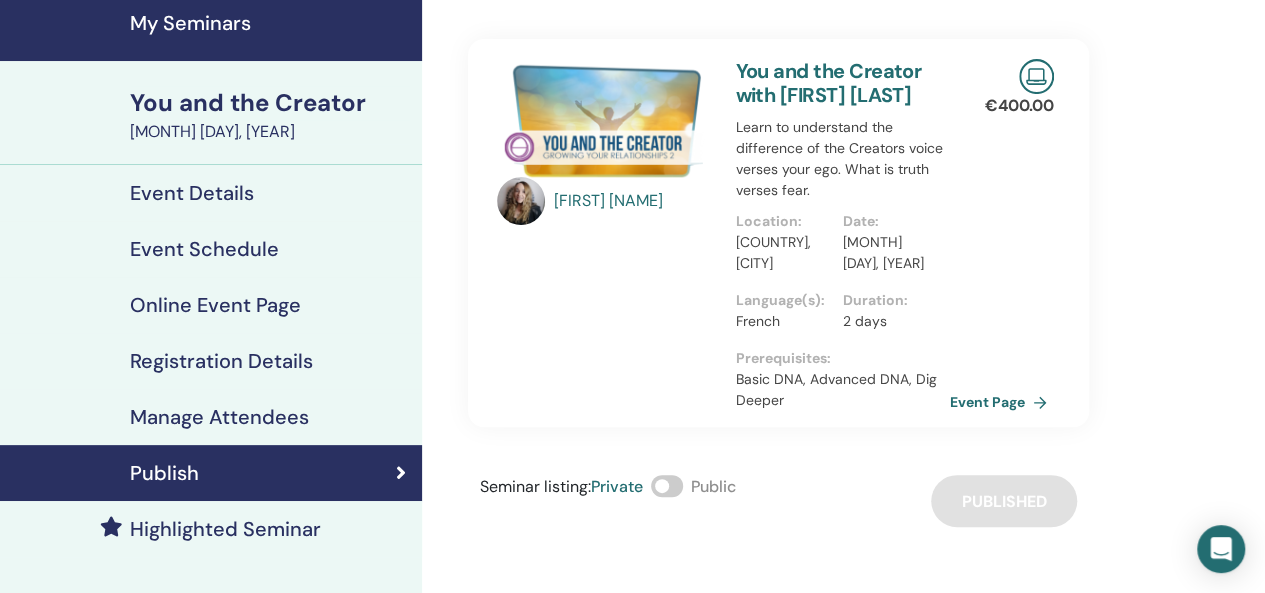 click at bounding box center (667, 486) 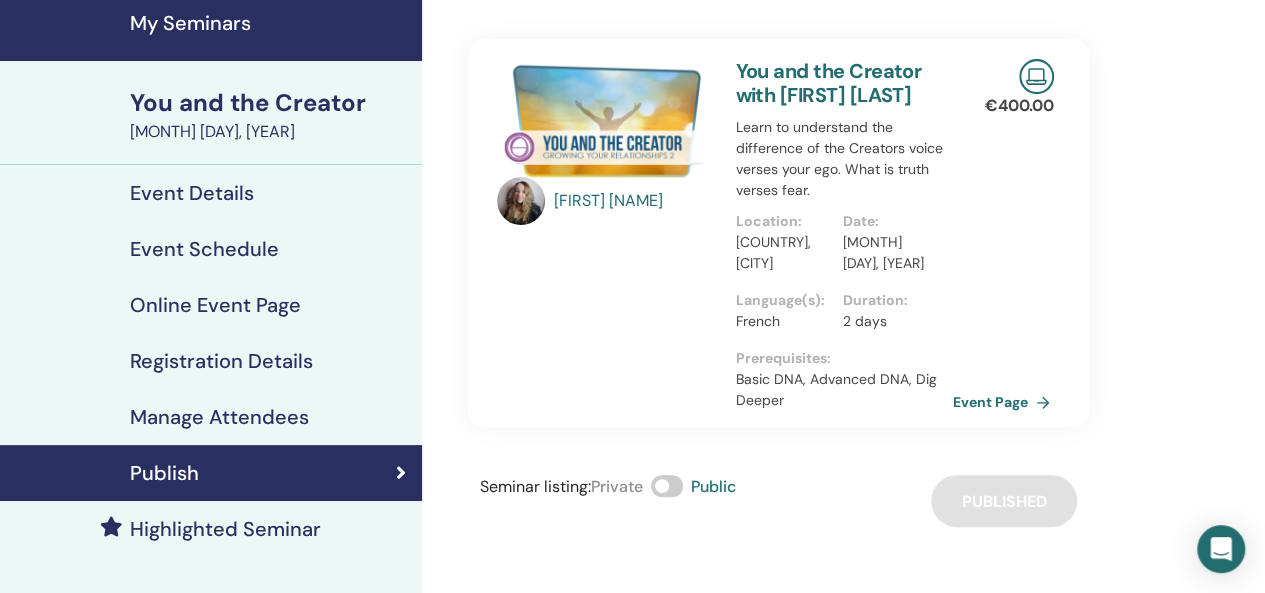 click on "Event Page" at bounding box center (1005, 402) 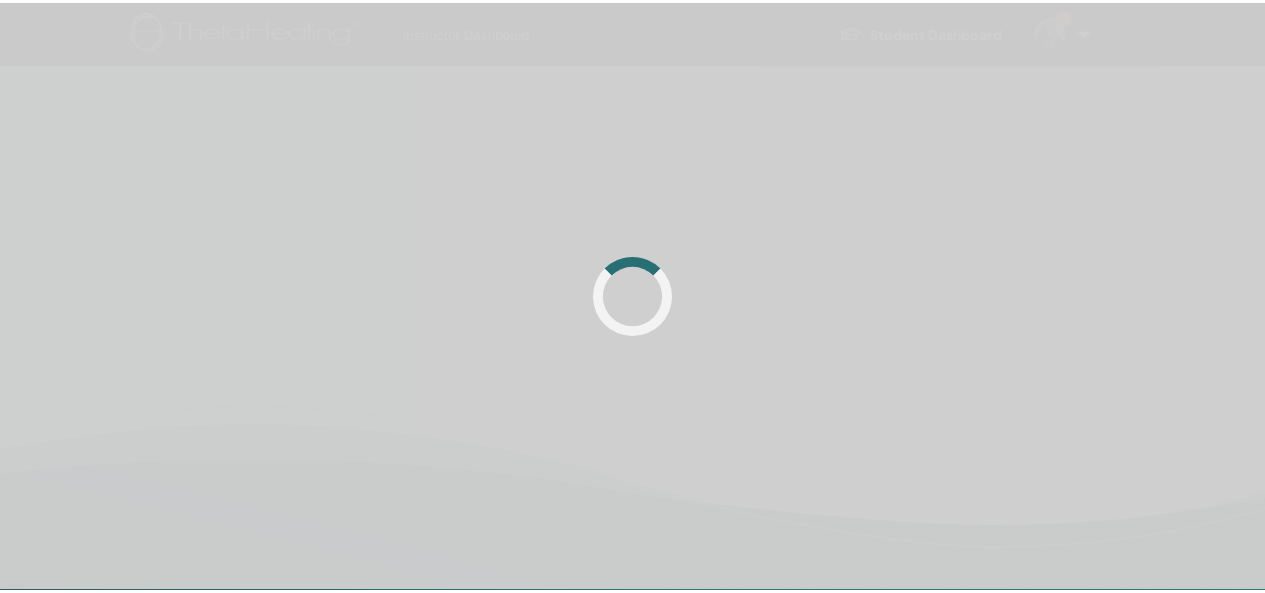 scroll, scrollTop: 73, scrollLeft: 0, axis: vertical 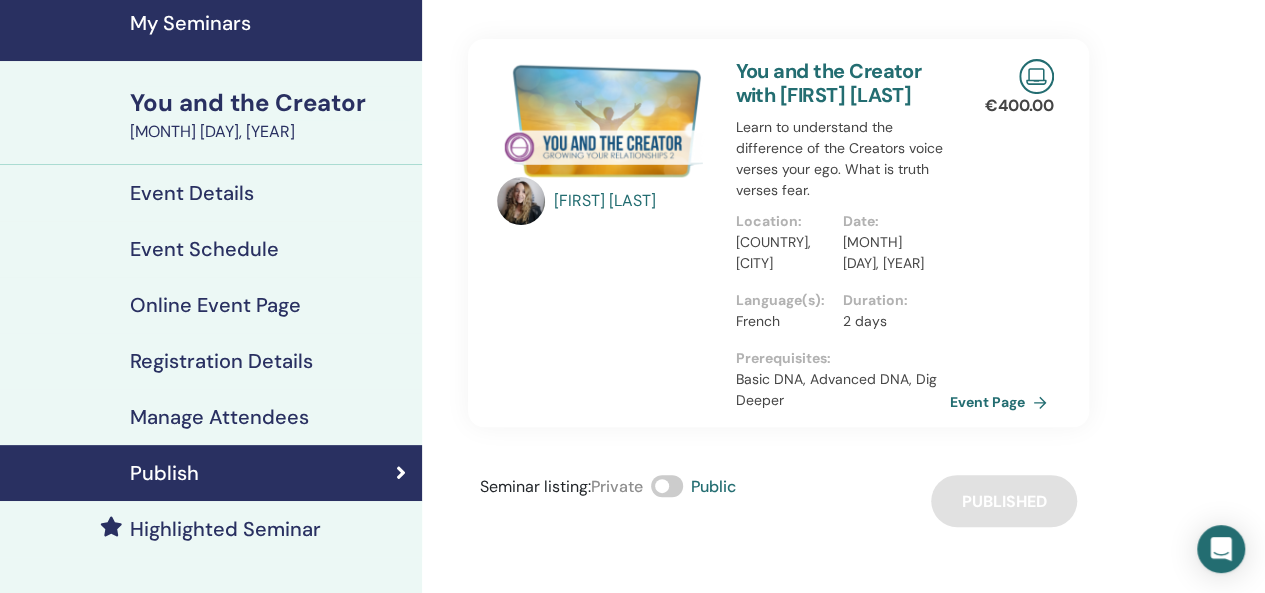 click on "Event Details" at bounding box center (192, 193) 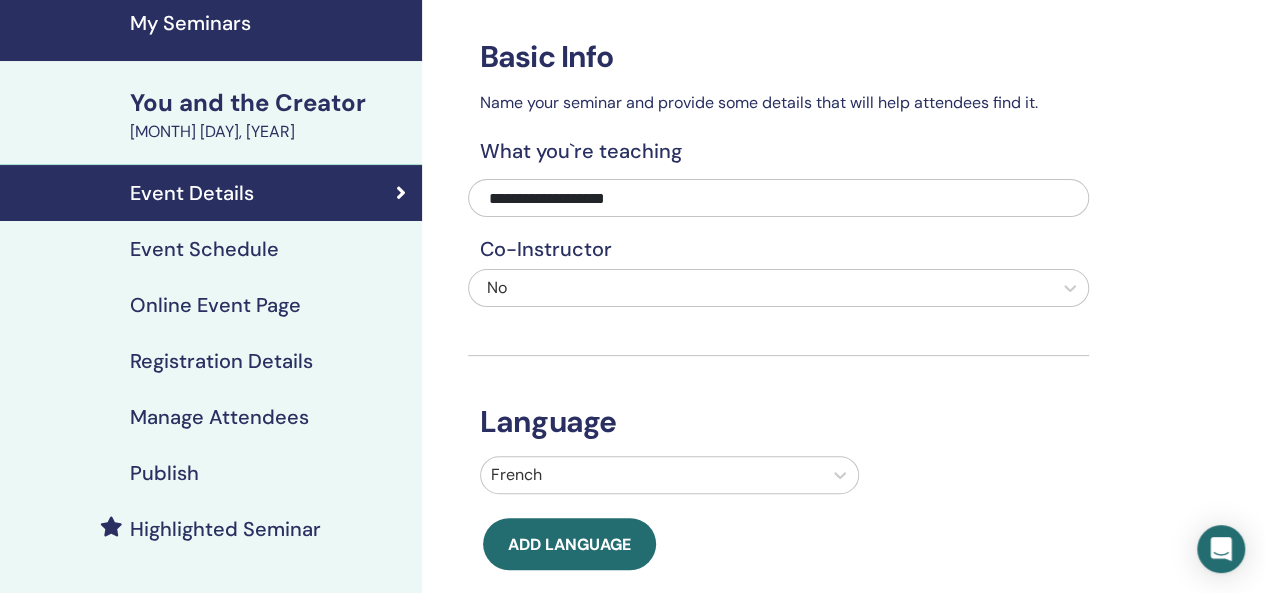 click on "You and the Creator" at bounding box center (270, 103) 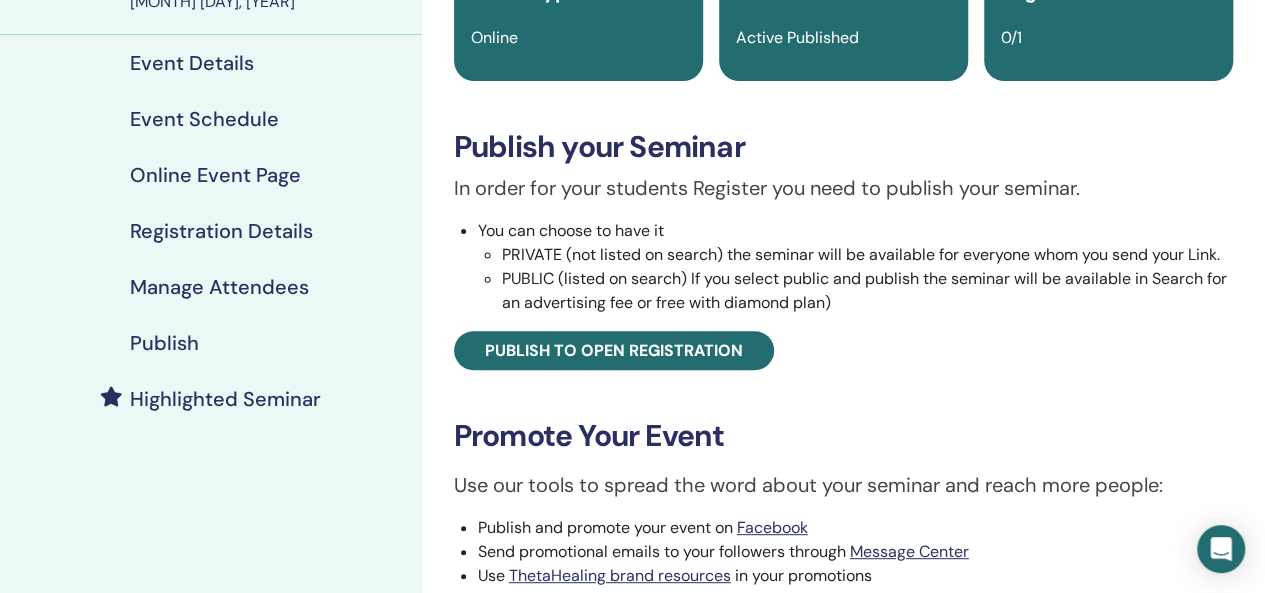 scroll, scrollTop: 205, scrollLeft: 0, axis: vertical 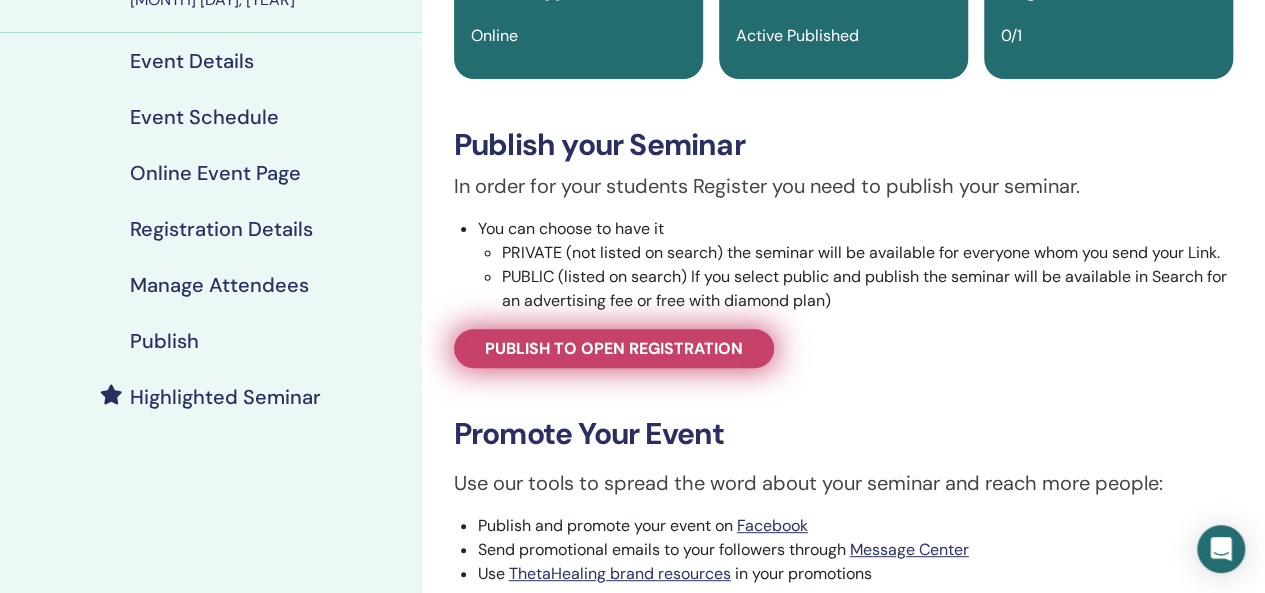 click on "Publish to open registration" at bounding box center [614, 348] 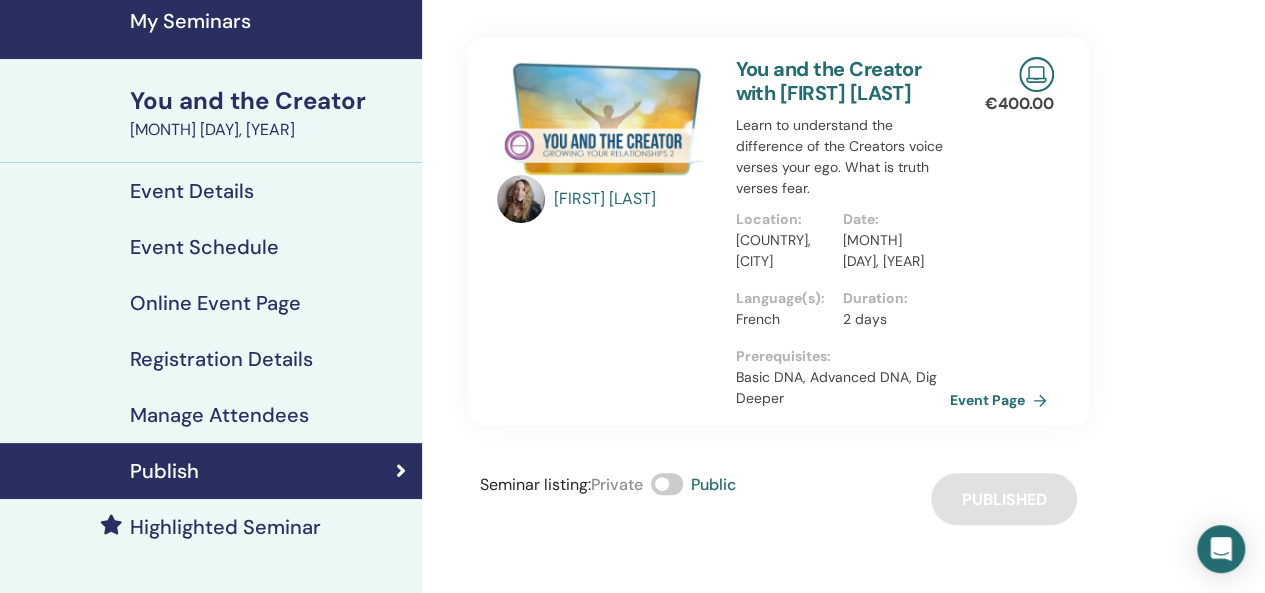 scroll, scrollTop: 63, scrollLeft: 0, axis: vertical 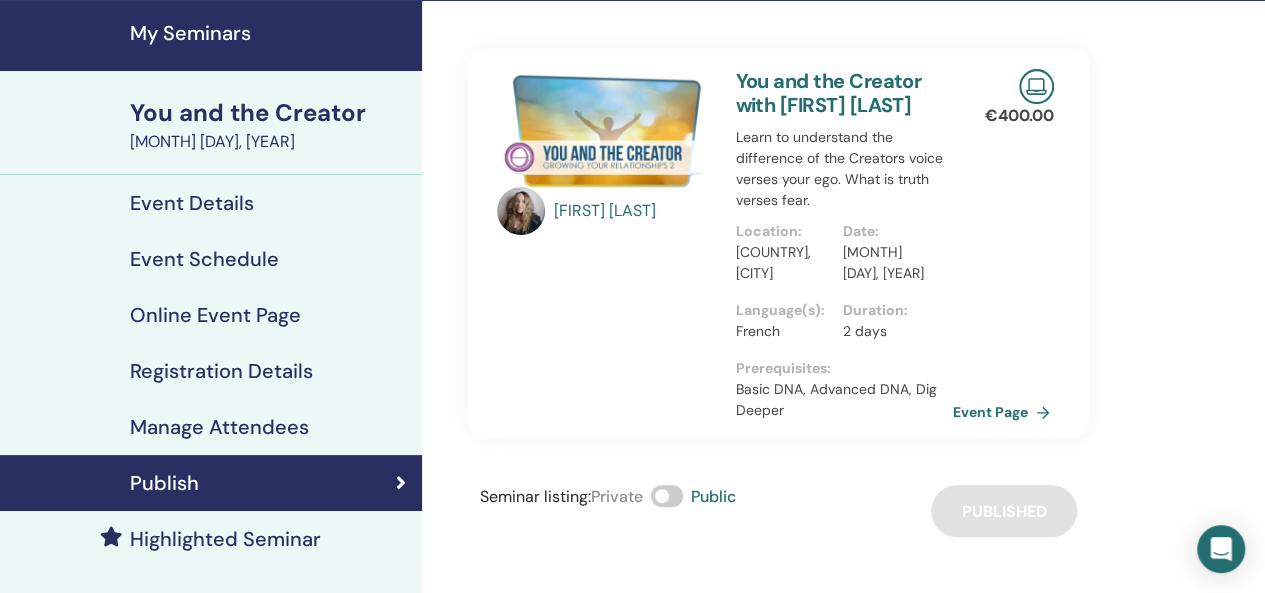 click on "Event Page" at bounding box center [1005, 412] 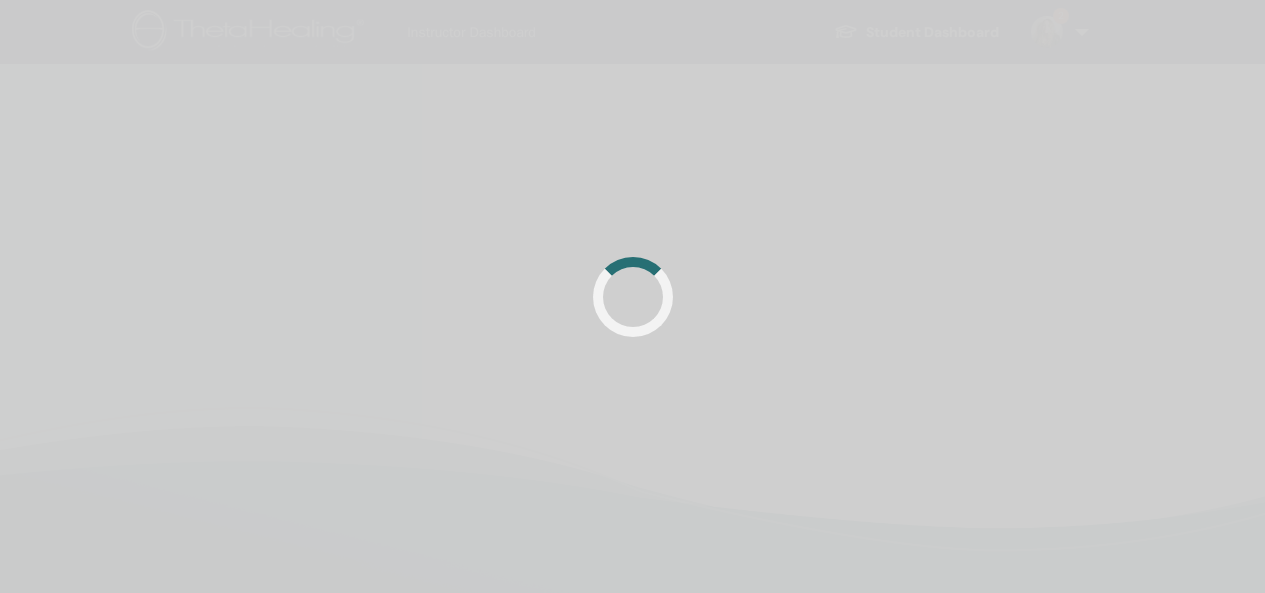 scroll, scrollTop: 63, scrollLeft: 0, axis: vertical 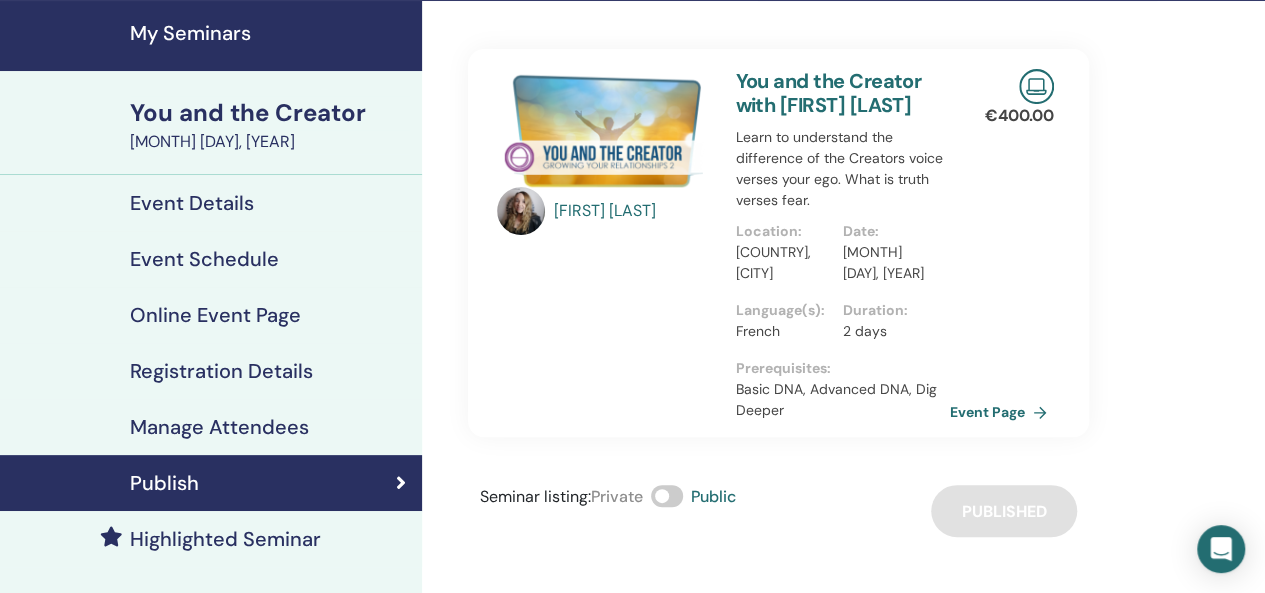 click on "My Seminars" at bounding box center [270, 33] 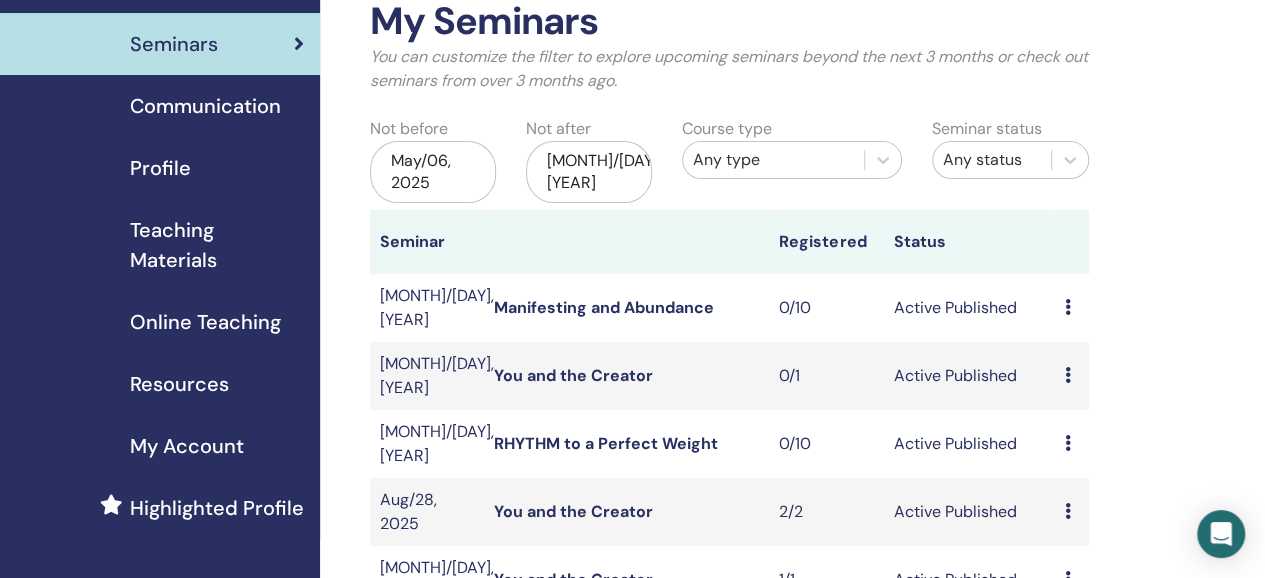 scroll, scrollTop: 95, scrollLeft: 0, axis: vertical 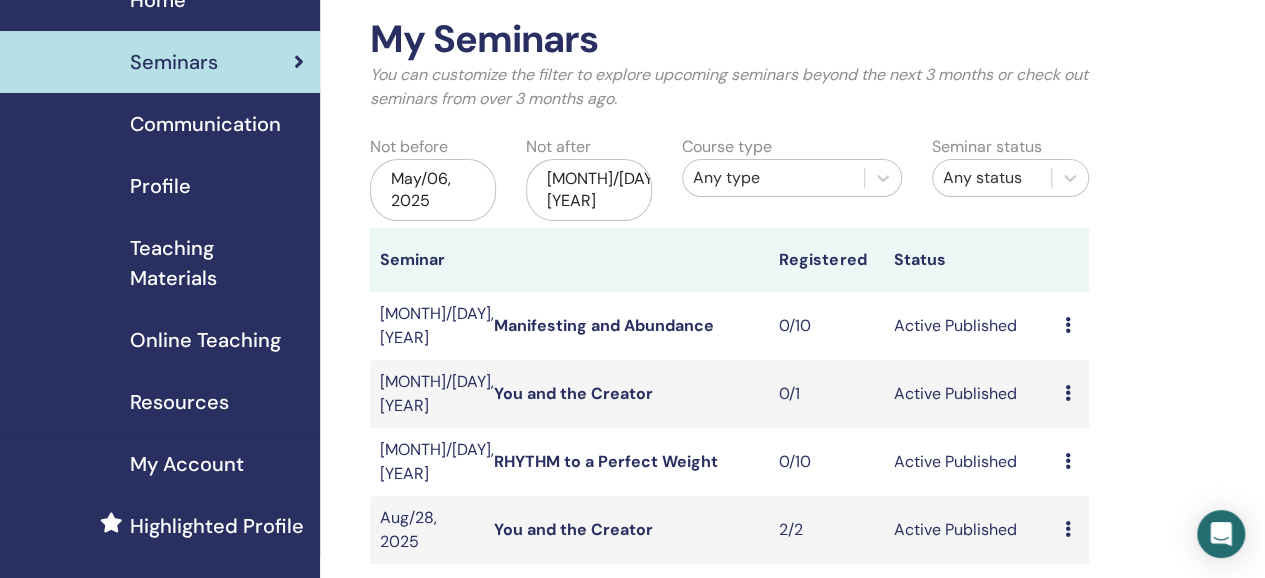 click on "[MONTH]/[DAY], [YEAR]" at bounding box center [589, 190] 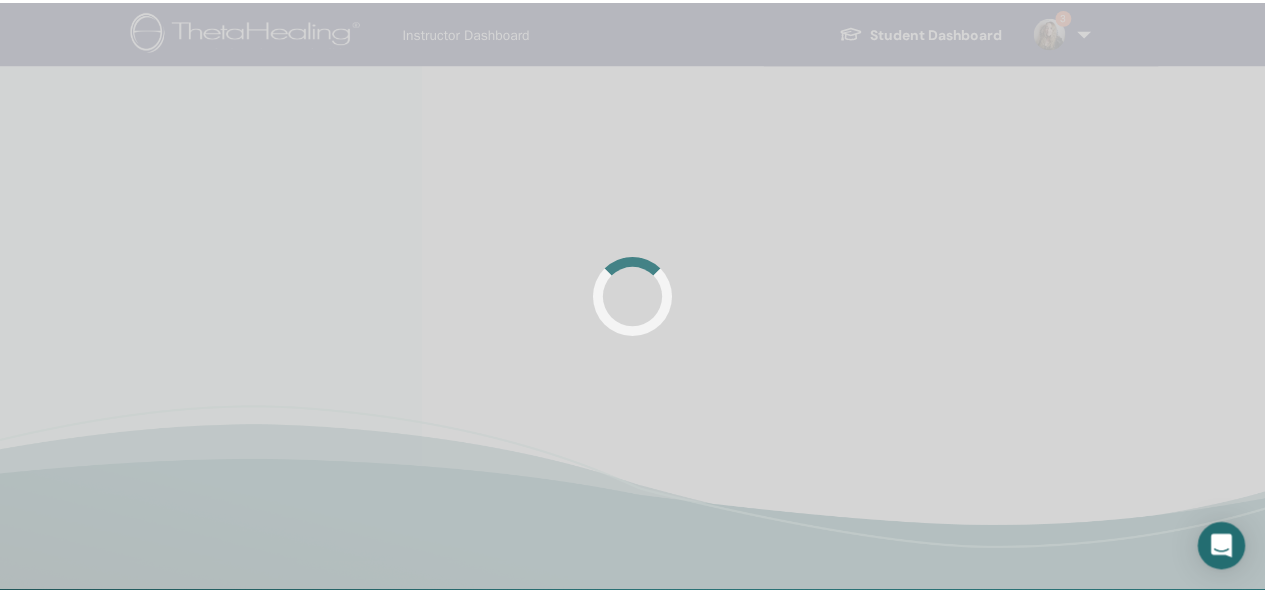 scroll, scrollTop: 0, scrollLeft: 0, axis: both 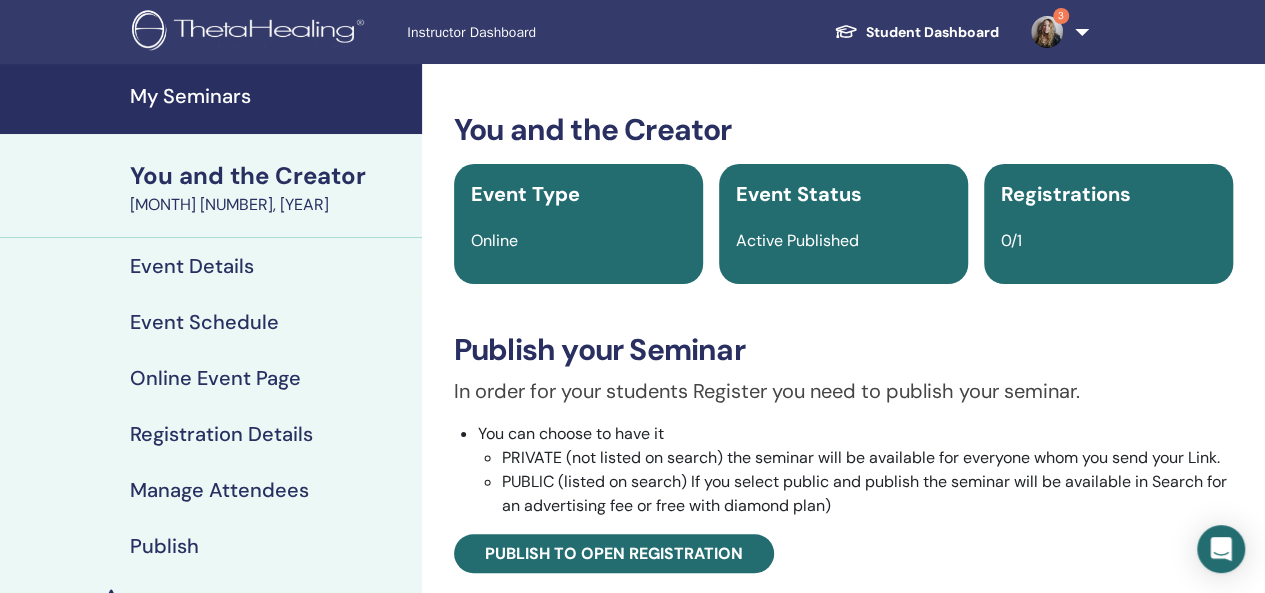 click on "Event Details" at bounding box center [192, 266] 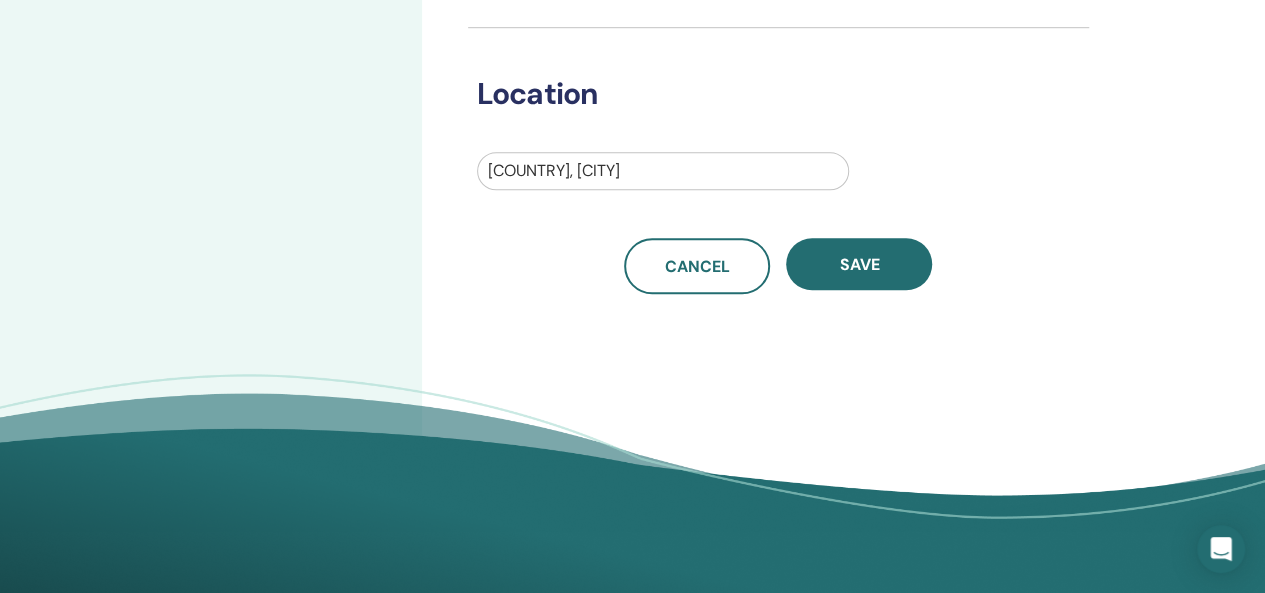 scroll, scrollTop: 666, scrollLeft: 0, axis: vertical 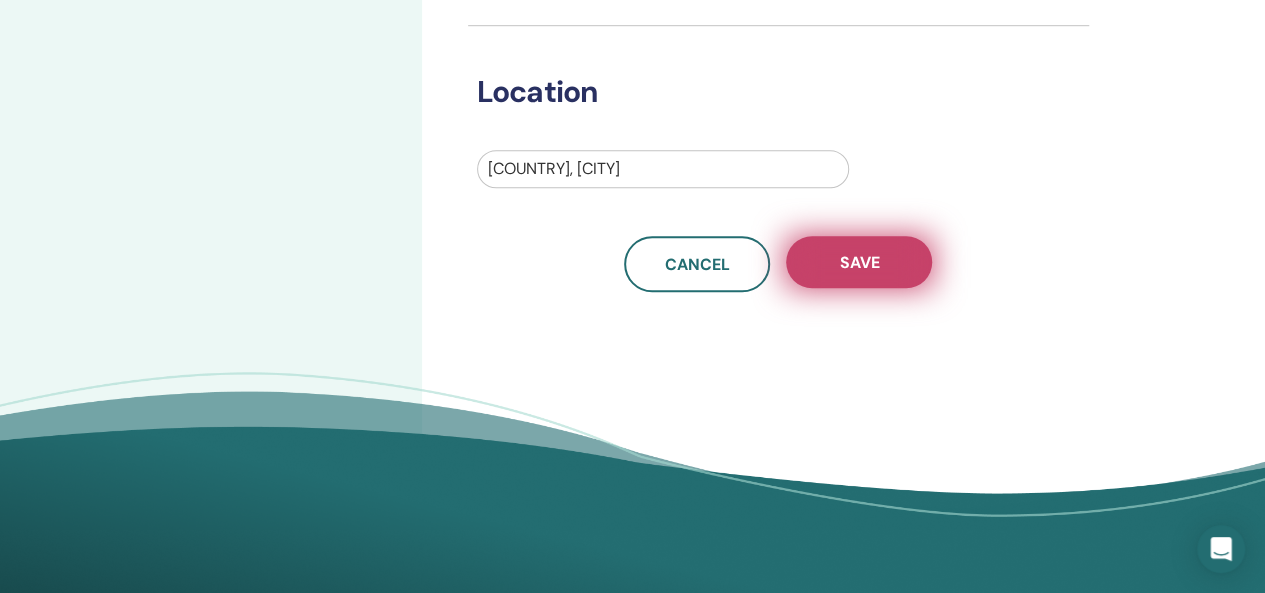 click on "Save" at bounding box center (859, 262) 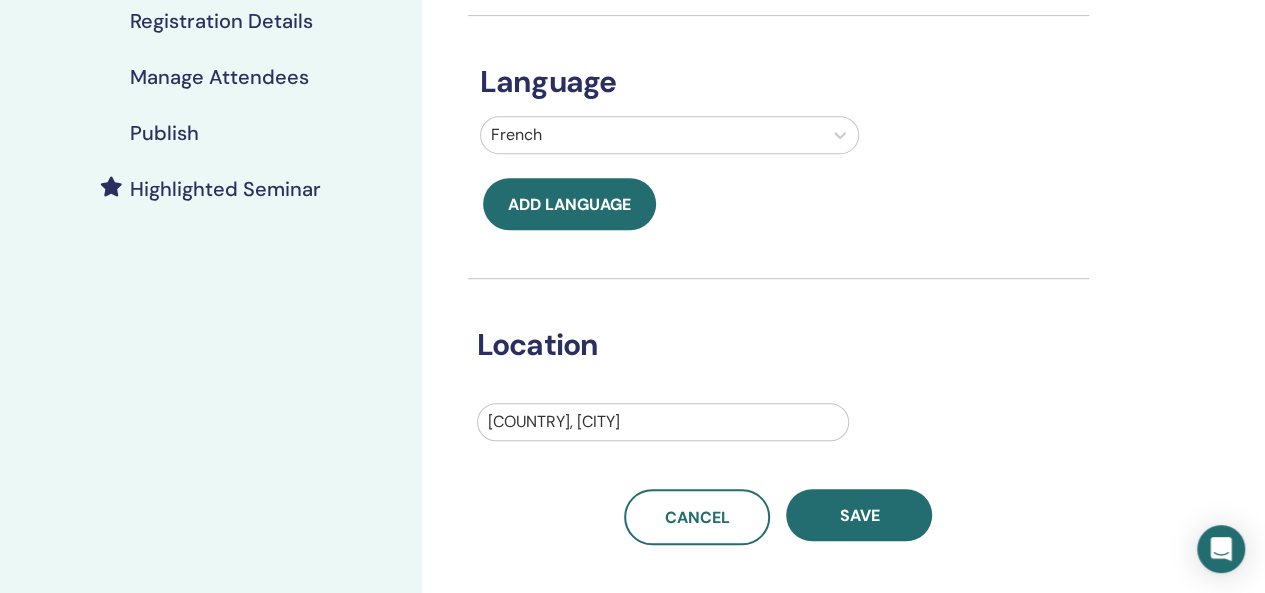 scroll, scrollTop: 418, scrollLeft: 0, axis: vertical 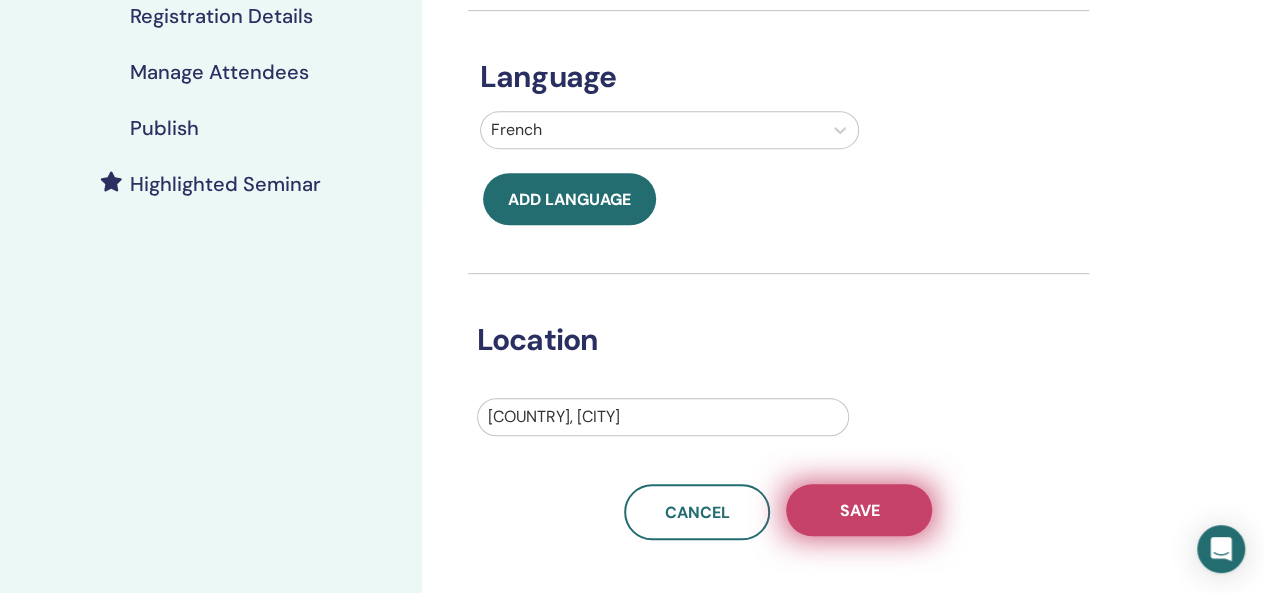 click on "Save" at bounding box center [859, 510] 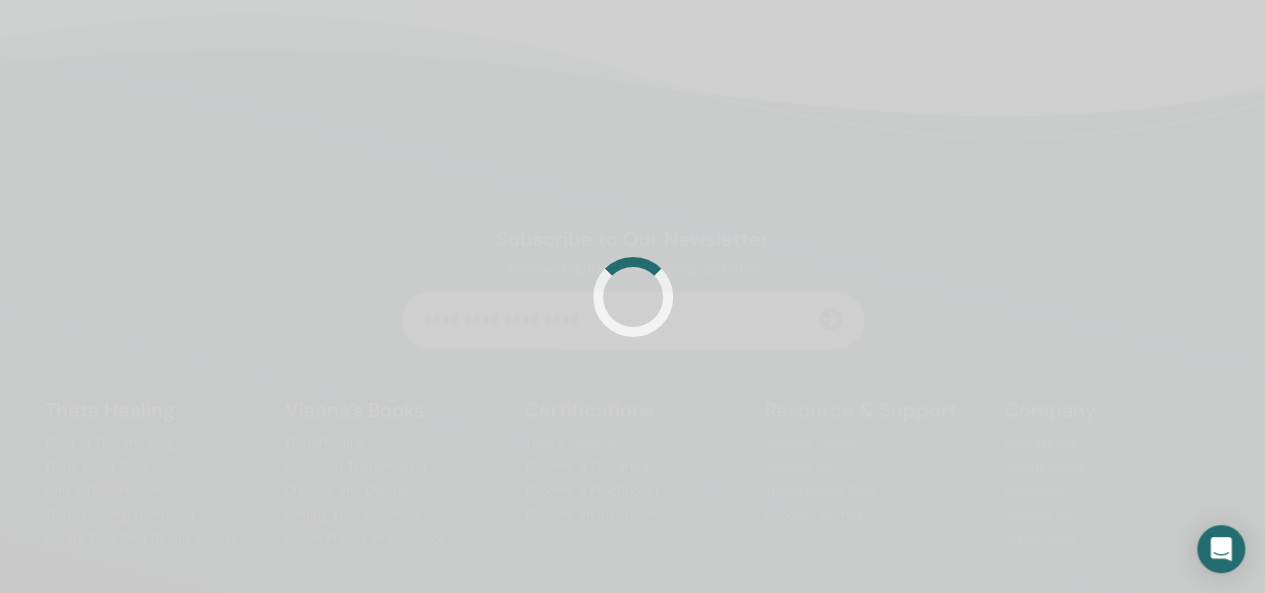 scroll, scrollTop: 418, scrollLeft: 0, axis: vertical 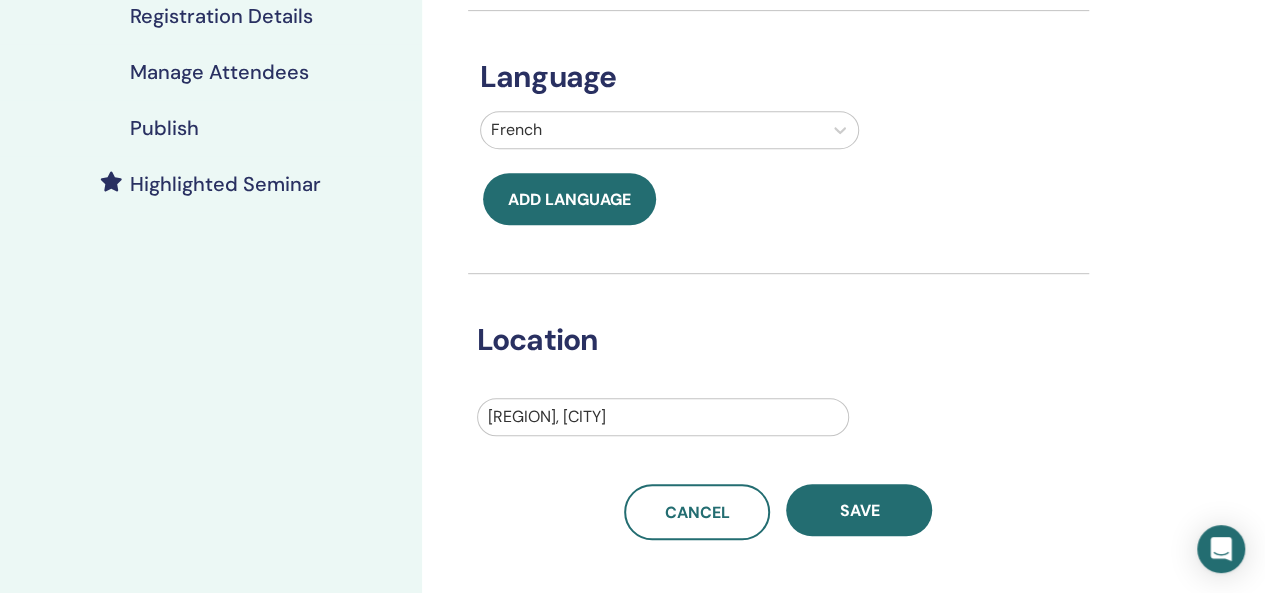click on "Publish" at bounding box center (164, 128) 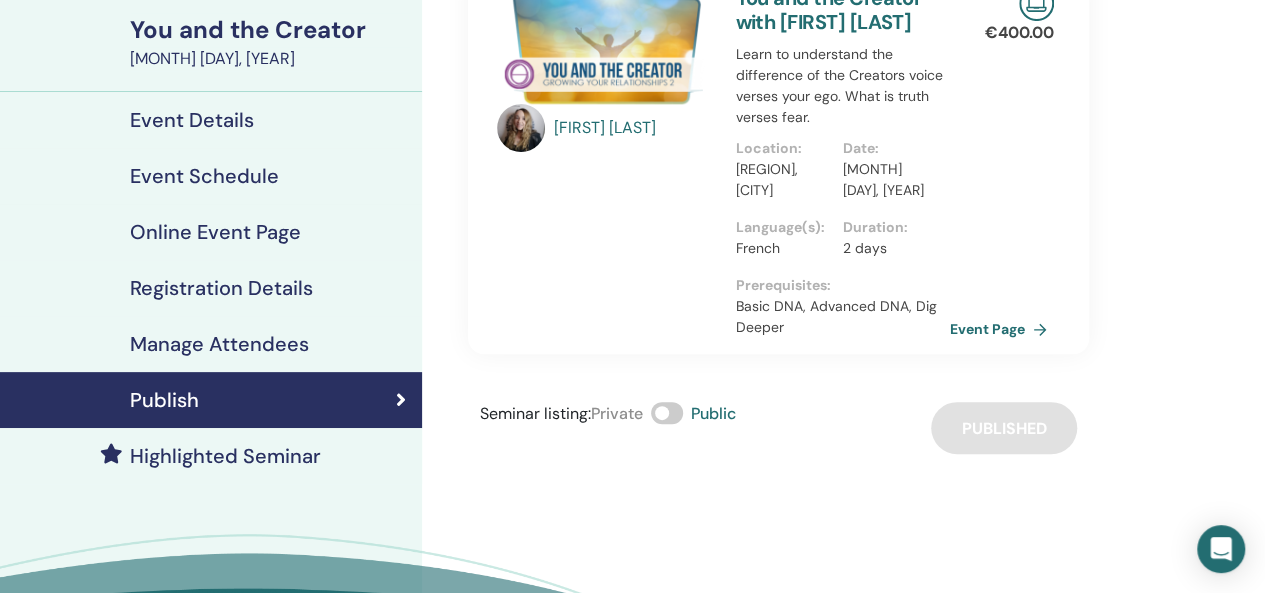 scroll, scrollTop: 144, scrollLeft: 0, axis: vertical 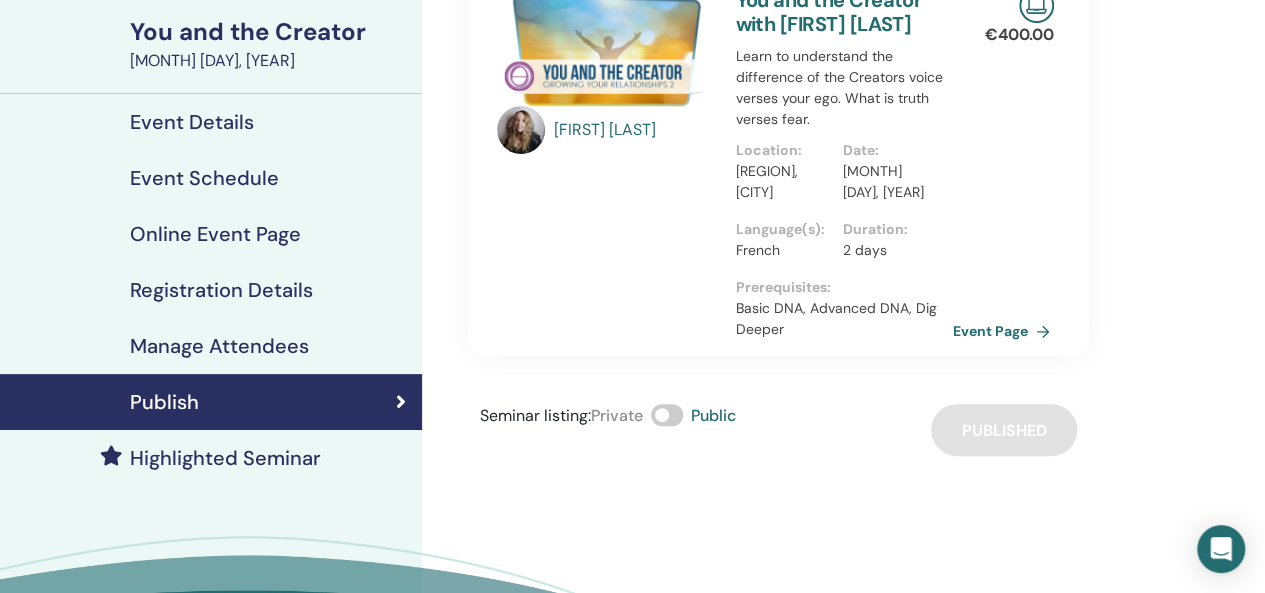 click on "Event Page" at bounding box center [1005, 331] 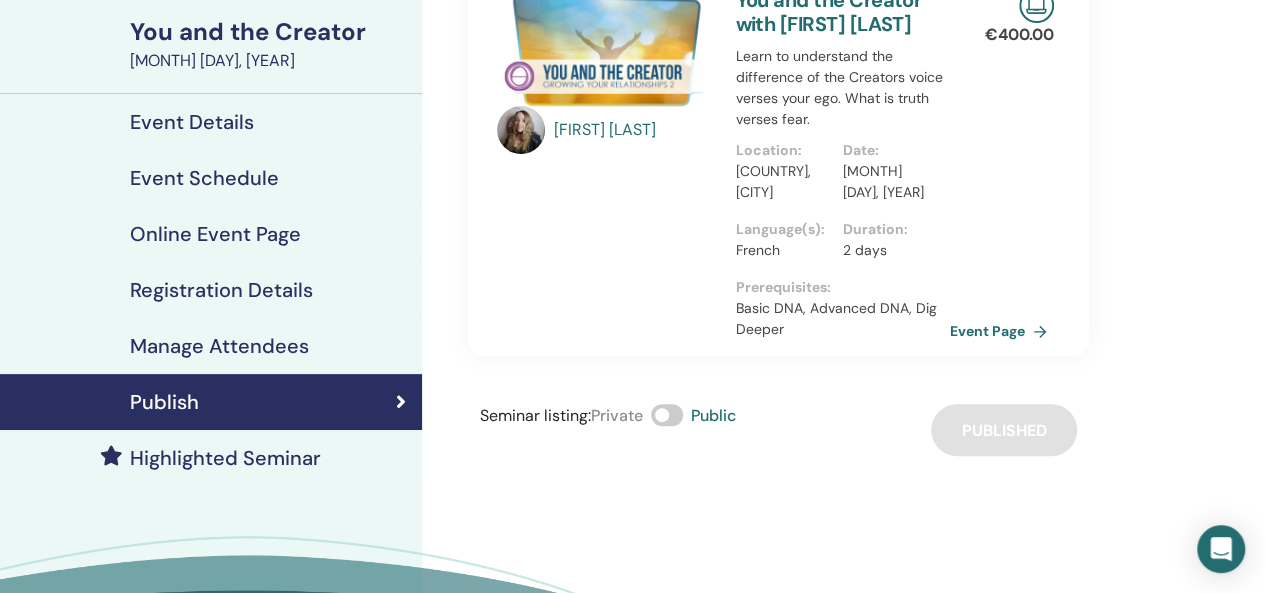 scroll, scrollTop: 0, scrollLeft: 0, axis: both 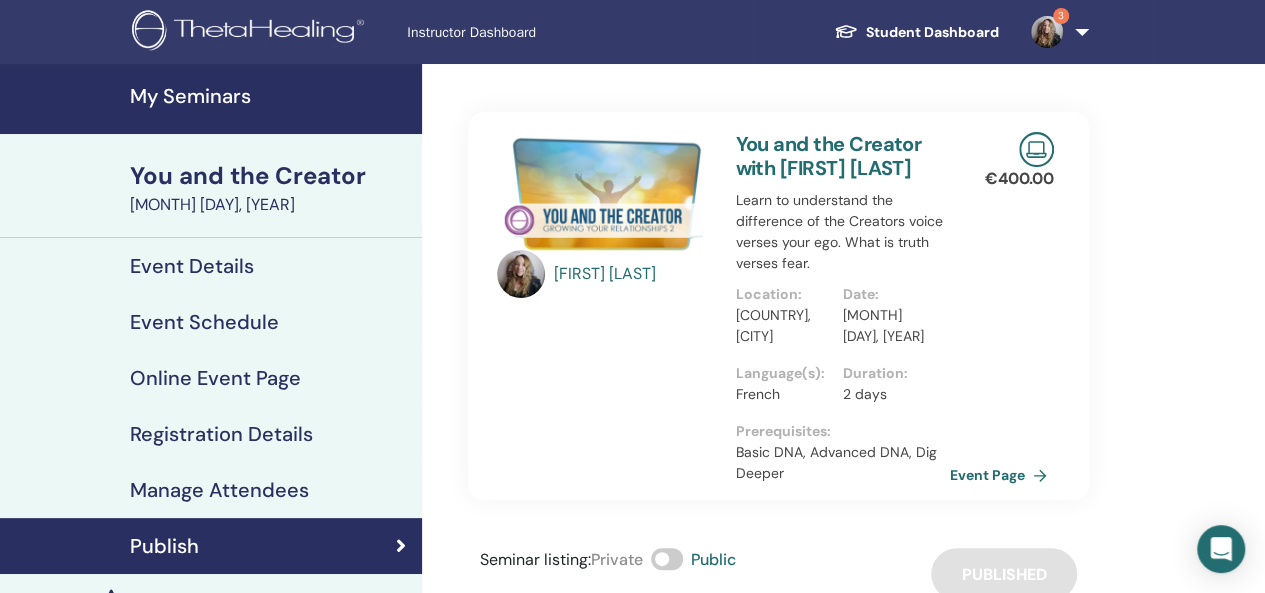 click on "You and the Creator" at bounding box center [270, 176] 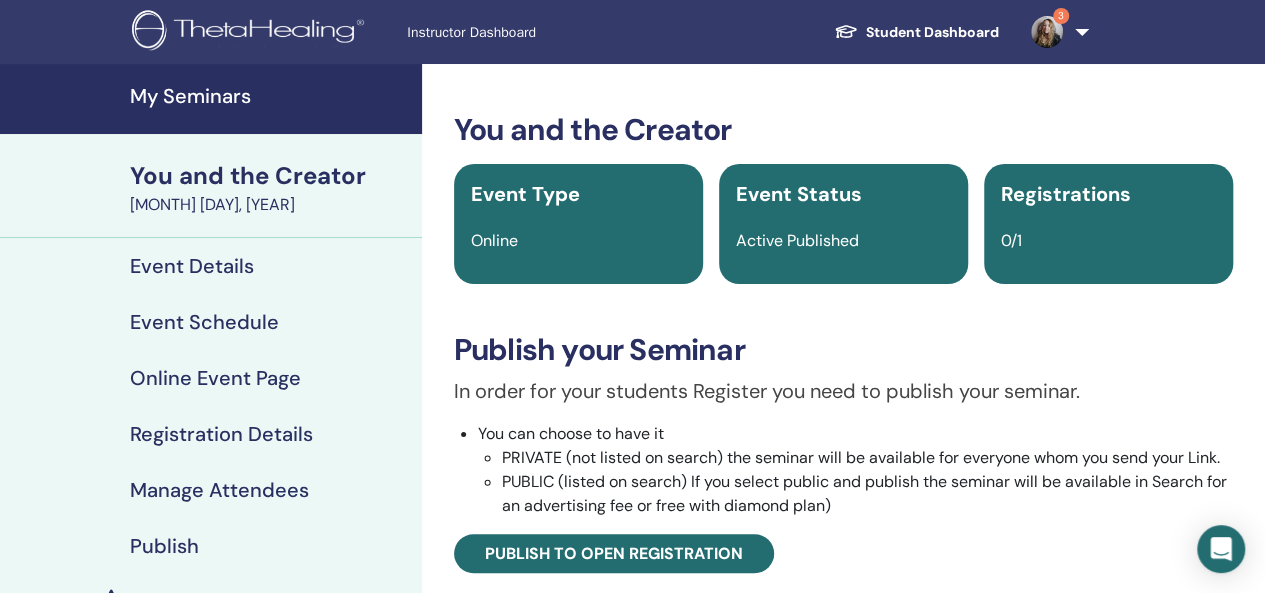 click on "Event Details" at bounding box center (192, 266) 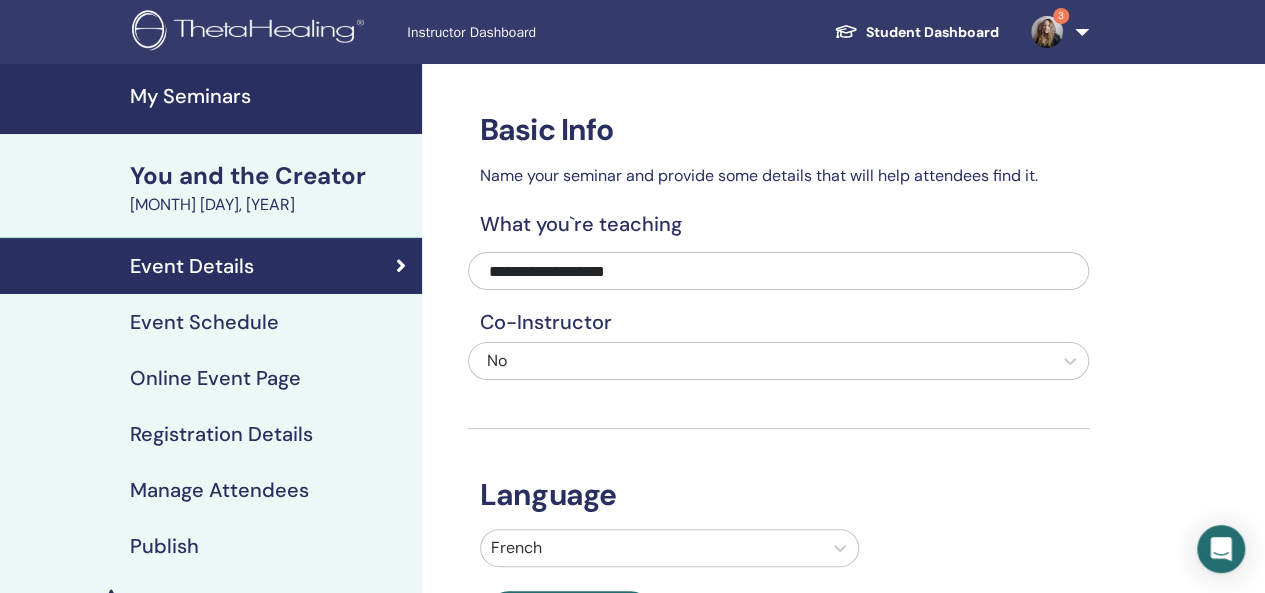 click on "My Seminars" at bounding box center (270, 96) 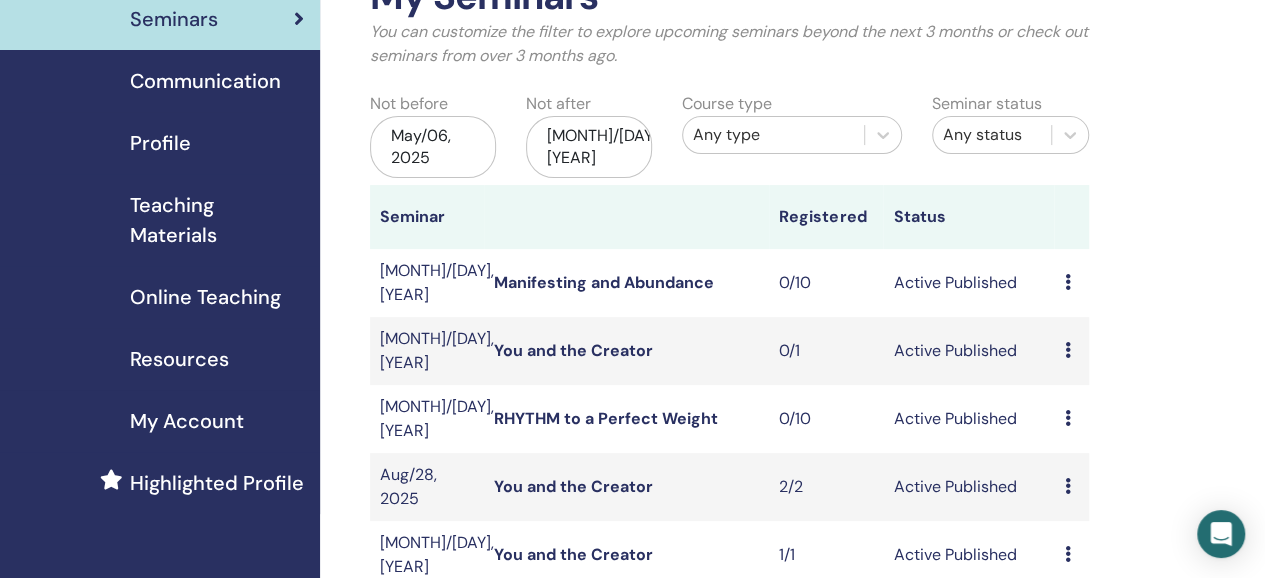 scroll, scrollTop: 145, scrollLeft: 0, axis: vertical 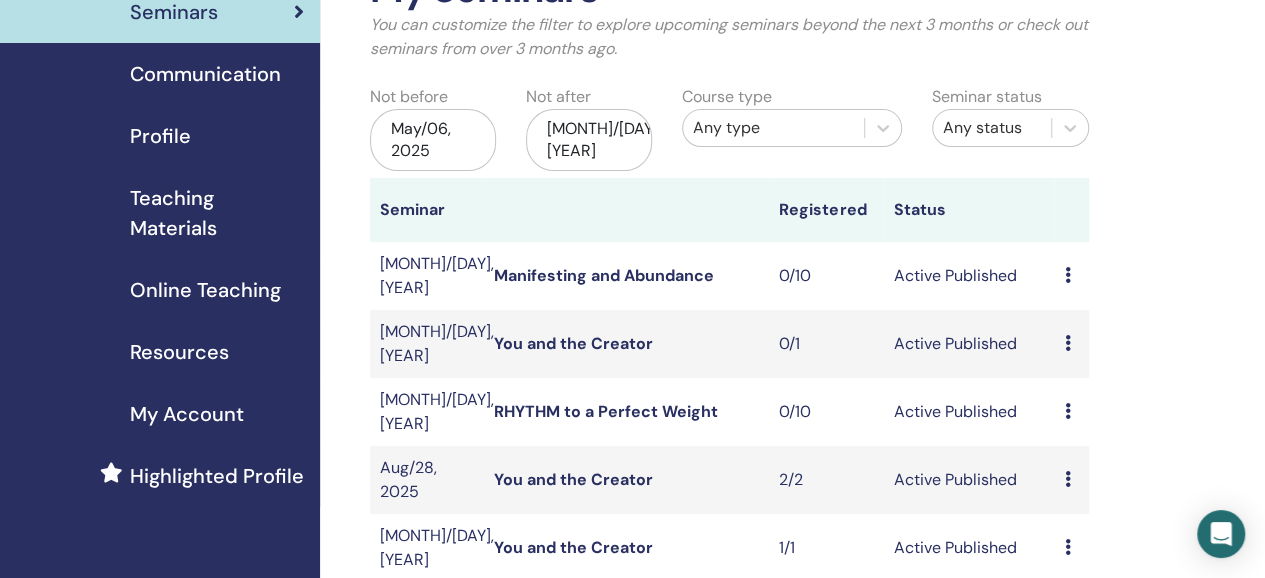 click on "You and the Creator" at bounding box center [573, 343] 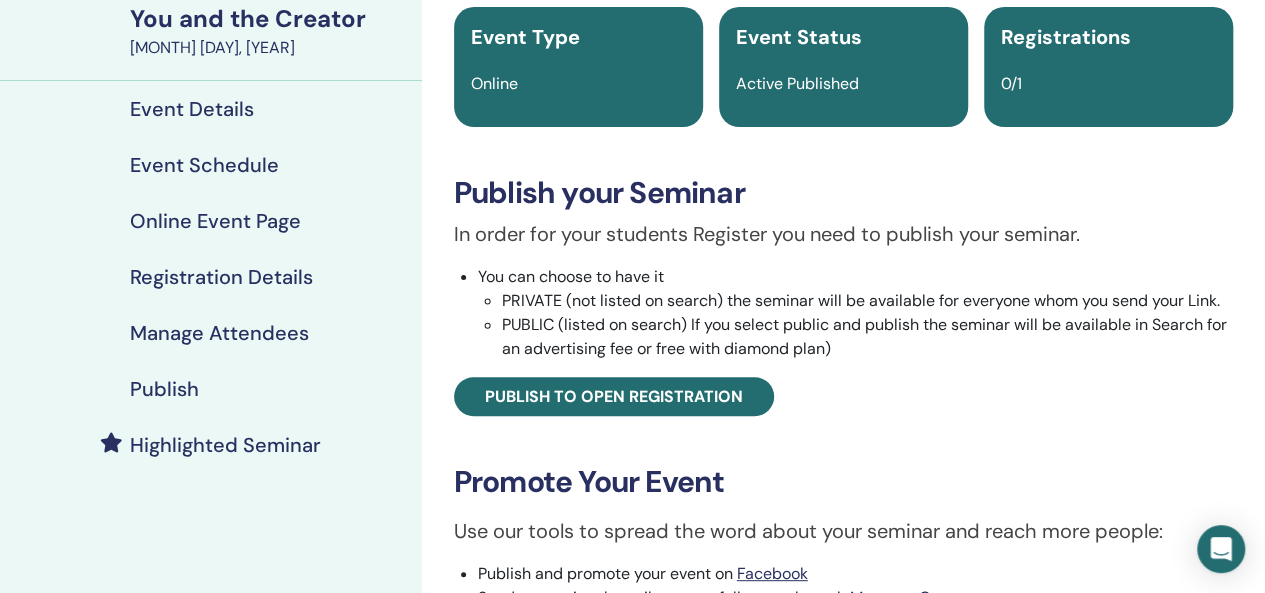 scroll, scrollTop: 0, scrollLeft: 0, axis: both 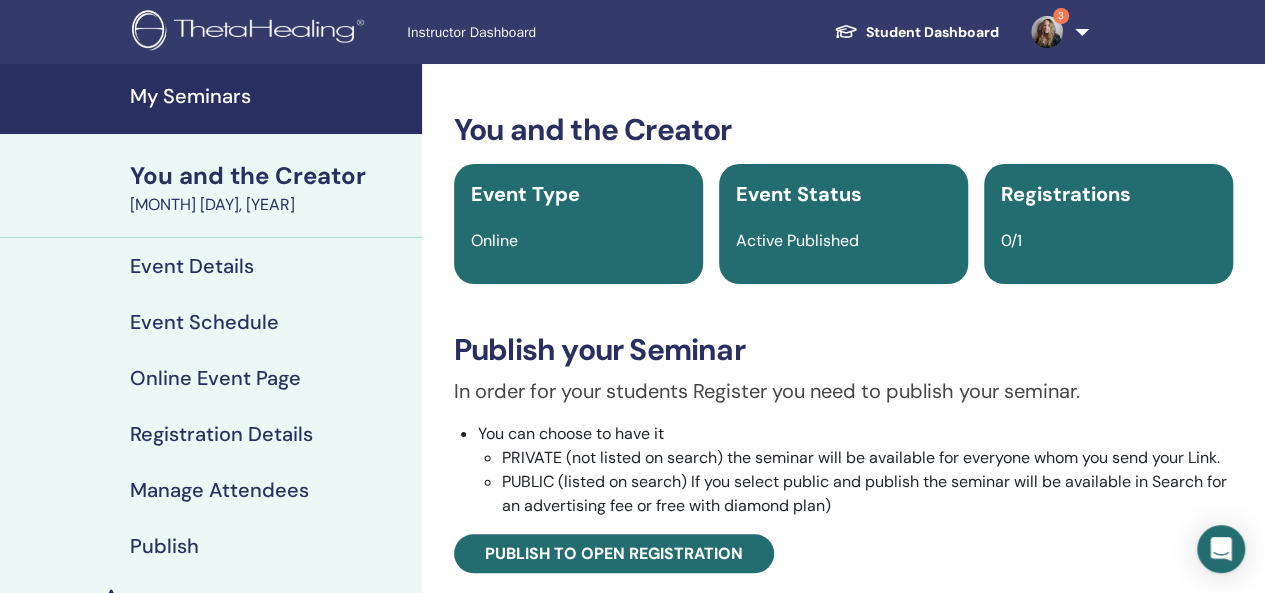 click on "Manage Attendees" at bounding box center [219, 490] 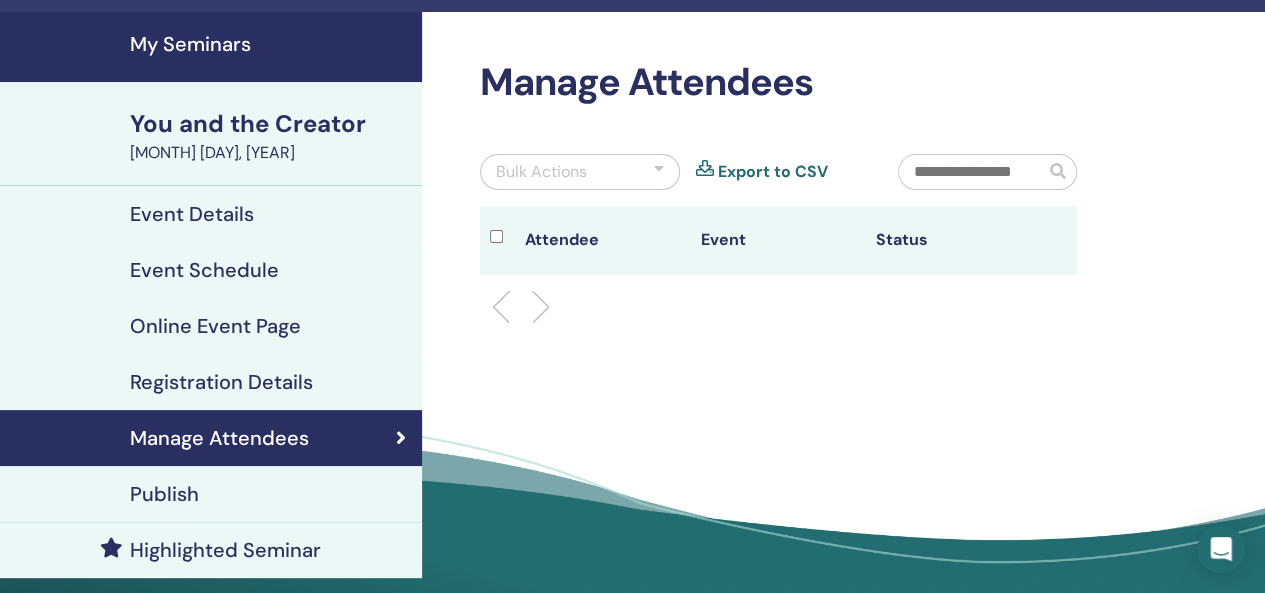 scroll, scrollTop: 67, scrollLeft: 0, axis: vertical 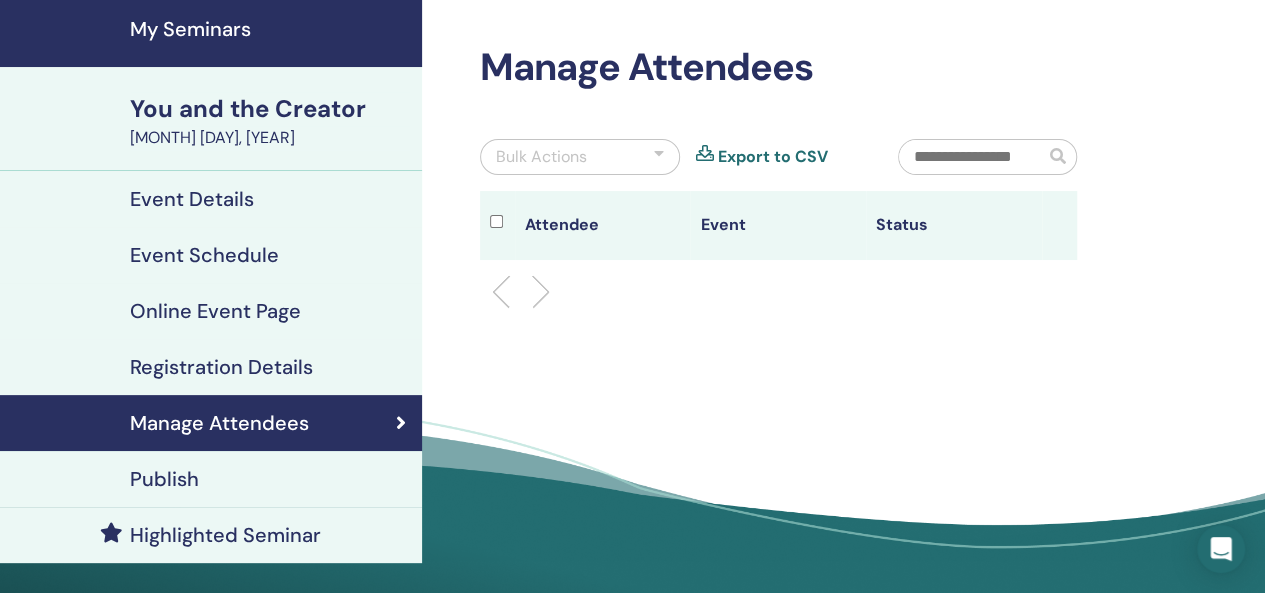 click on "Event Details" at bounding box center (192, 199) 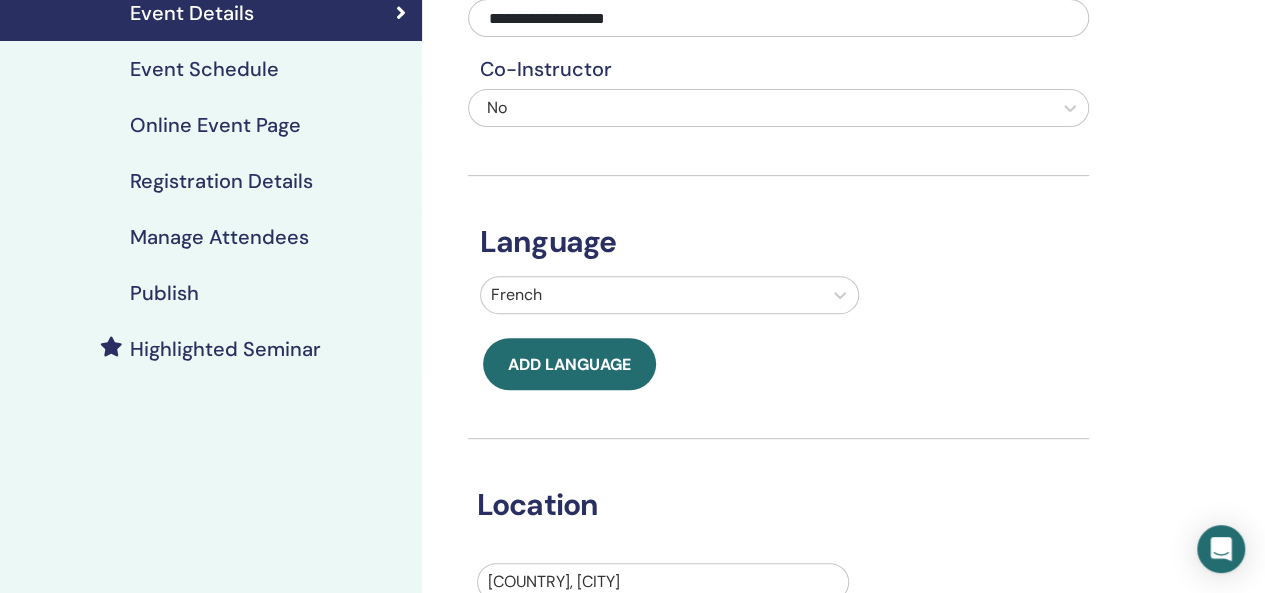 scroll, scrollTop: 0, scrollLeft: 0, axis: both 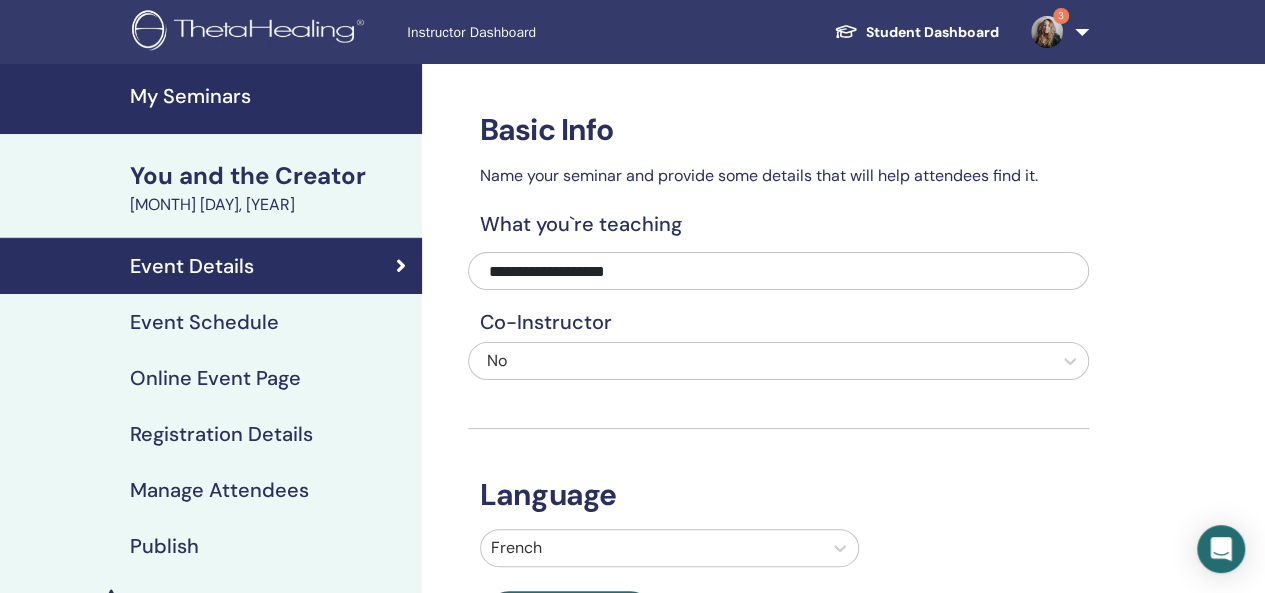 click on "My Seminars" at bounding box center [270, 96] 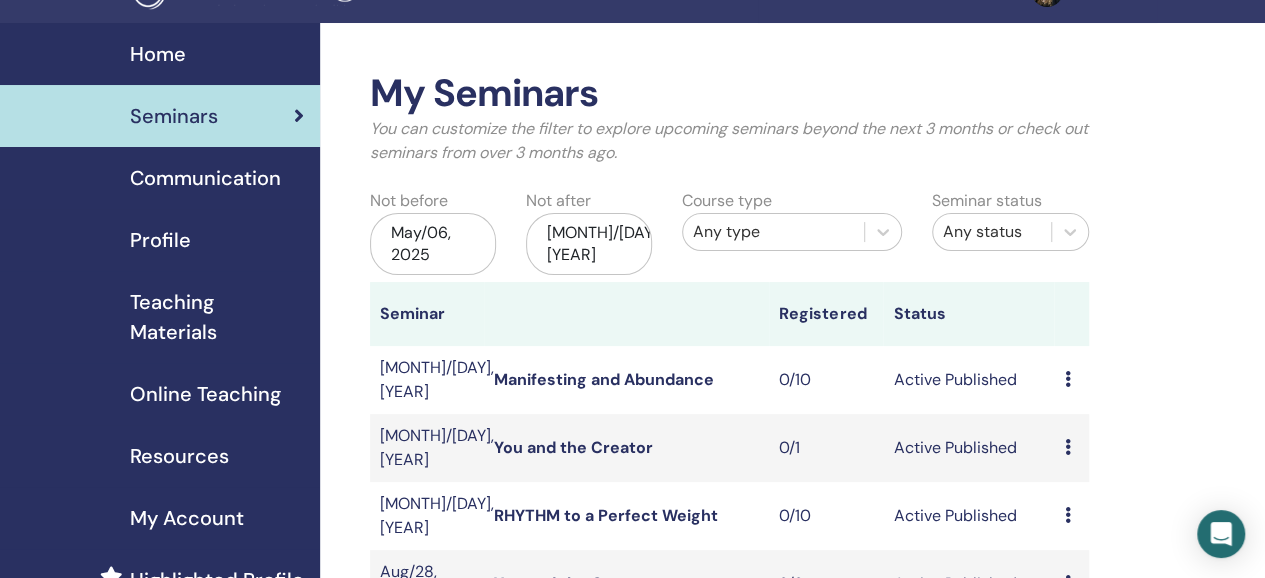 scroll, scrollTop: 42, scrollLeft: 0, axis: vertical 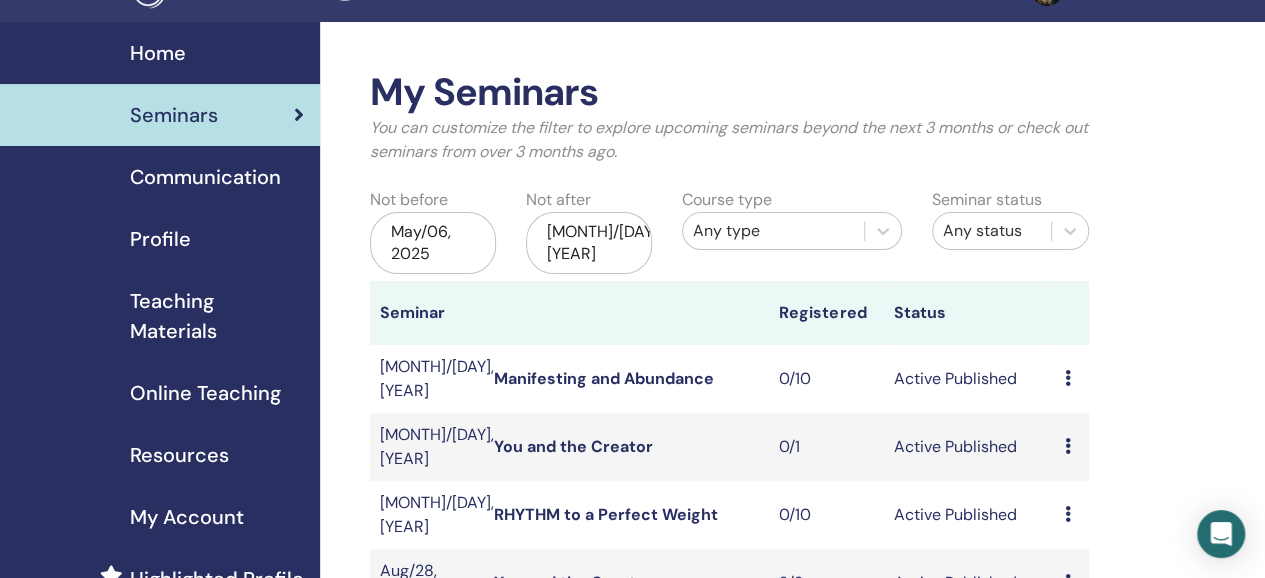 click at bounding box center (1067, 446) 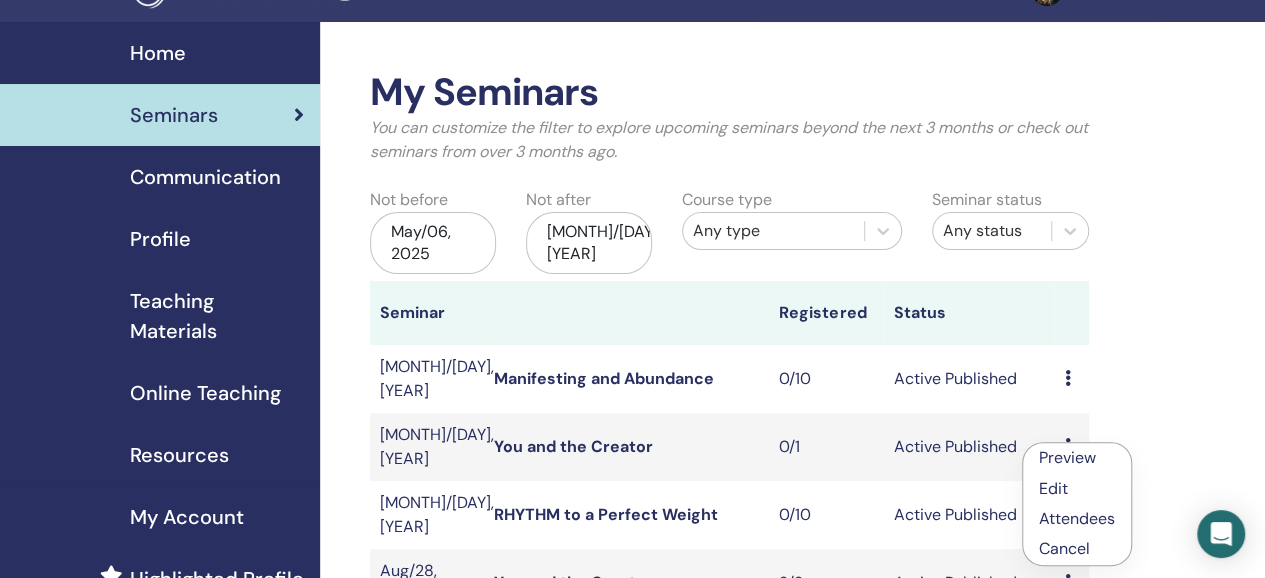 click on "Cancel" at bounding box center [1077, 549] 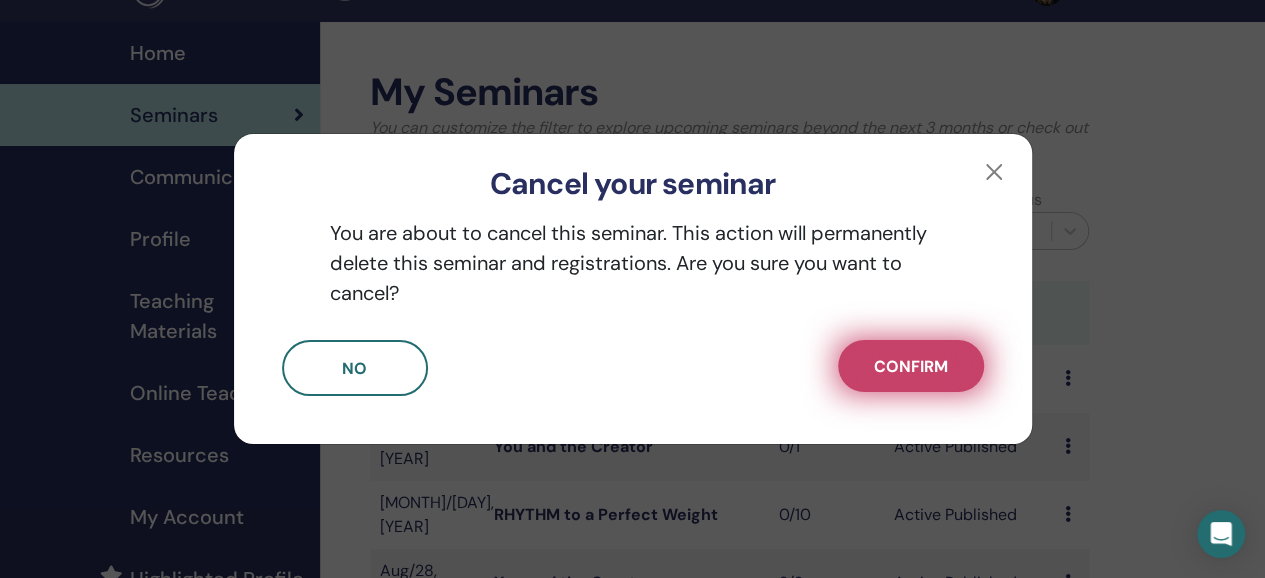 click on "Confirm" at bounding box center [911, 366] 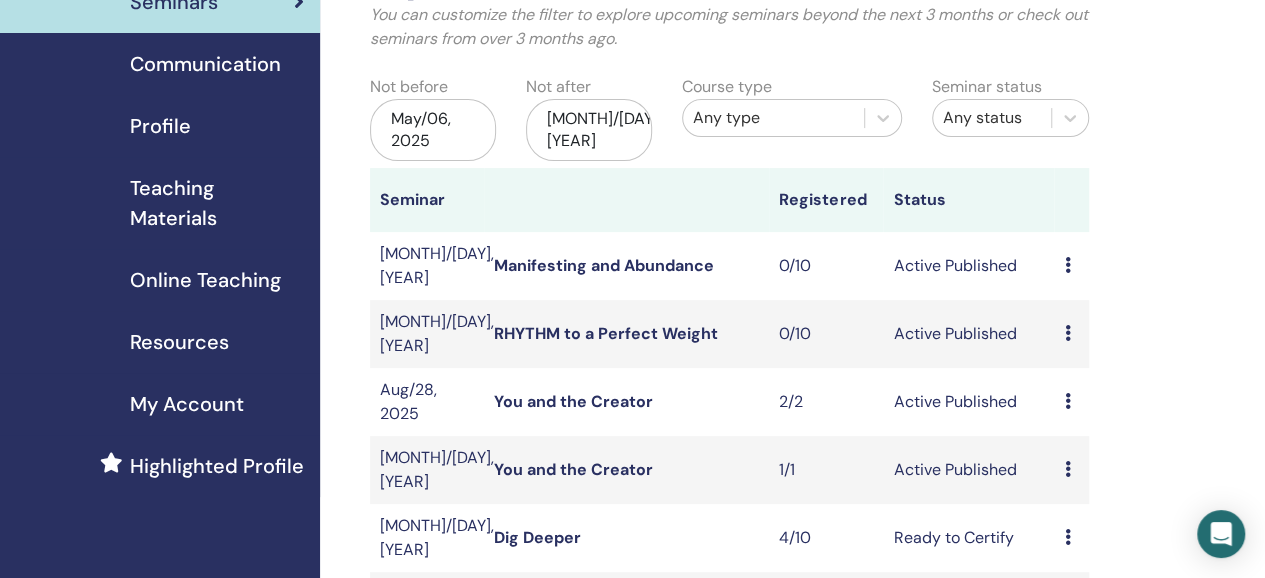 scroll, scrollTop: 156, scrollLeft: 0, axis: vertical 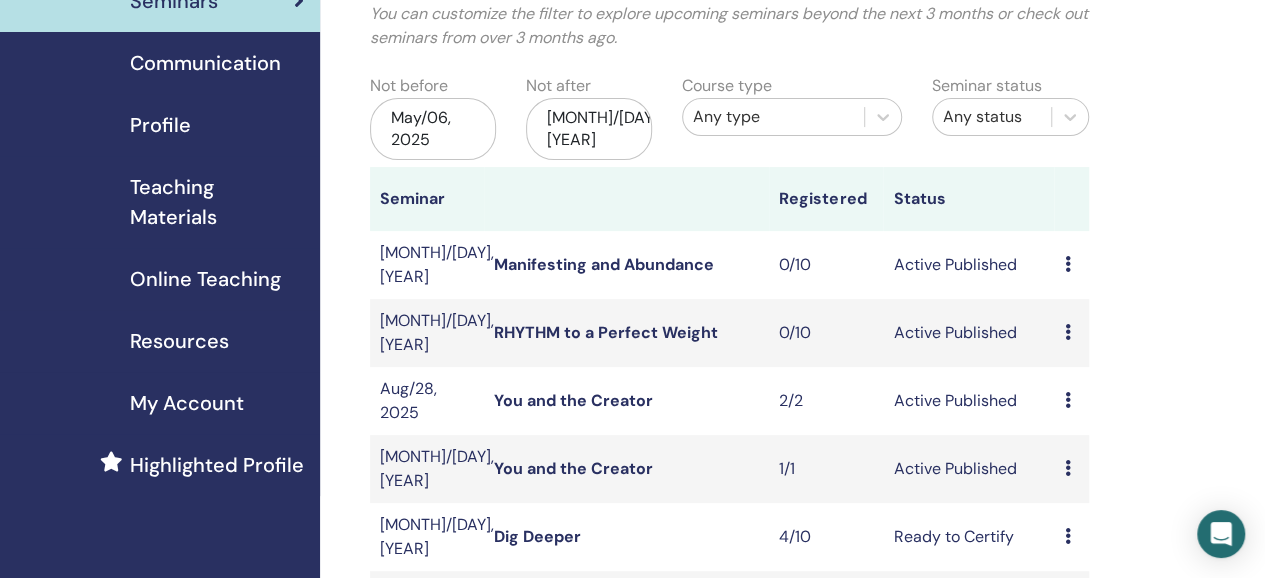 click on "Preview Edit Attendees Cancel" at bounding box center [1071, 469] 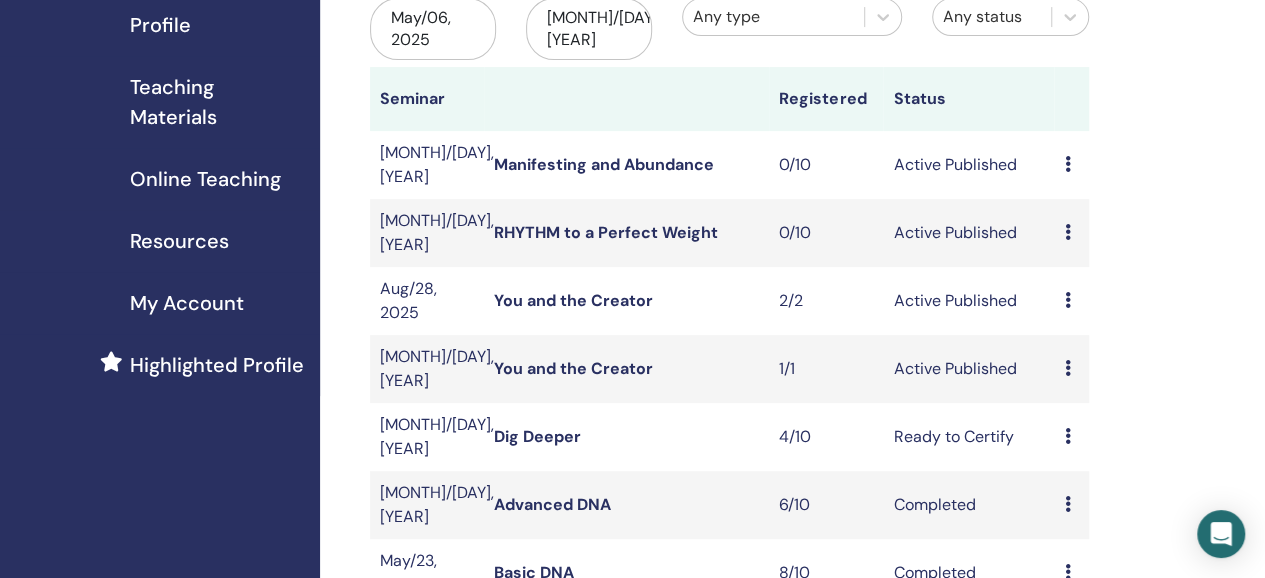 scroll, scrollTop: 258, scrollLeft: 0, axis: vertical 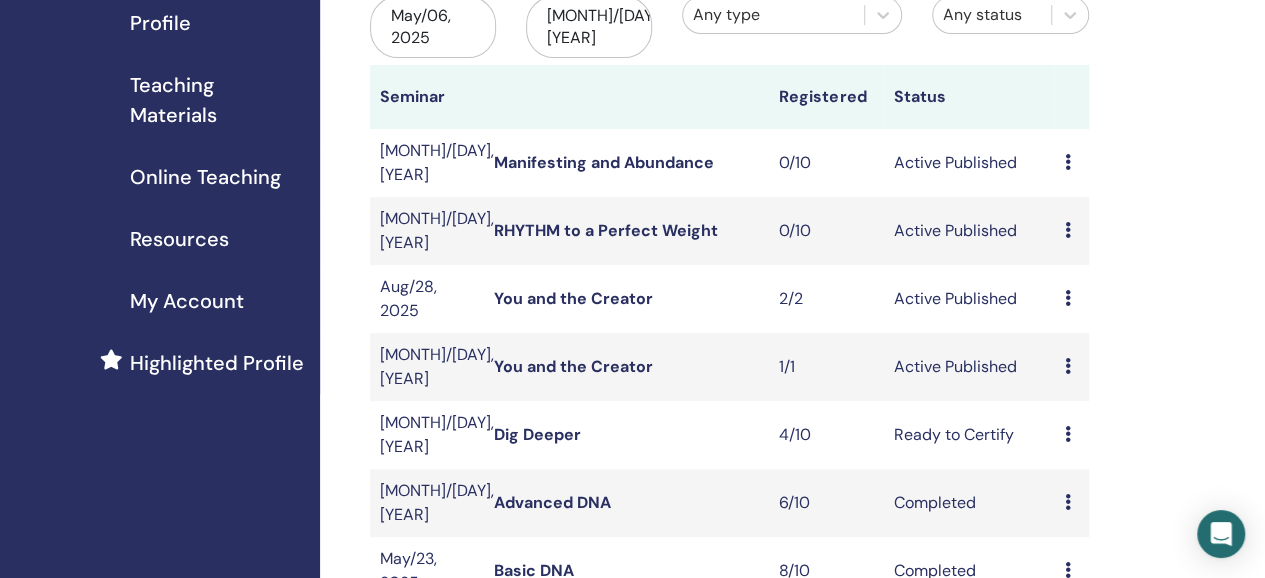 click on "Preview Edit Attendees Cancel" at bounding box center [1071, 367] 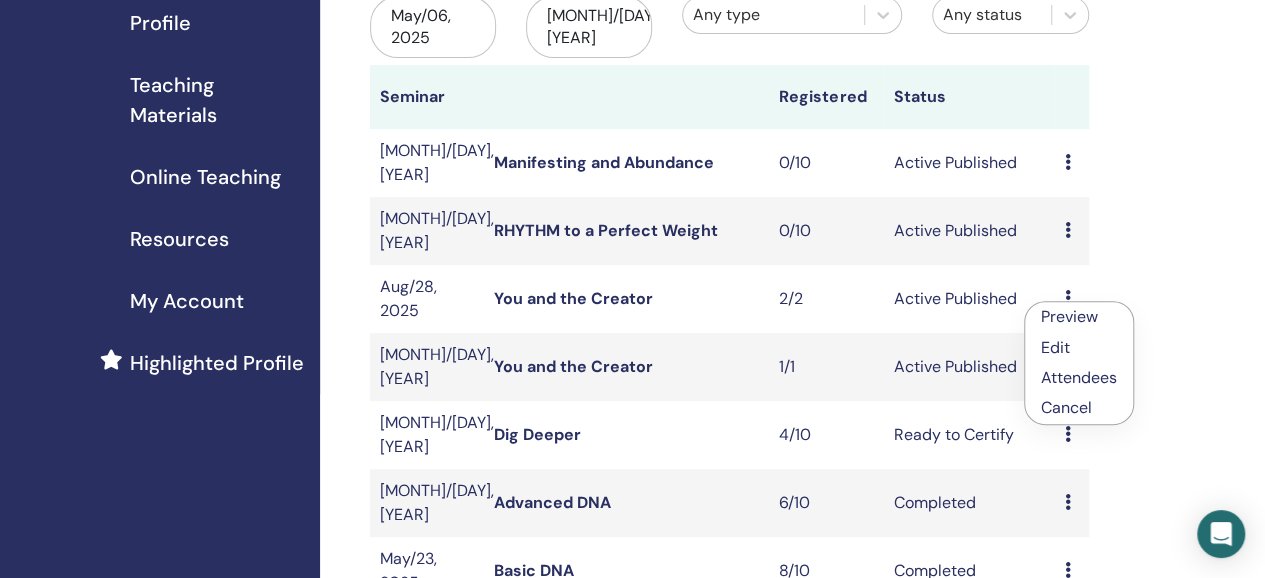 click on "Cancel" at bounding box center [1079, 408] 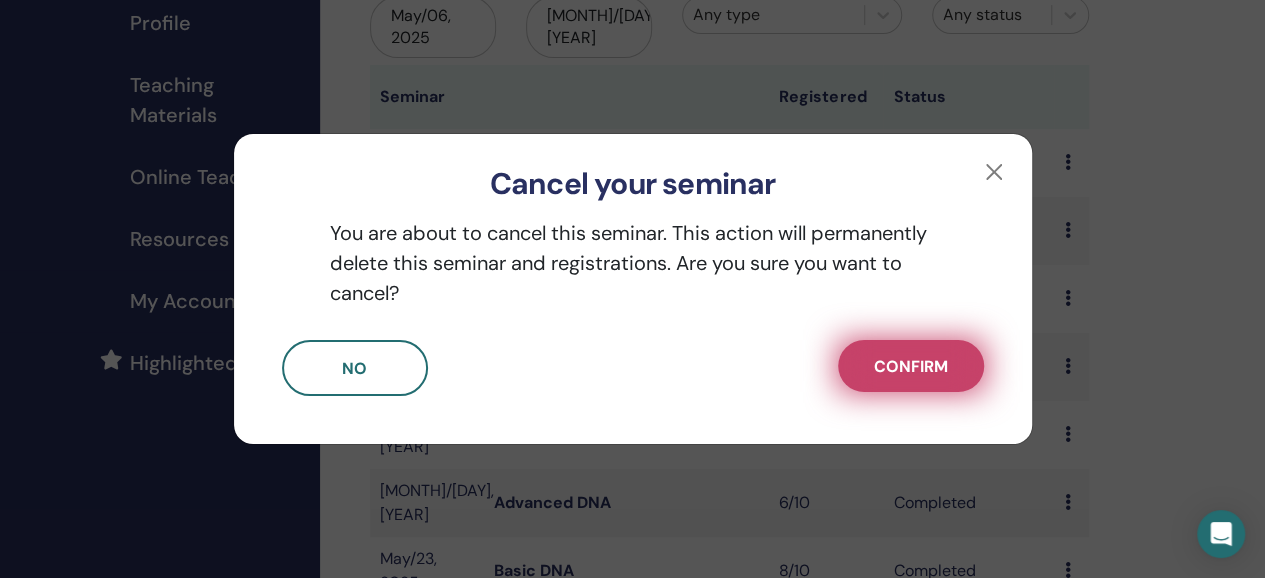 click on "Confirm" at bounding box center (911, 366) 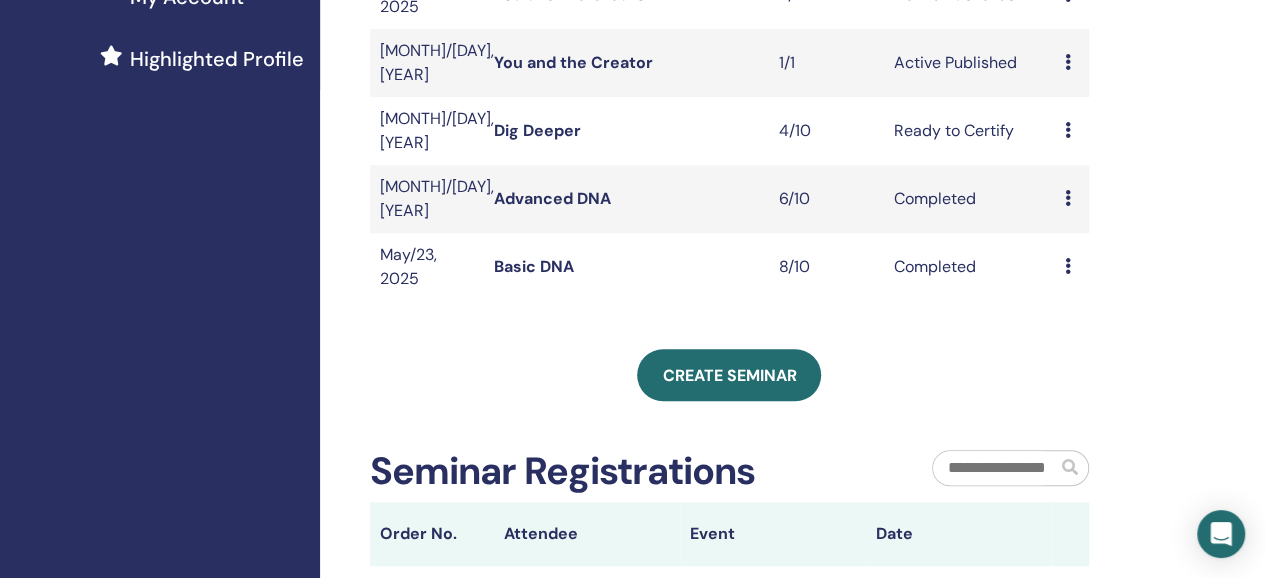 scroll, scrollTop: 572, scrollLeft: 0, axis: vertical 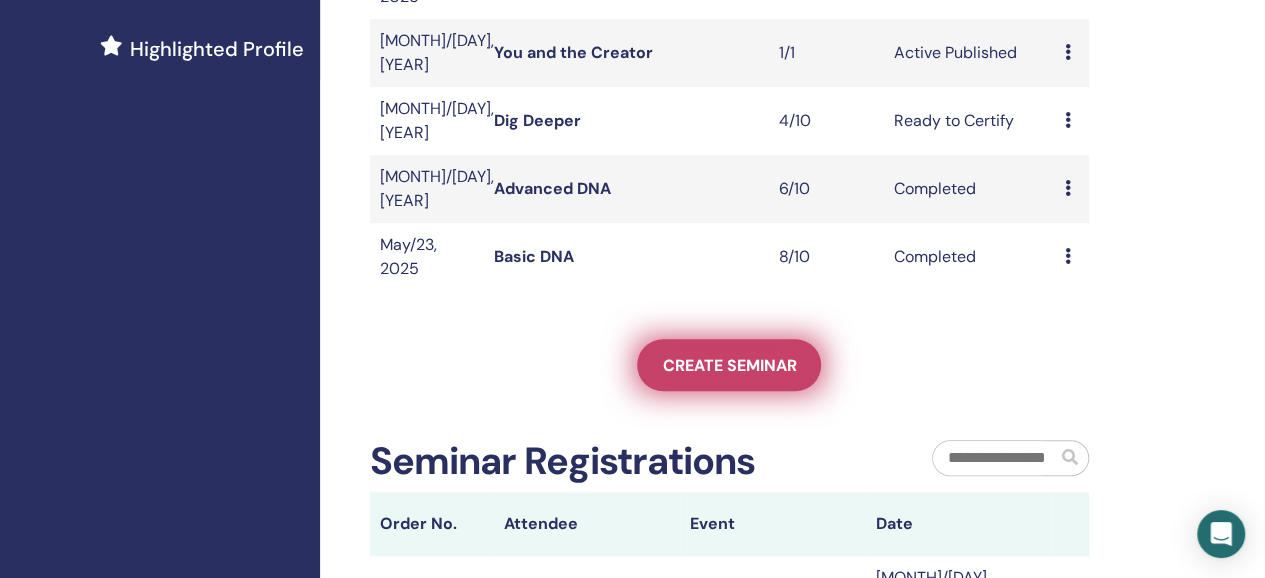 click on "Create seminar" at bounding box center [729, 365] 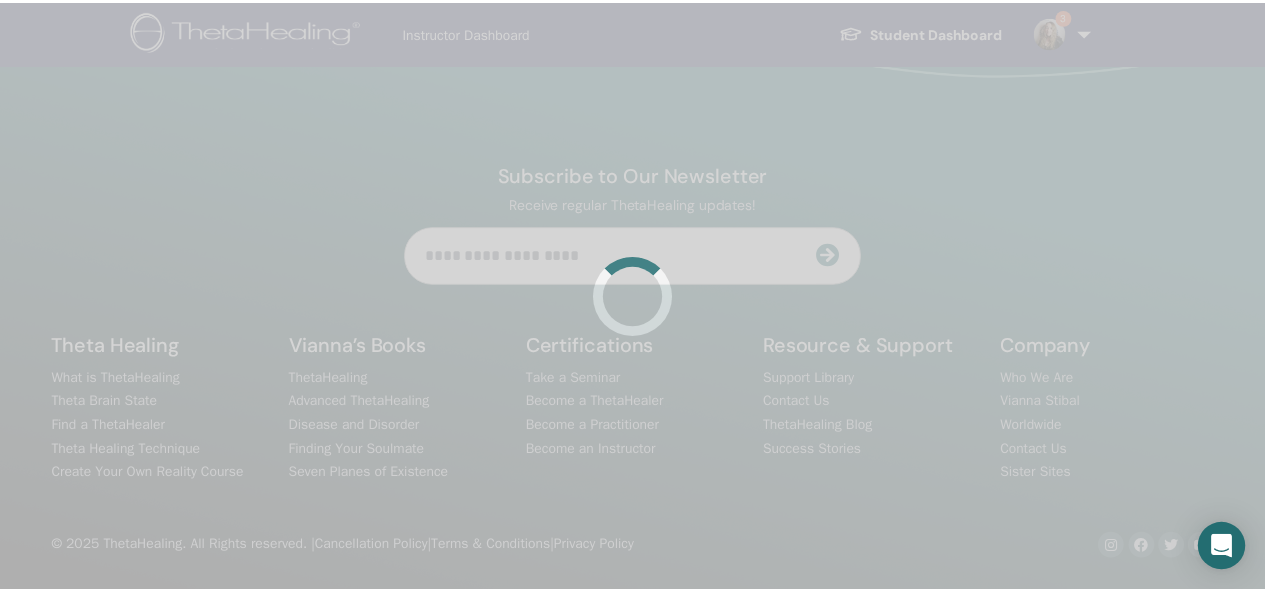 scroll, scrollTop: 0, scrollLeft: 0, axis: both 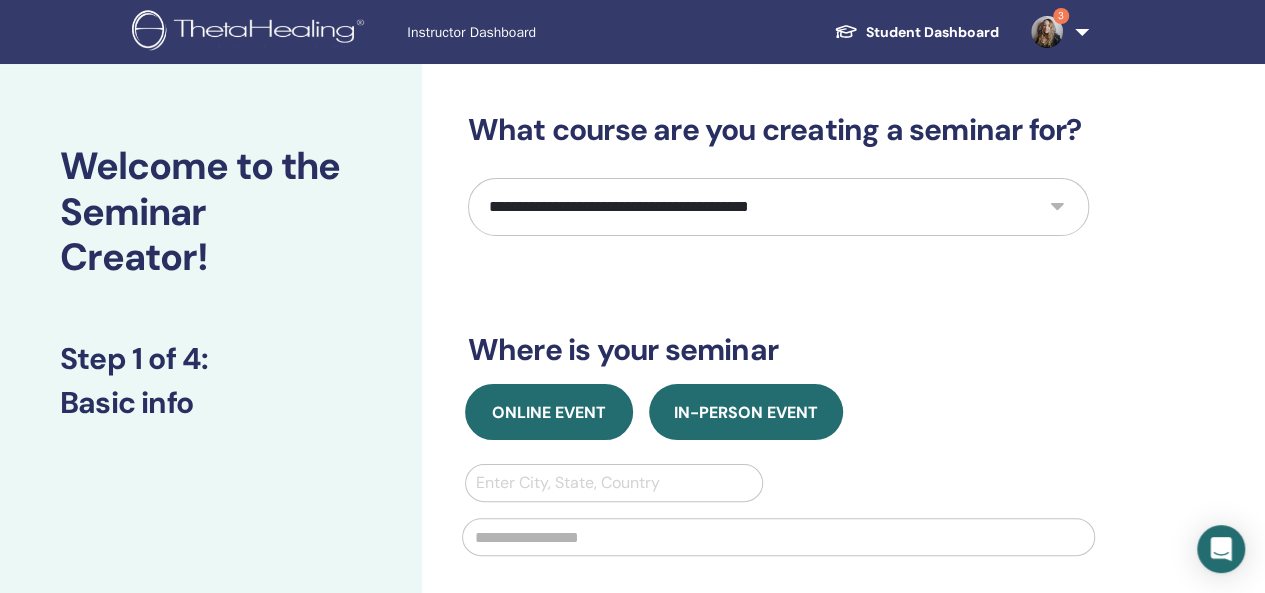 click on "Online Event" at bounding box center [549, 412] 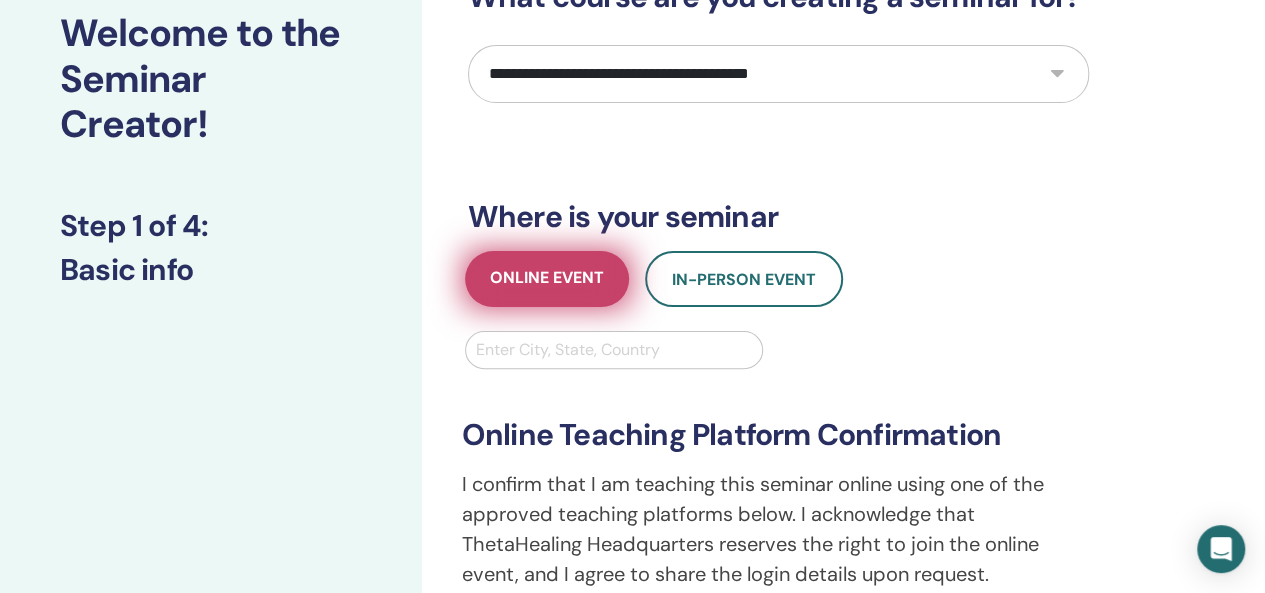 scroll, scrollTop: 137, scrollLeft: 0, axis: vertical 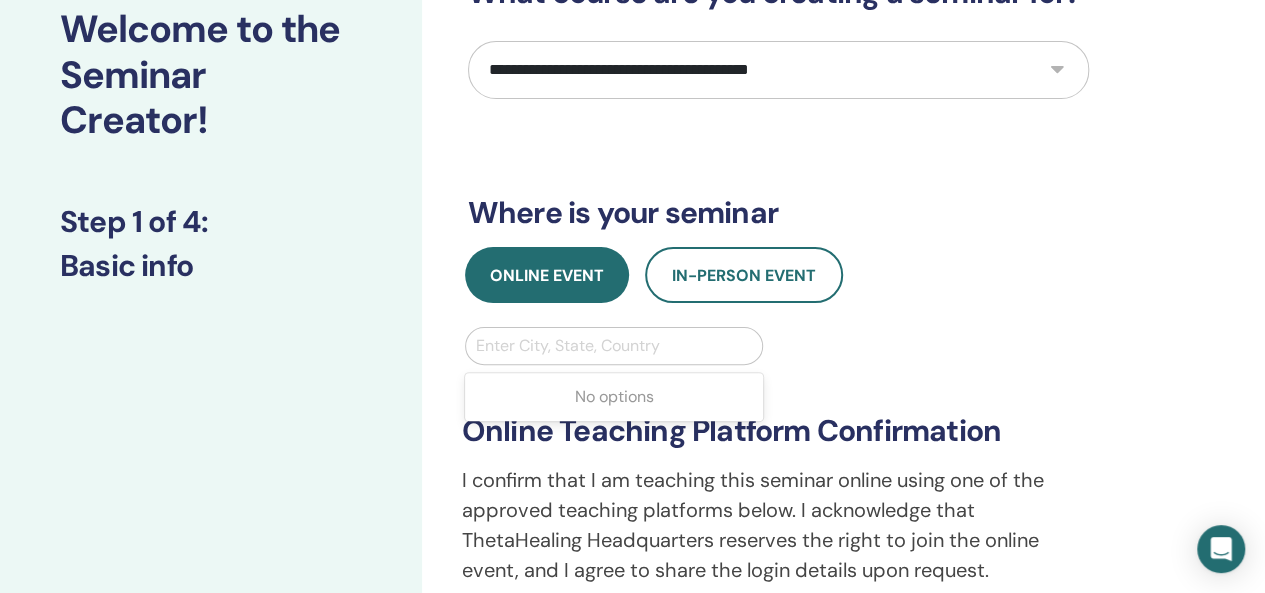 click at bounding box center [614, 346] 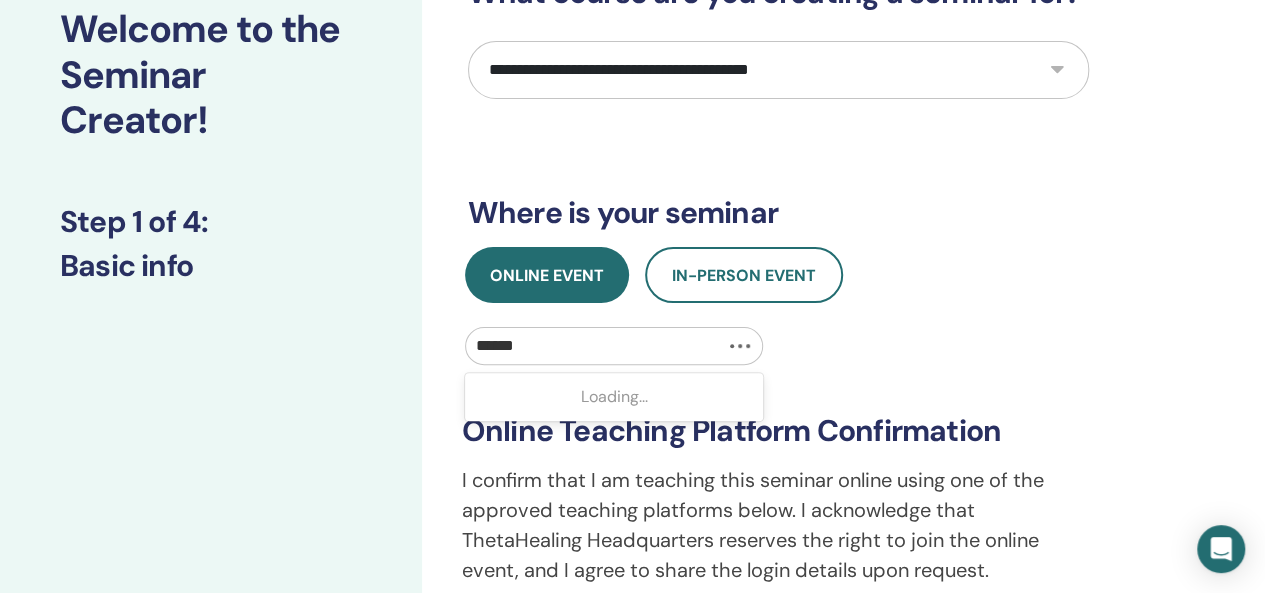 type on "*******" 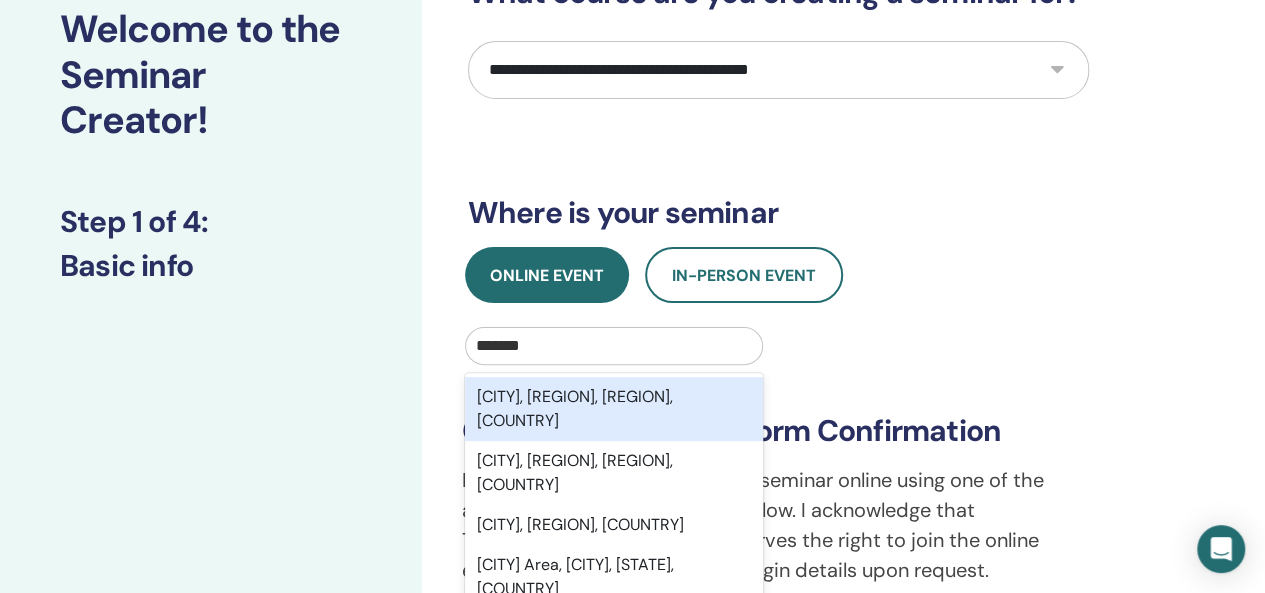 click on "Bordeaux, Gironde, Nouvelle-Aquitaine, FRA" at bounding box center (614, 409) 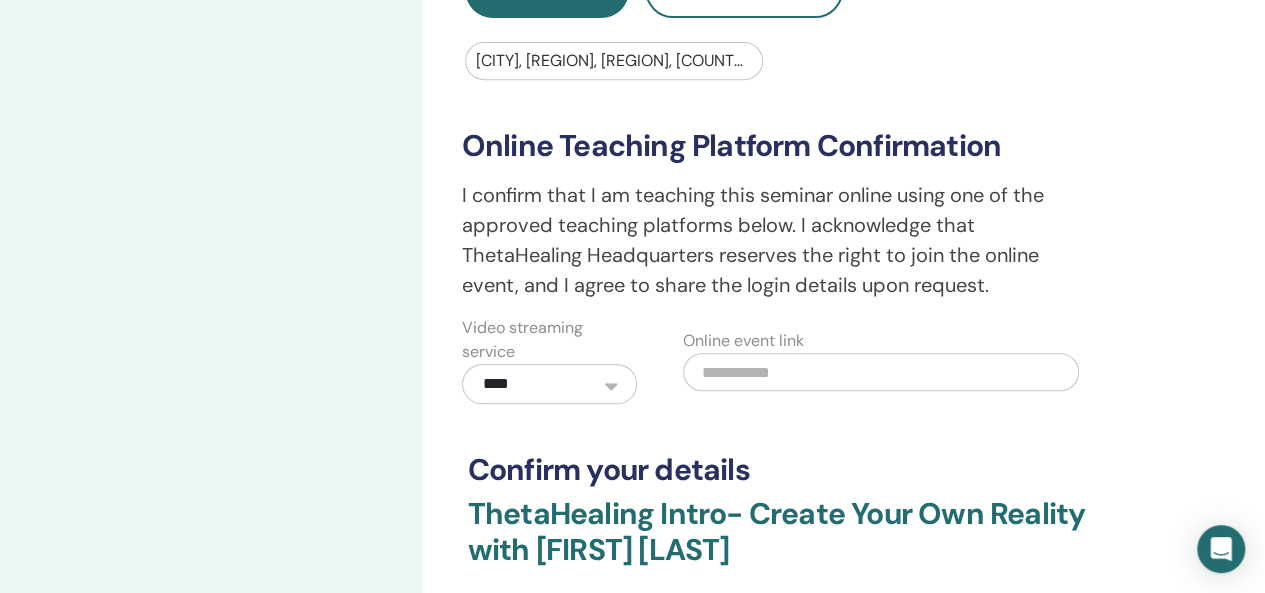 scroll, scrollTop: 438, scrollLeft: 0, axis: vertical 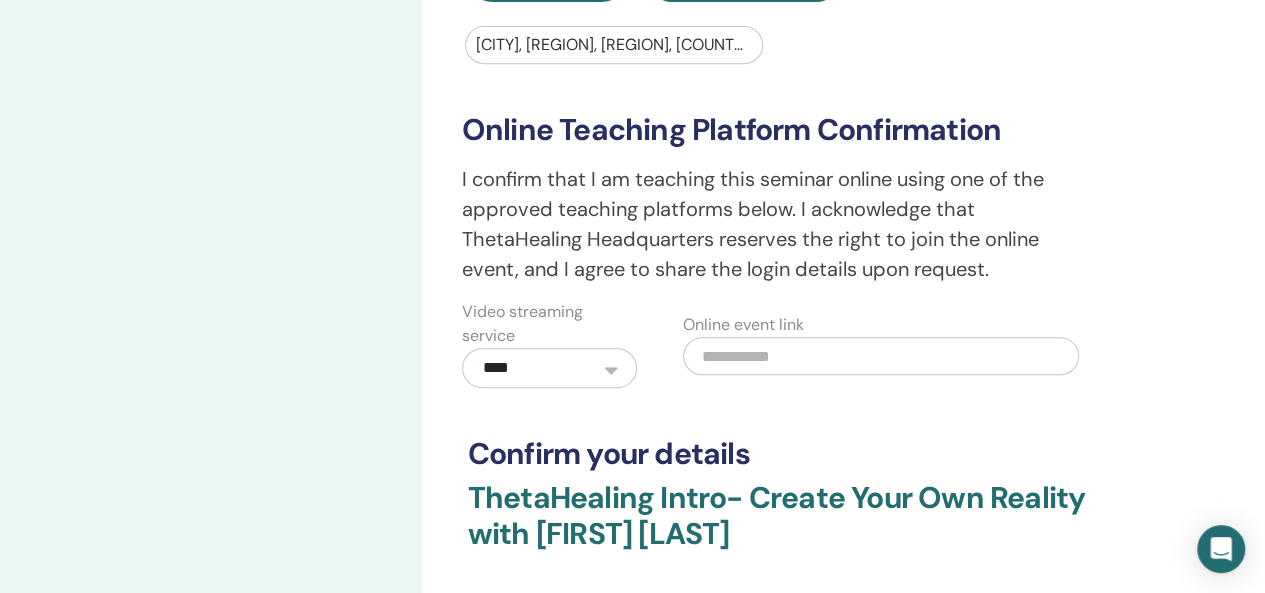click at bounding box center [881, 356] 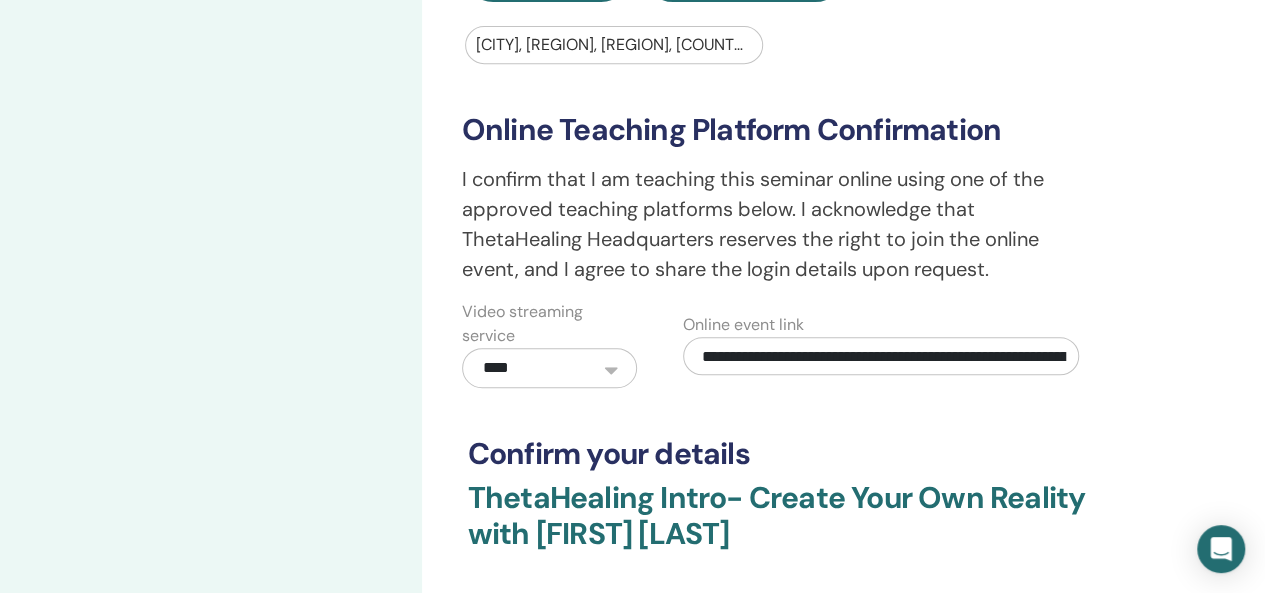scroll, scrollTop: 0, scrollLeft: 270, axis: horizontal 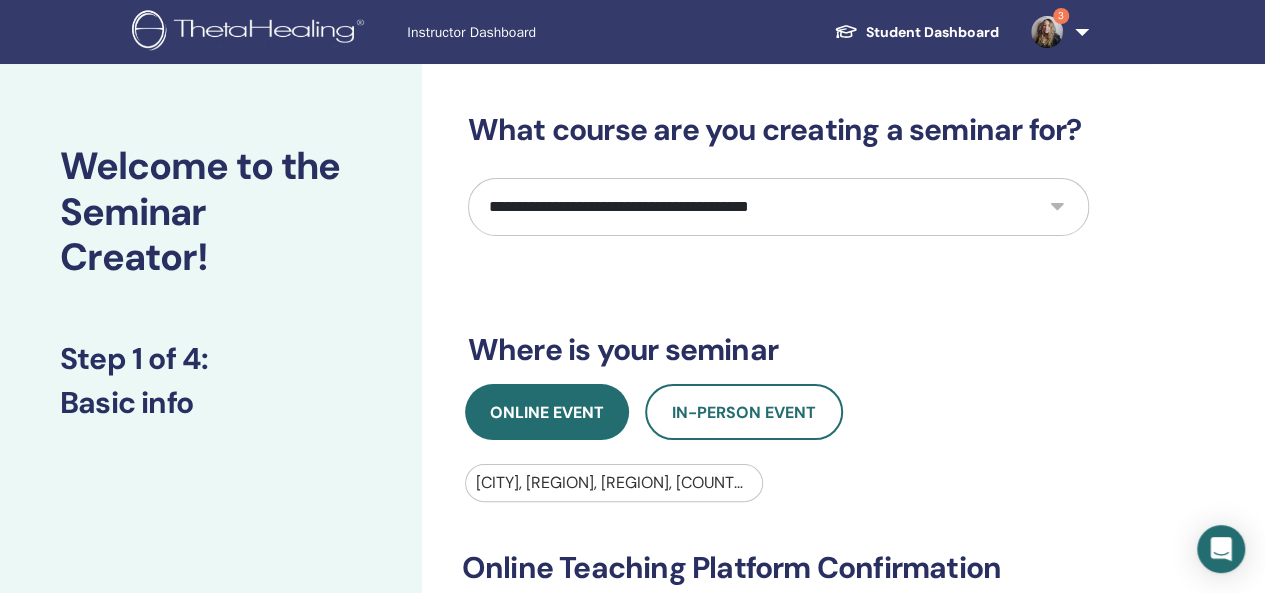 type on "**********" 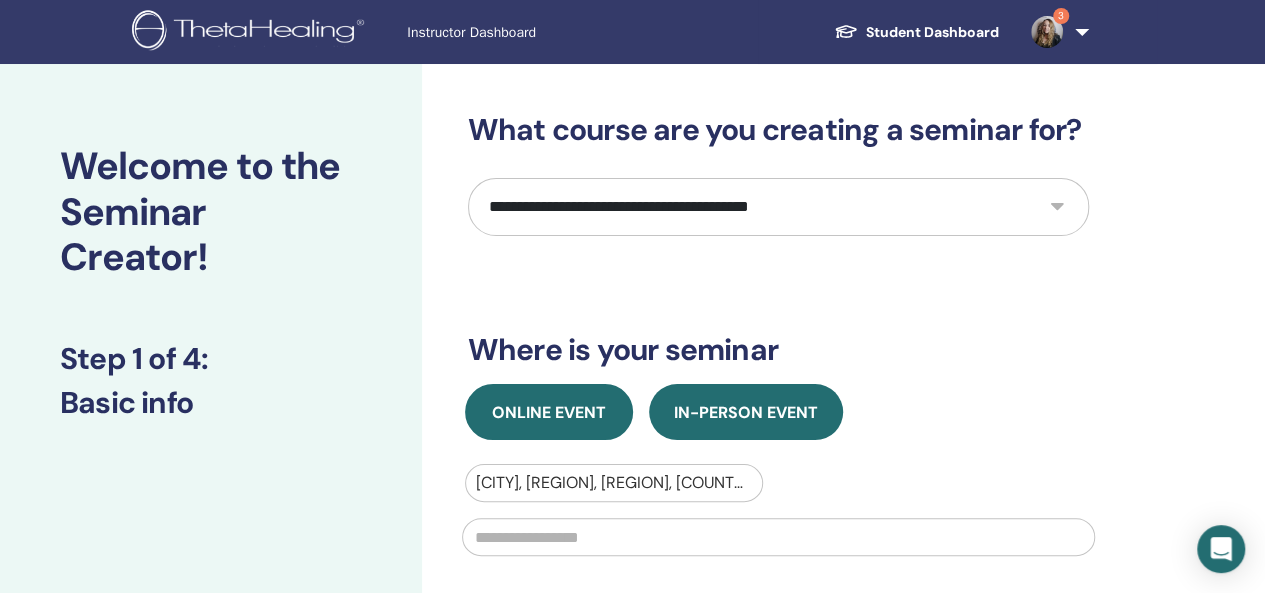 click on "Online Event" at bounding box center (549, 412) 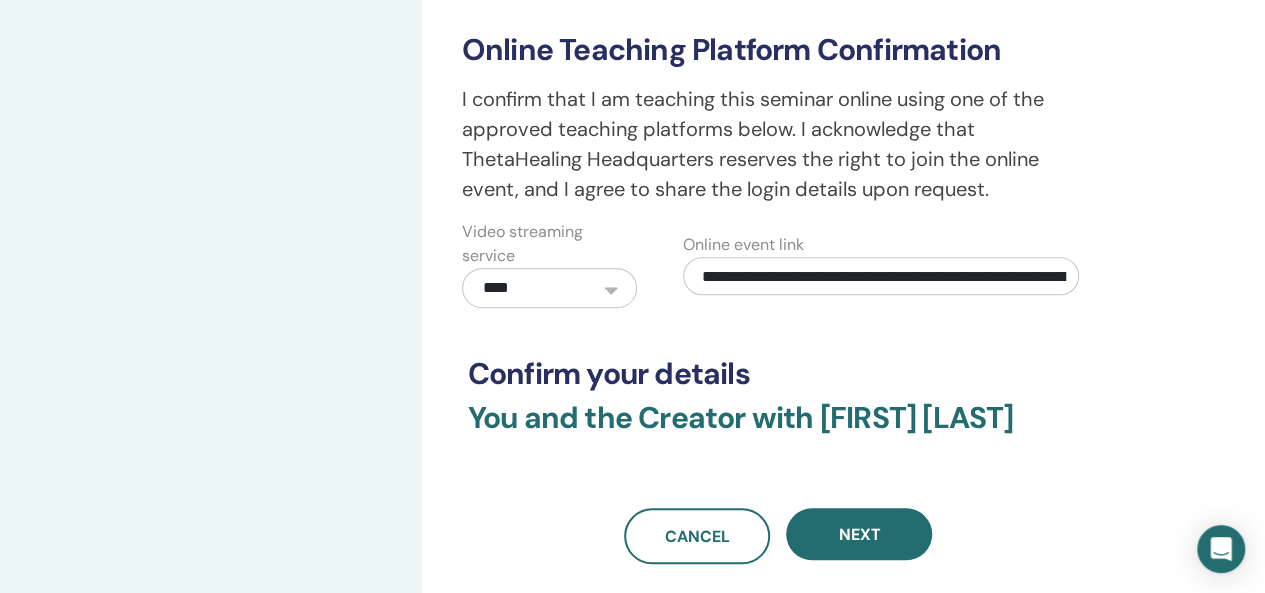 scroll, scrollTop: 527, scrollLeft: 0, axis: vertical 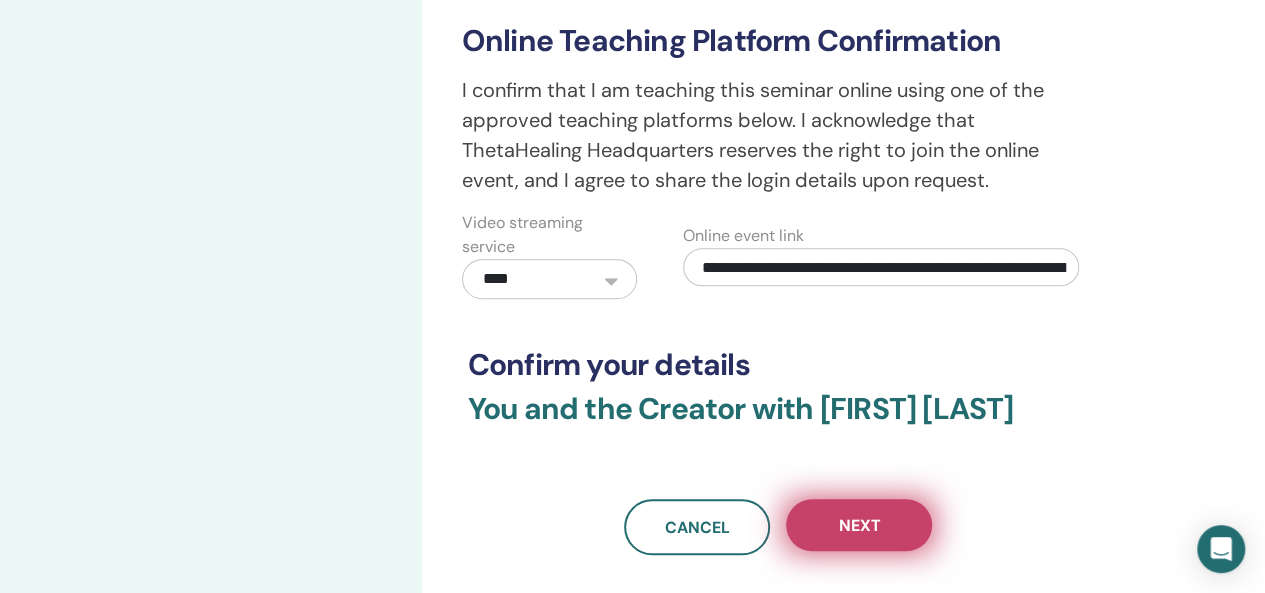 click on "Next" at bounding box center [859, 525] 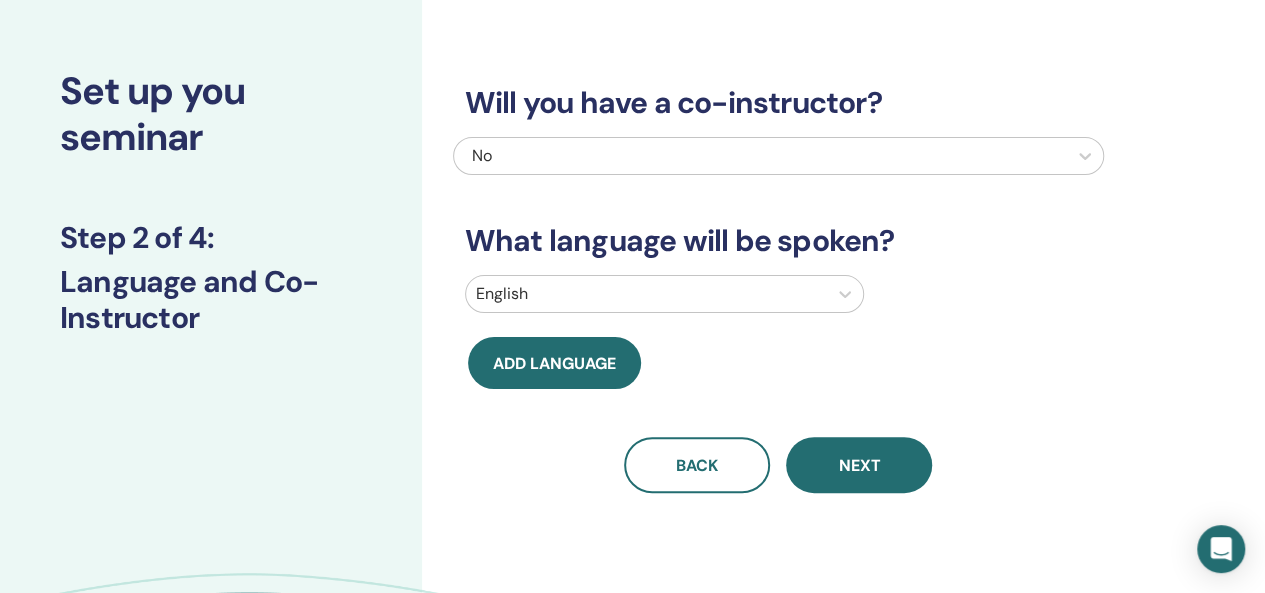 scroll, scrollTop: 0, scrollLeft: 0, axis: both 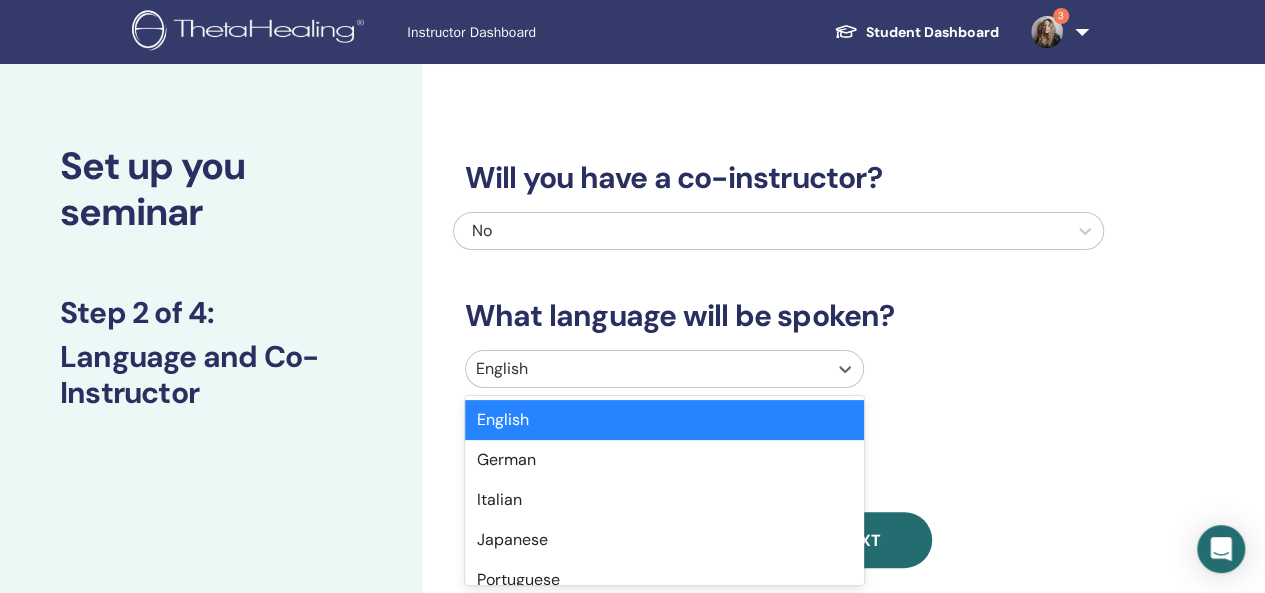 click at bounding box center [646, 369] 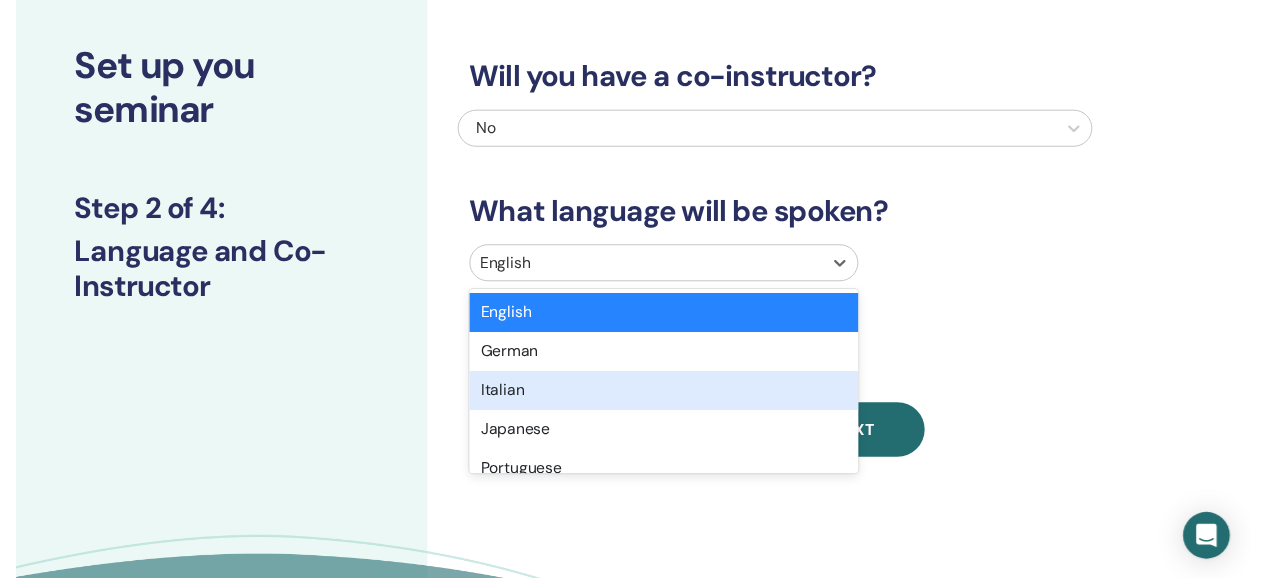 scroll, scrollTop: 111, scrollLeft: 0, axis: vertical 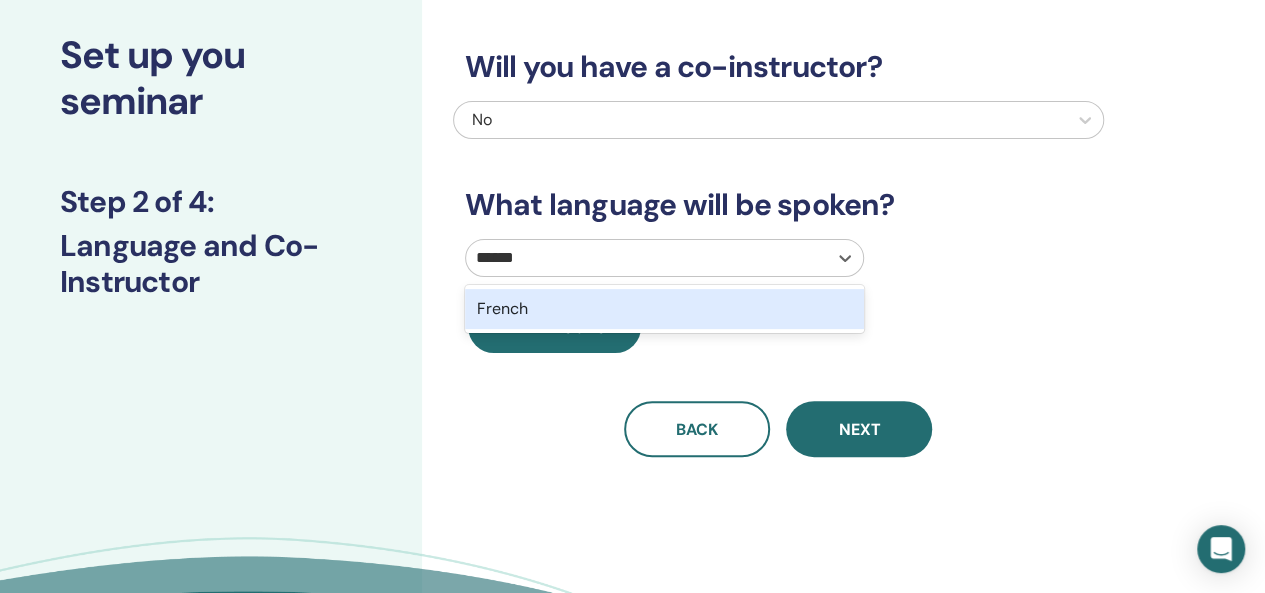 type on "******" 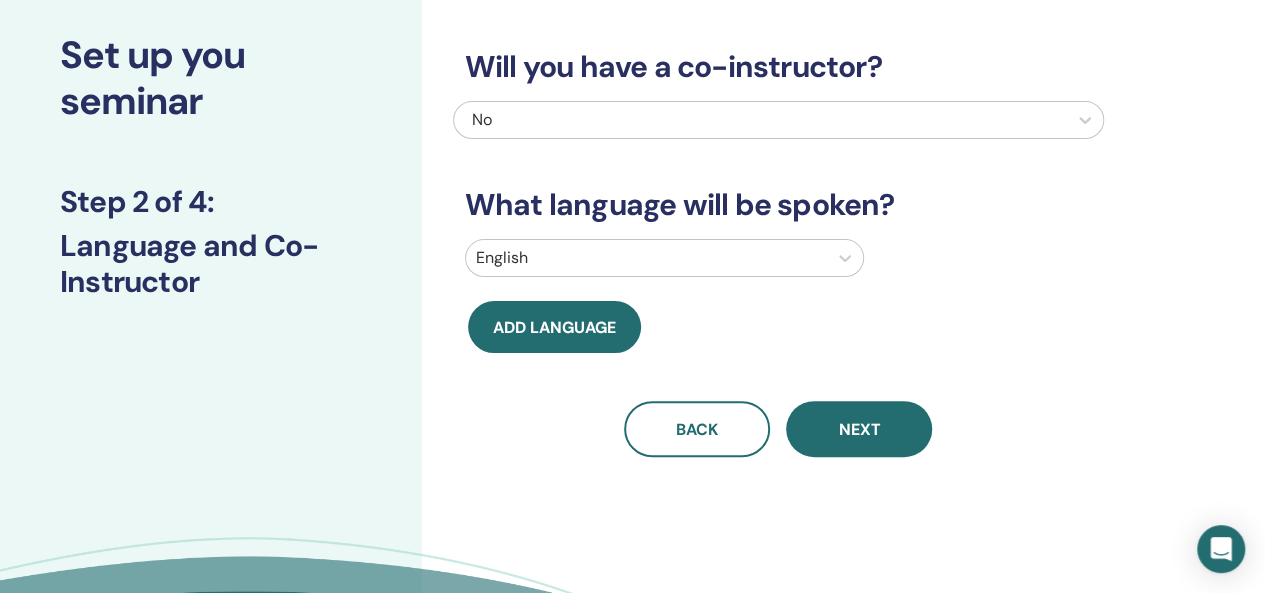 click on "Will you have a co-instructor? No What language will be spoken? English Add language Back Next" at bounding box center [778, 229] 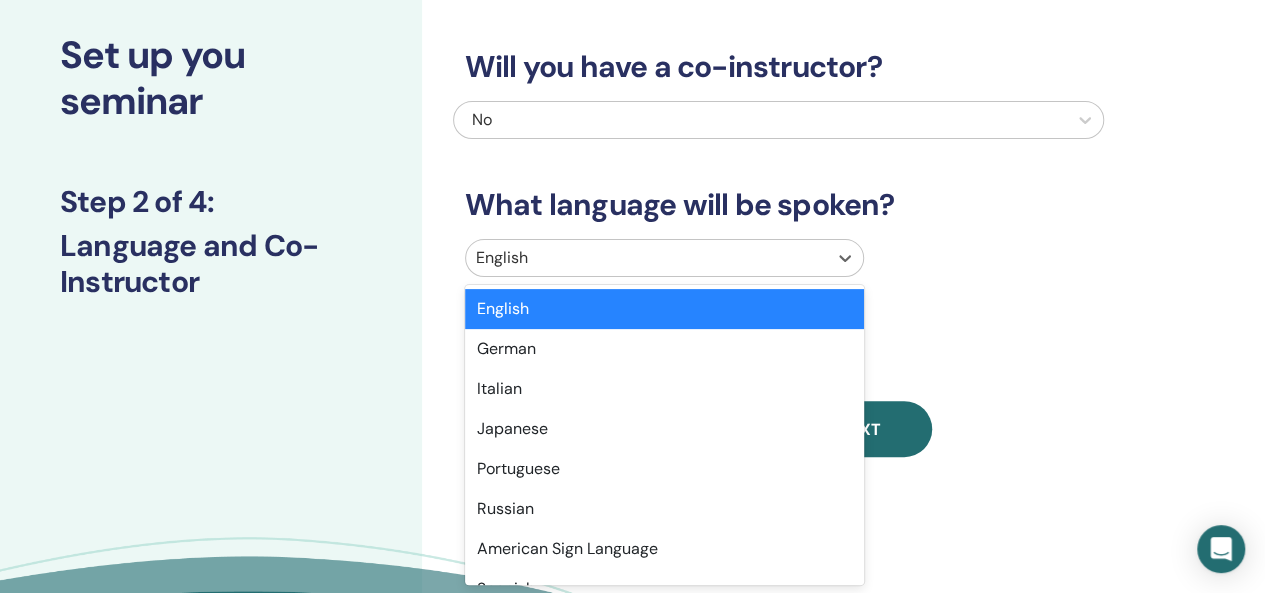 click at bounding box center [646, 258] 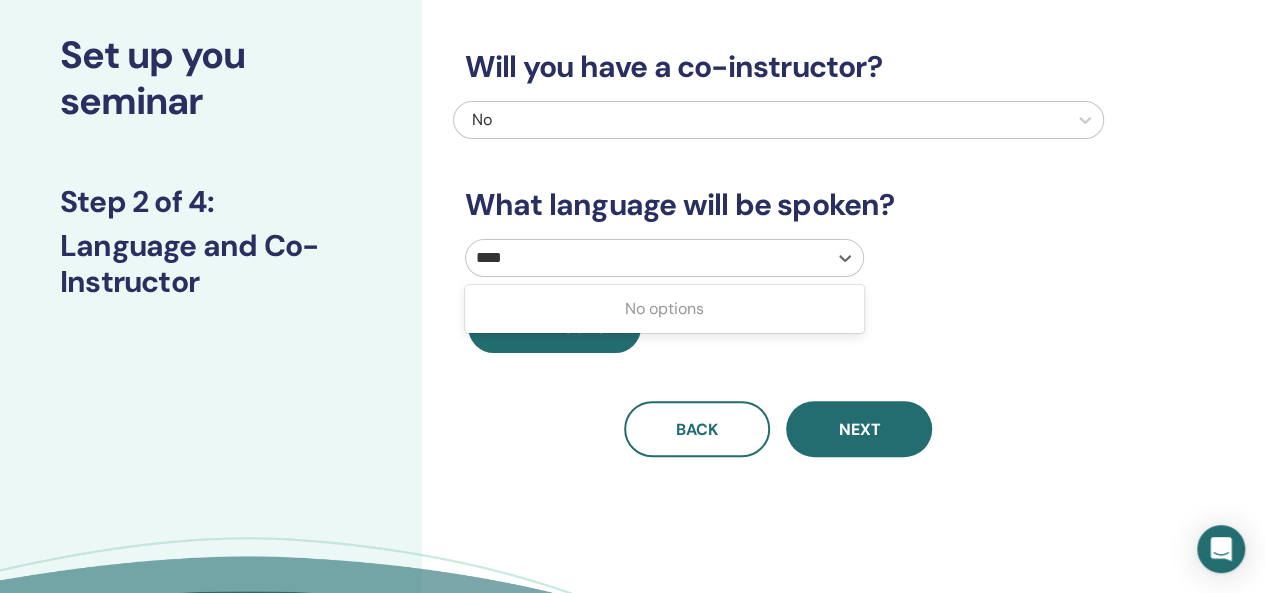 type on "***" 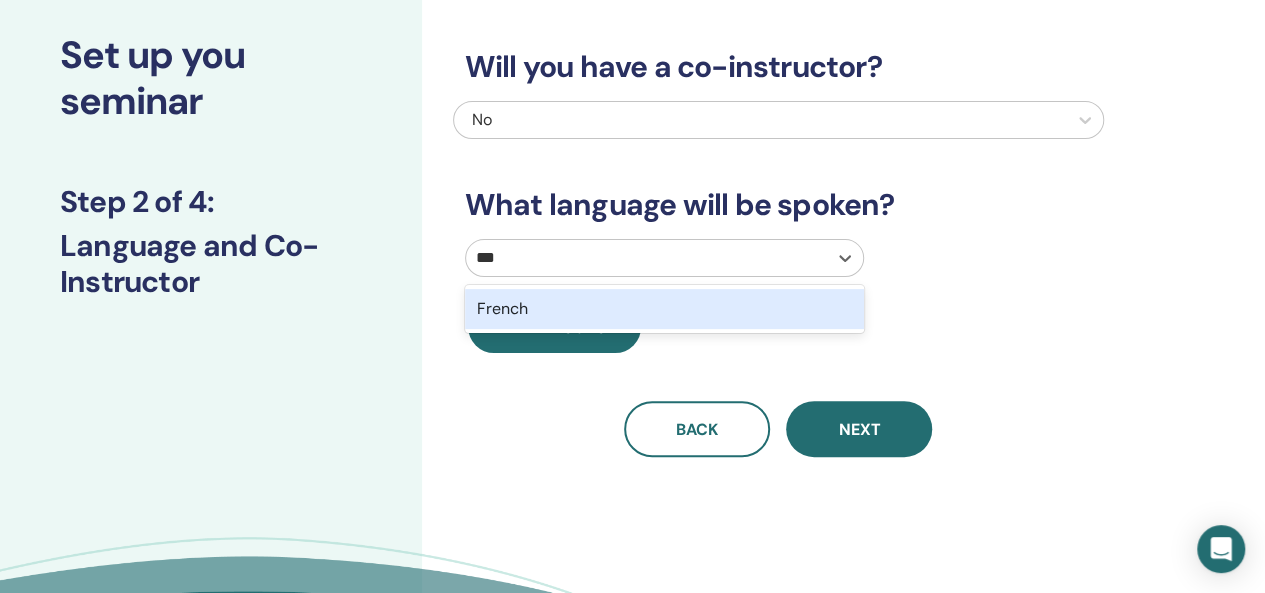 click on "French" at bounding box center [664, 309] 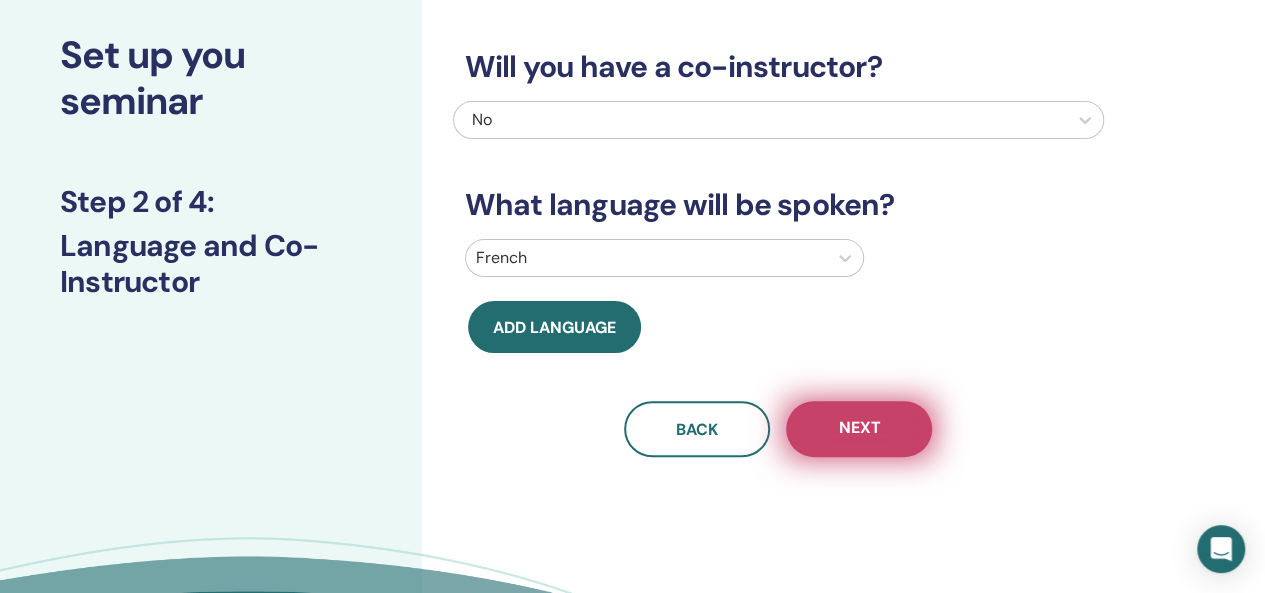 click on "Next" at bounding box center [859, 429] 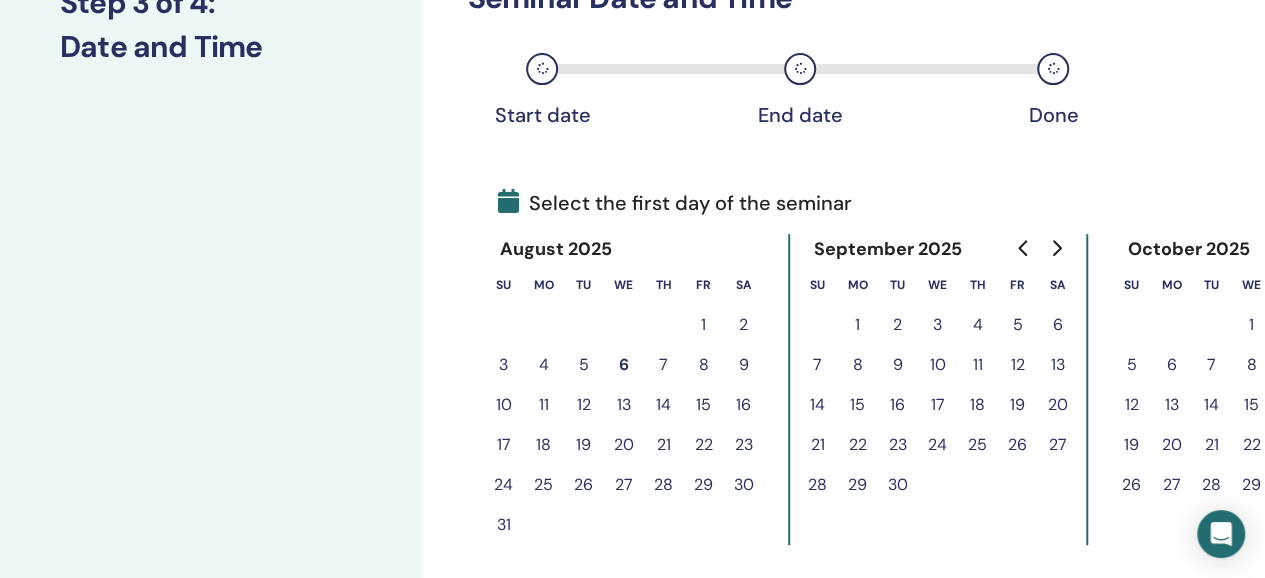 scroll, scrollTop: 331, scrollLeft: 0, axis: vertical 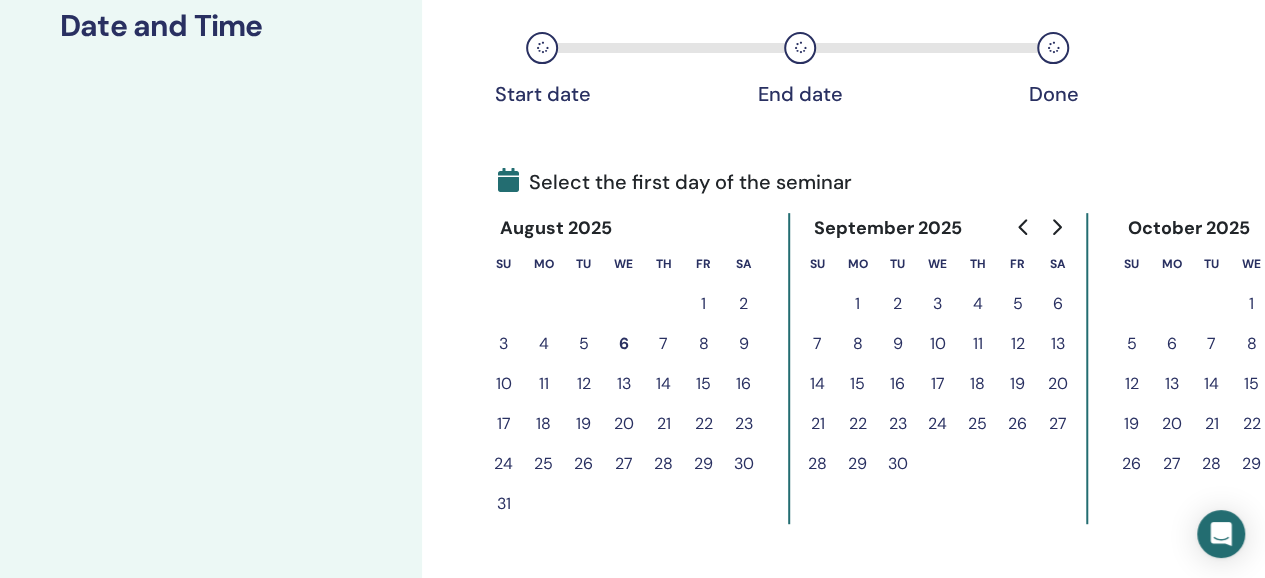 click on "27" at bounding box center [1058, 424] 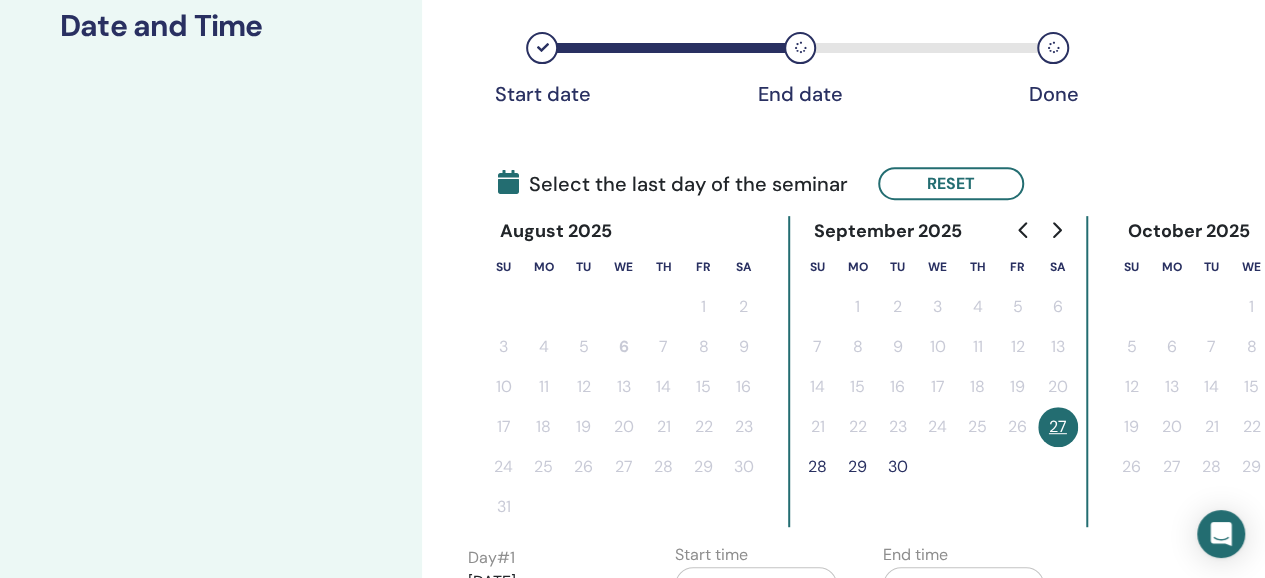 click on "28" at bounding box center [818, 467] 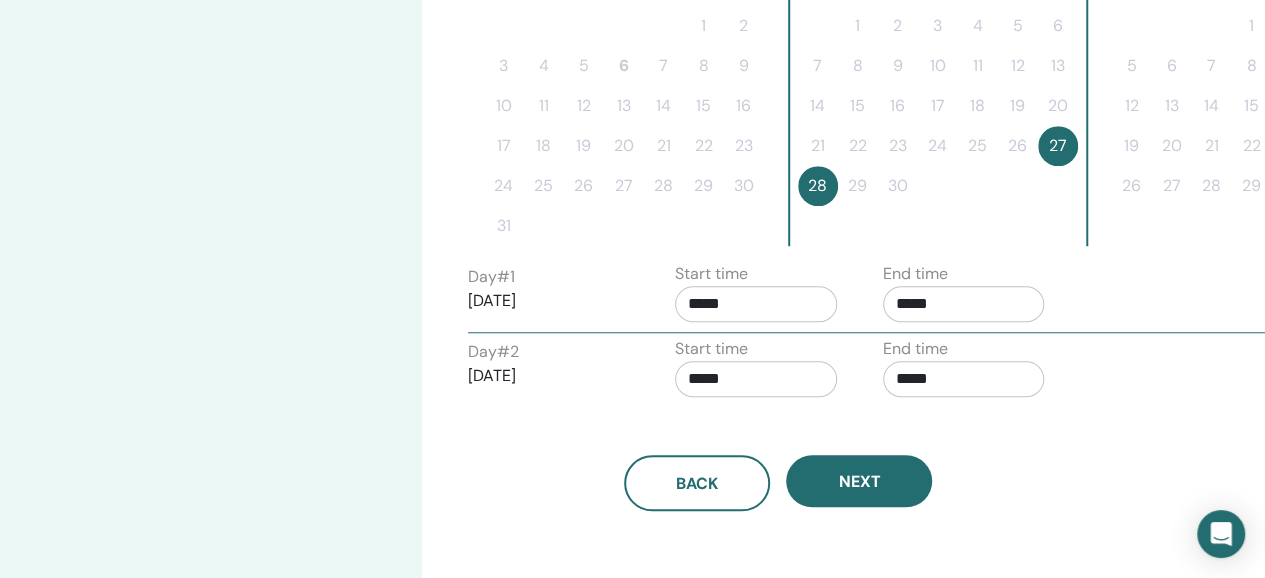 scroll, scrollTop: 614, scrollLeft: 0, axis: vertical 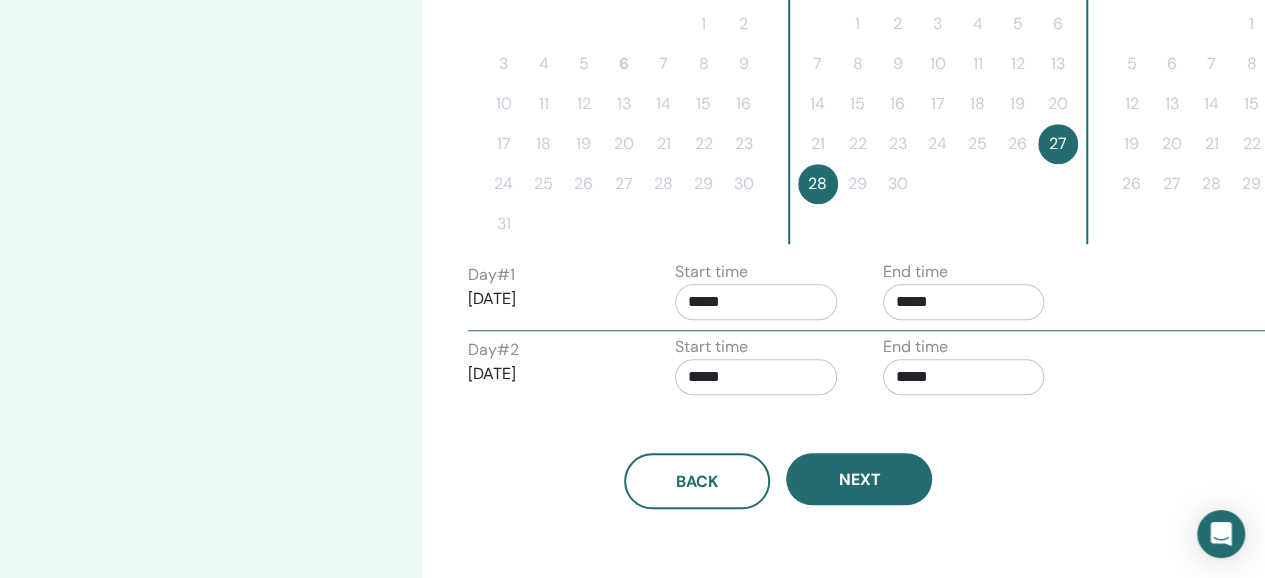 click on "*****" at bounding box center [964, 302] 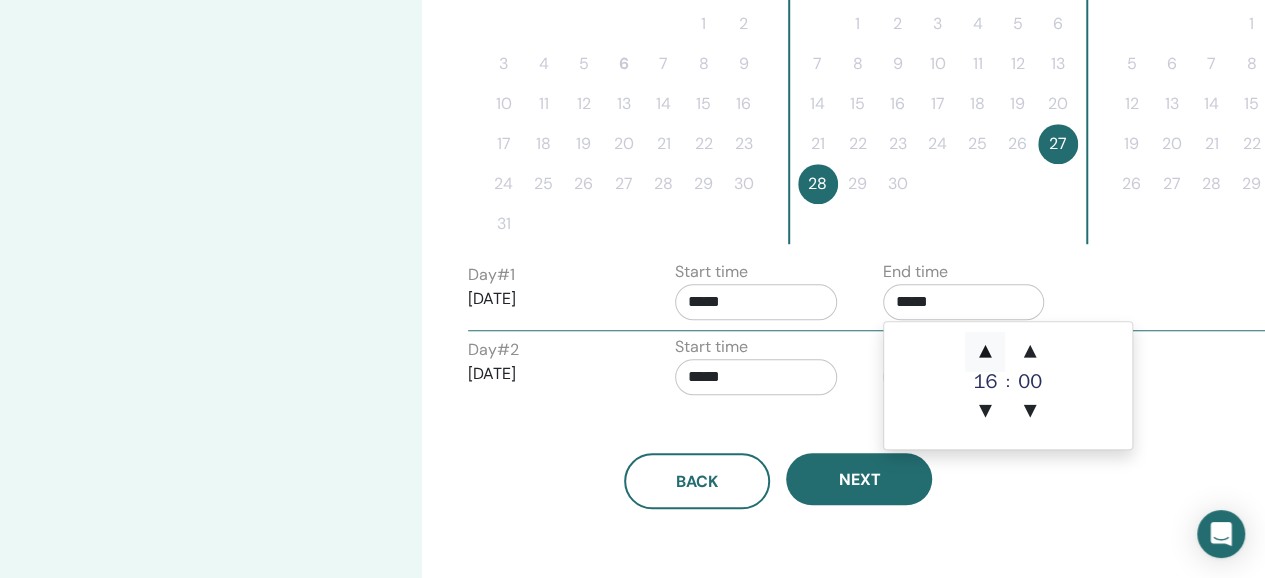 click on "▲" at bounding box center [985, 352] 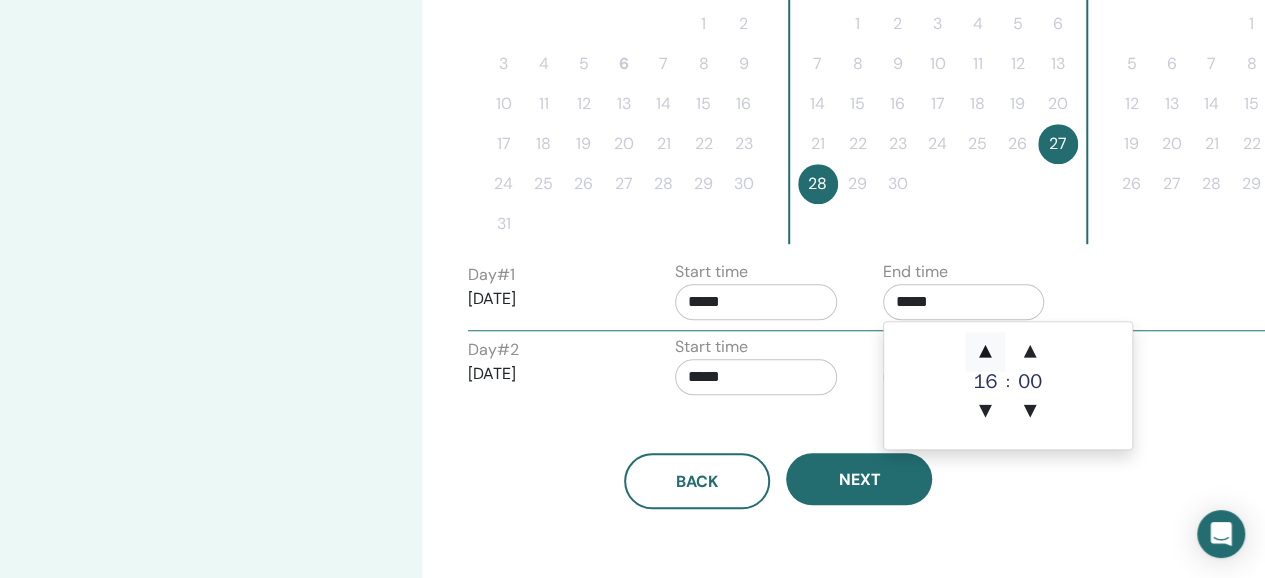 click on "▲" at bounding box center [985, 352] 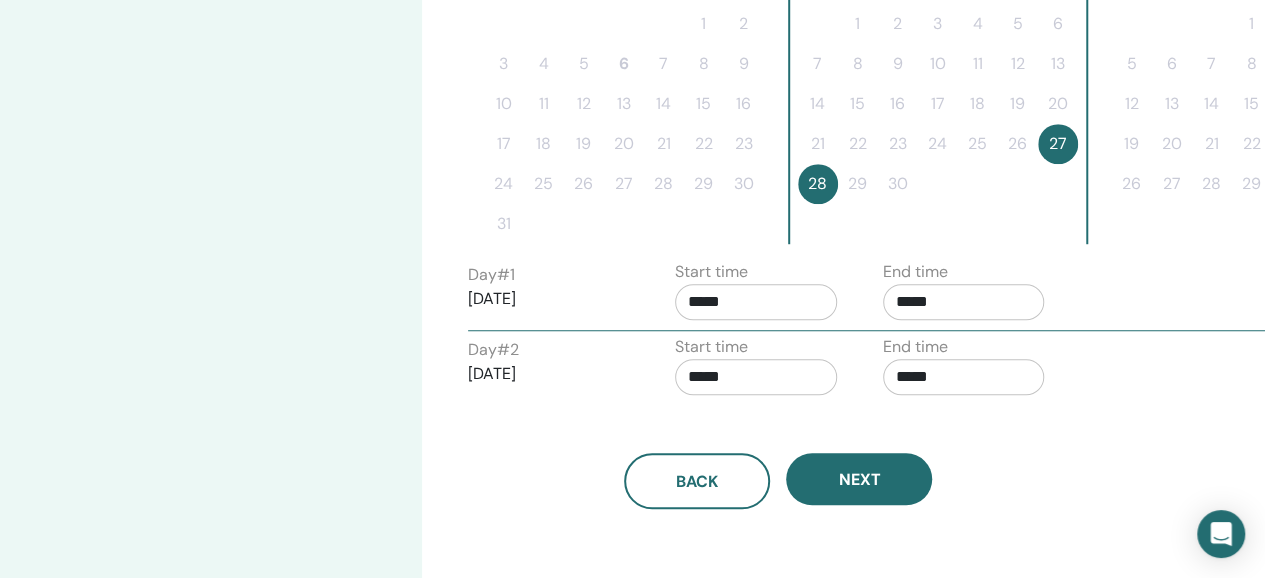 click on "Back Next" at bounding box center (778, 481) 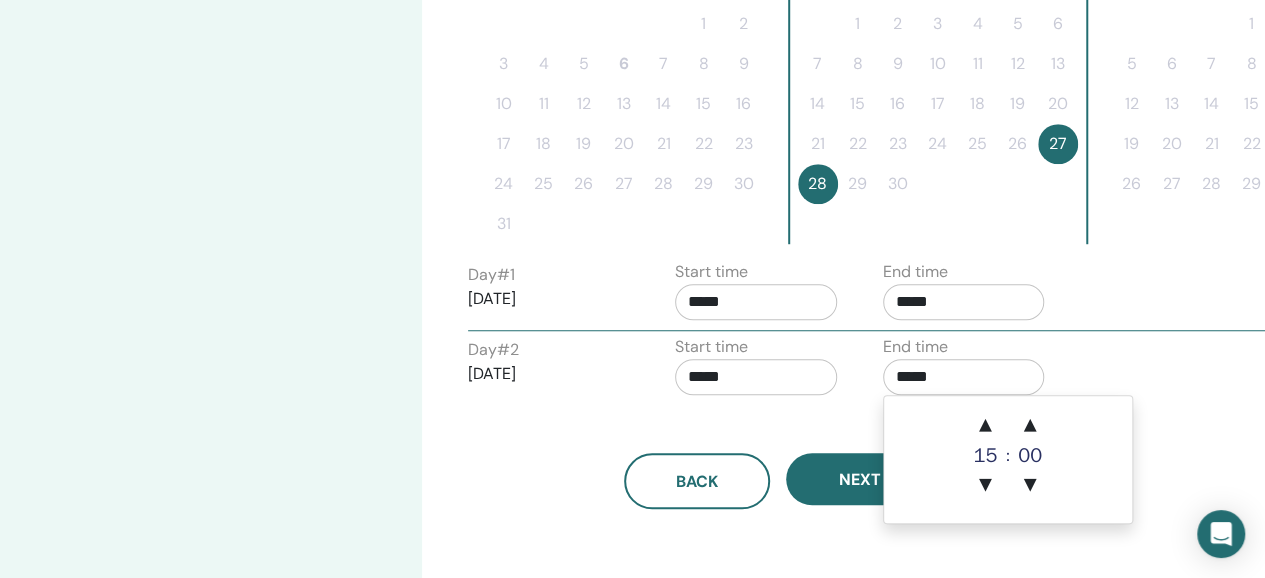 click on "*****" at bounding box center (964, 377) 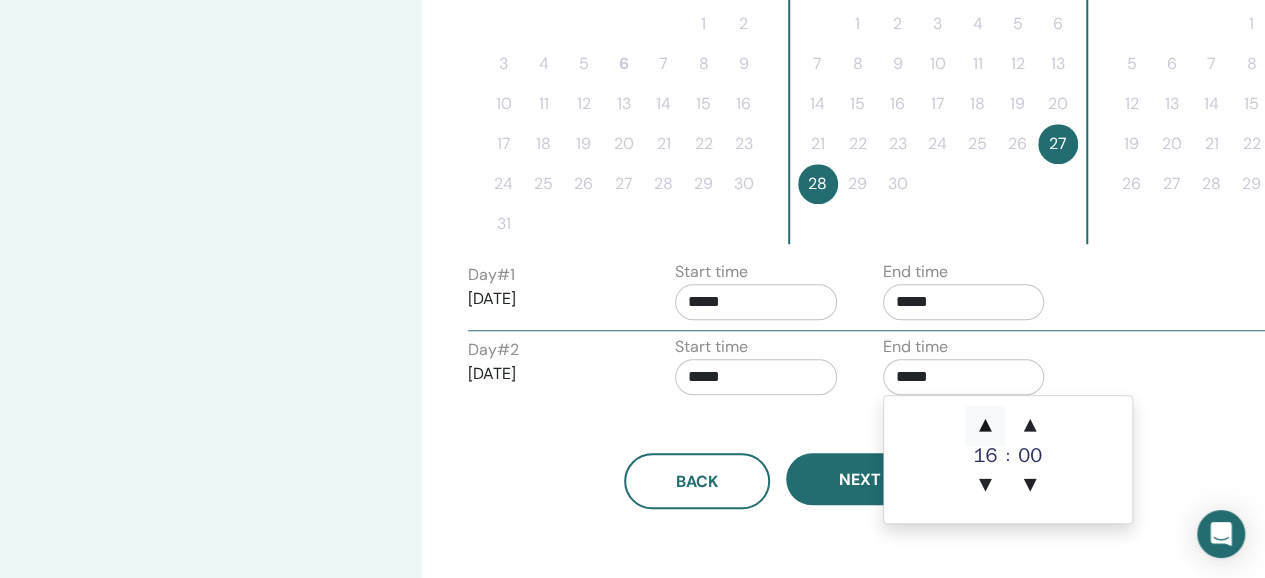 click on "▲" at bounding box center [985, 426] 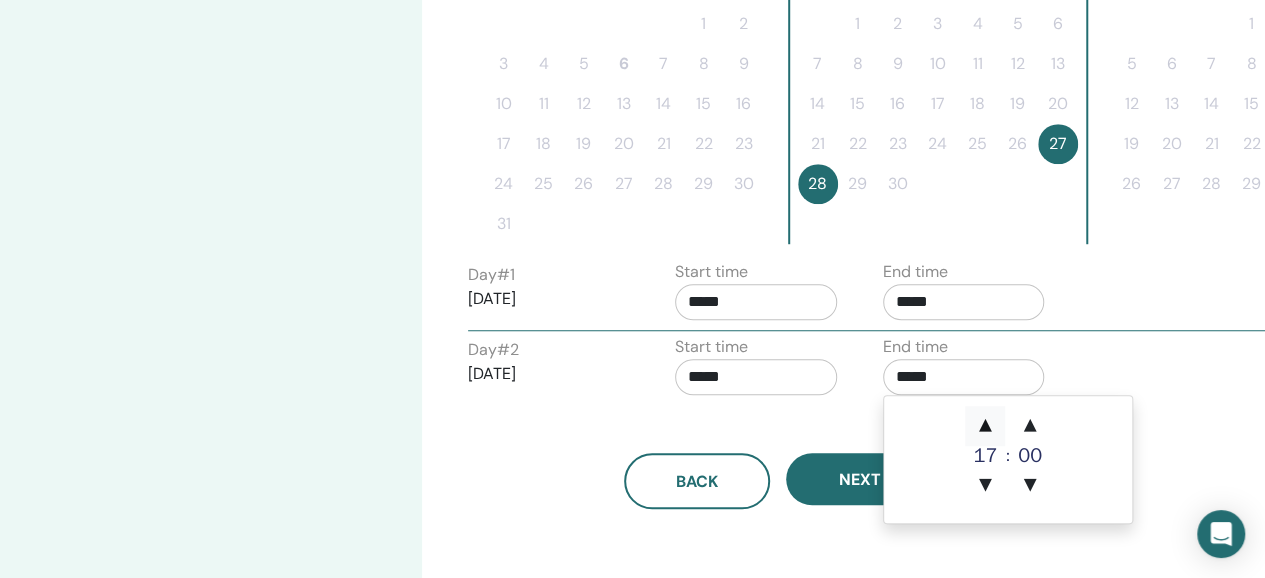 click on "▲" at bounding box center (985, 426) 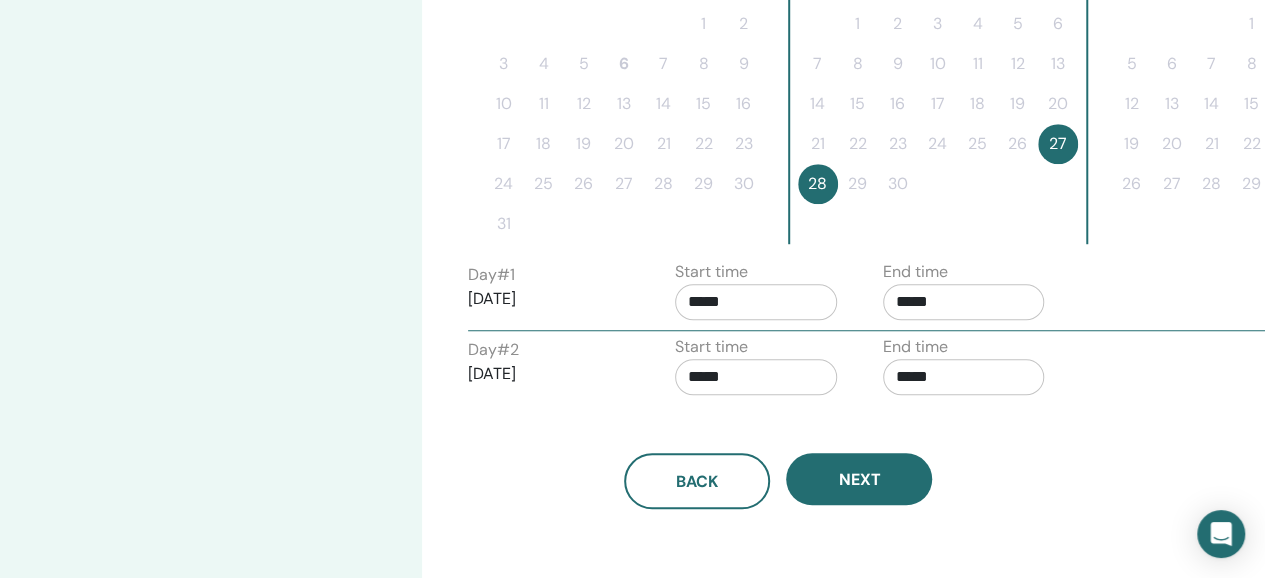 click on "Time Zone Time Zone (GMT-8) US/Alaska Seminar Date and Time Start date End date Done Schedule setup complete Reset August 2025 Su Mo Tu We Th Fr Sa 1 2 3 4 5 6 7 8 9 10 11 12 13 14 15 16 17 18 19 20 21 22 23 24 25 26 27 28 29 30 31 September 2025 Su Mo Tu We Th Fr Sa 1 2 3 4 5 6 7 8 9 10 11 12 13 14 15 16 17 18 19 20 21 22 23 24 25 26 27 28 29 30 October 2025 Su Mo Tu We Th Fr Sa 1 2 3 4 5 6 7 8 9 10 11 12 13 14 15 16 17 18 19 20 21 22 23 24 25 26 27 28 29 30 31 Day  # 1 2025/09/27 Start time ***** End time ***** Day  # 2 2025/09/28 Start time ***** End time ***** Back Next" at bounding box center [843, 119] 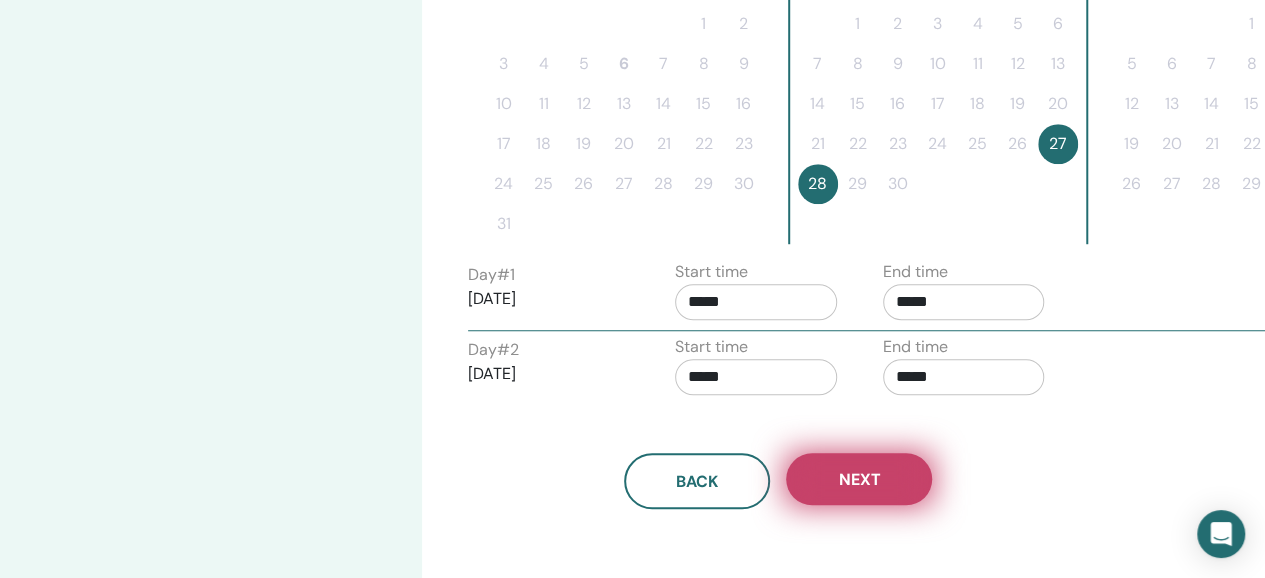 click on "Next" at bounding box center [859, 479] 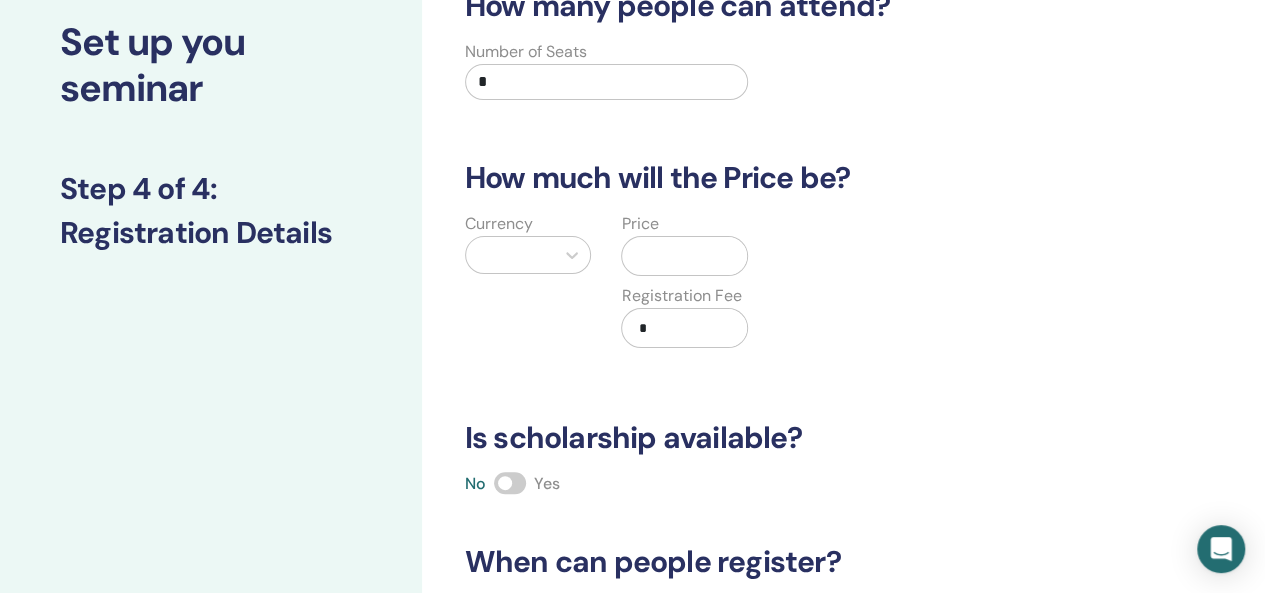 scroll, scrollTop: 0, scrollLeft: 0, axis: both 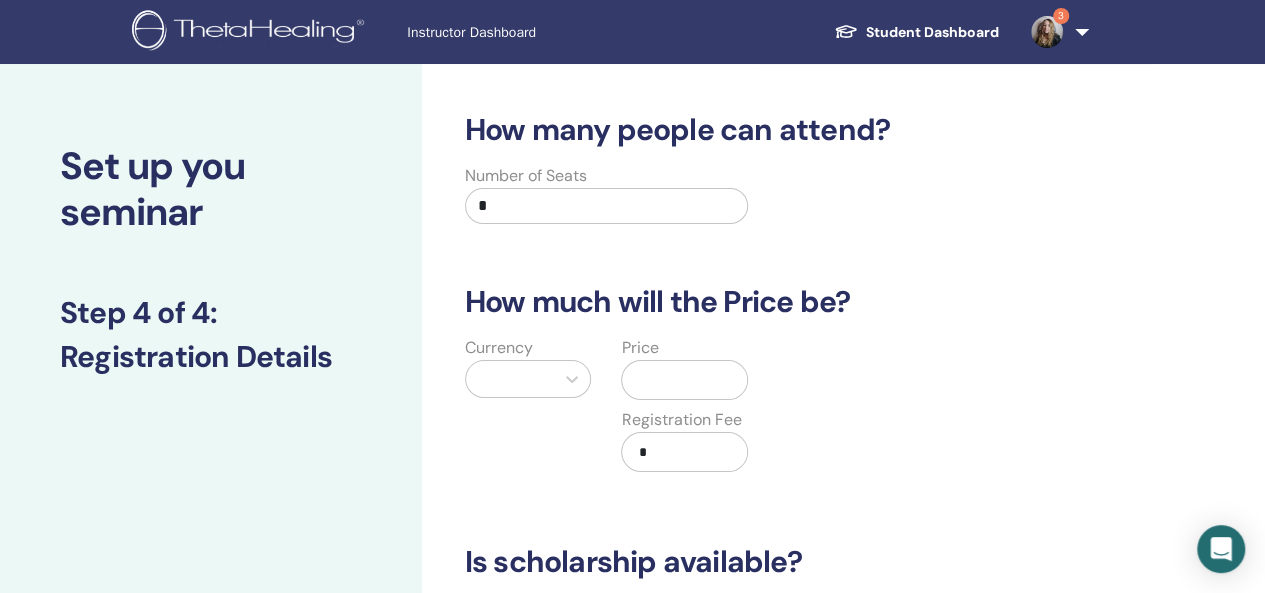 click on "*" at bounding box center (607, 206) 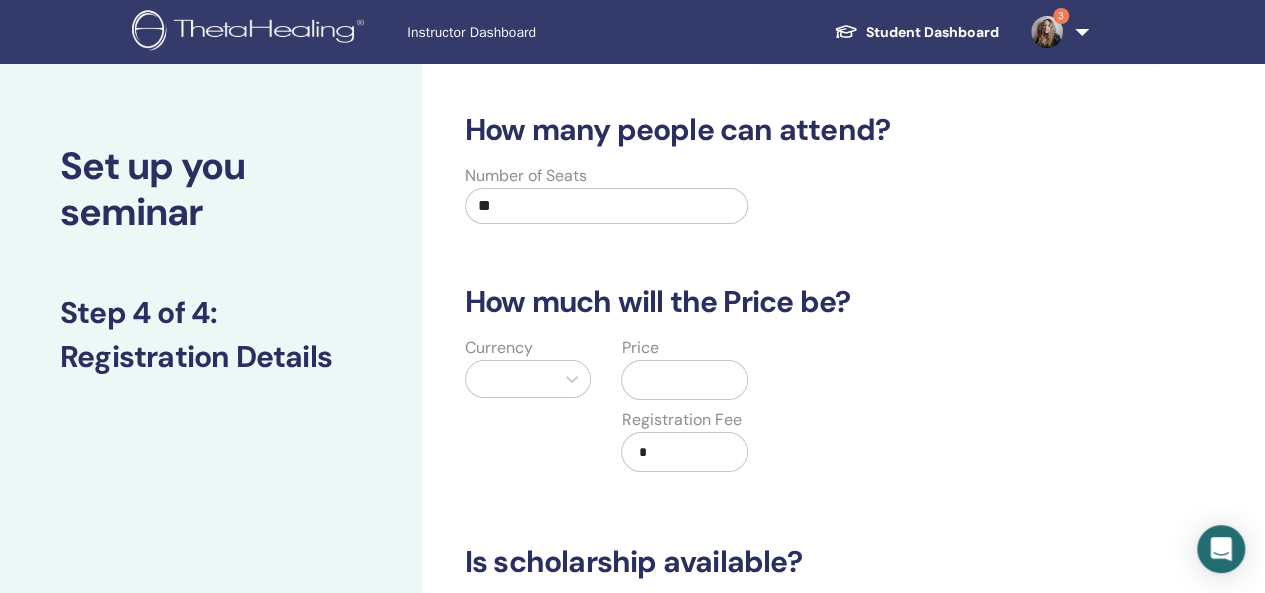 type on "**" 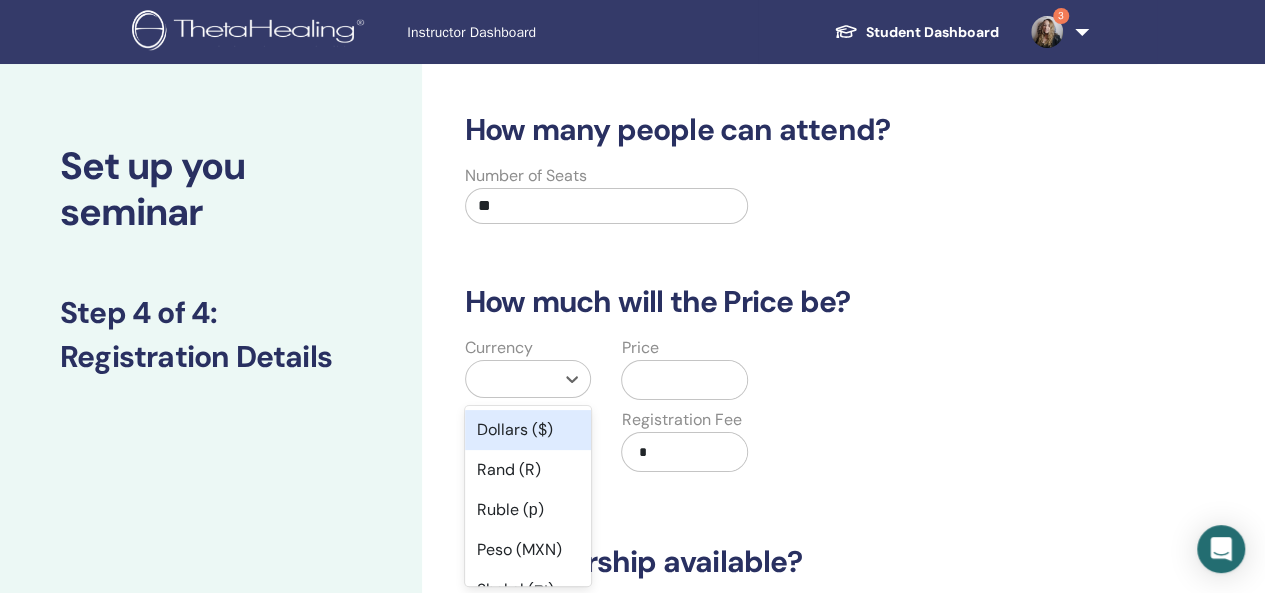 click at bounding box center (510, 379) 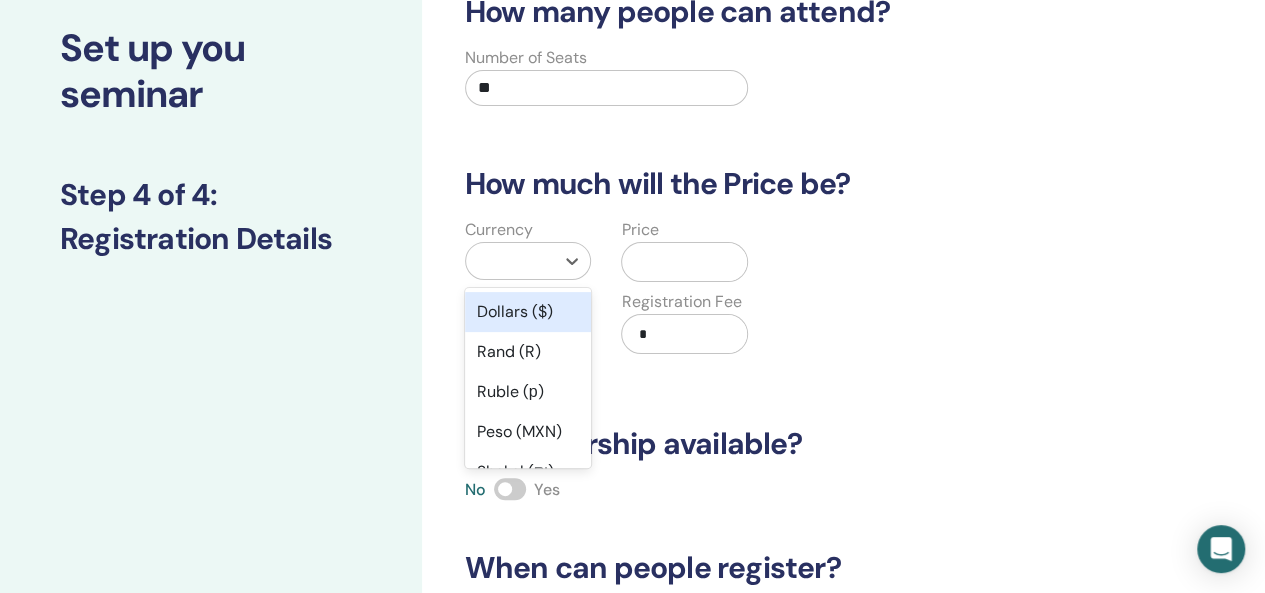 scroll, scrollTop: 120, scrollLeft: 0, axis: vertical 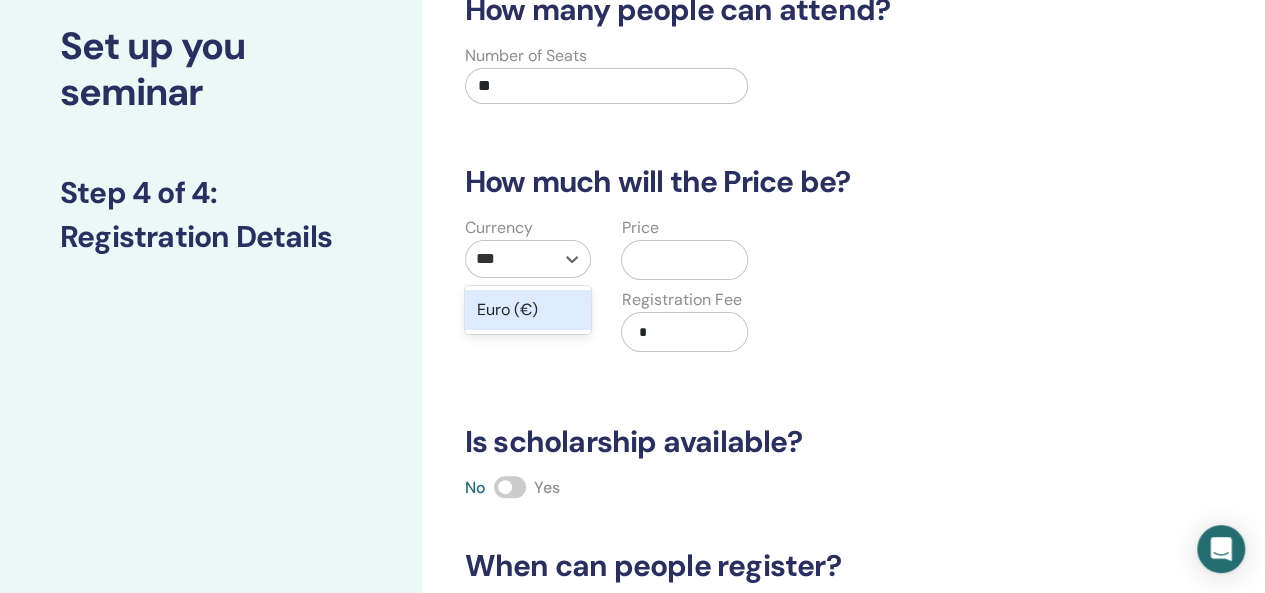 type on "****" 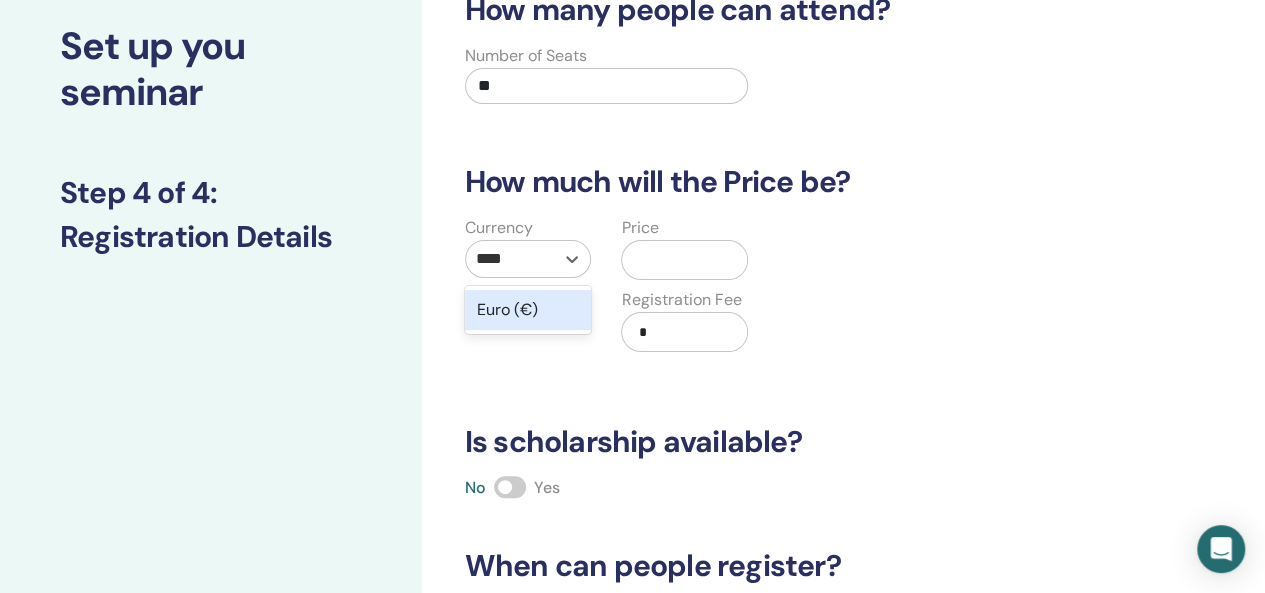 click on "Euro (€)" at bounding box center (528, 310) 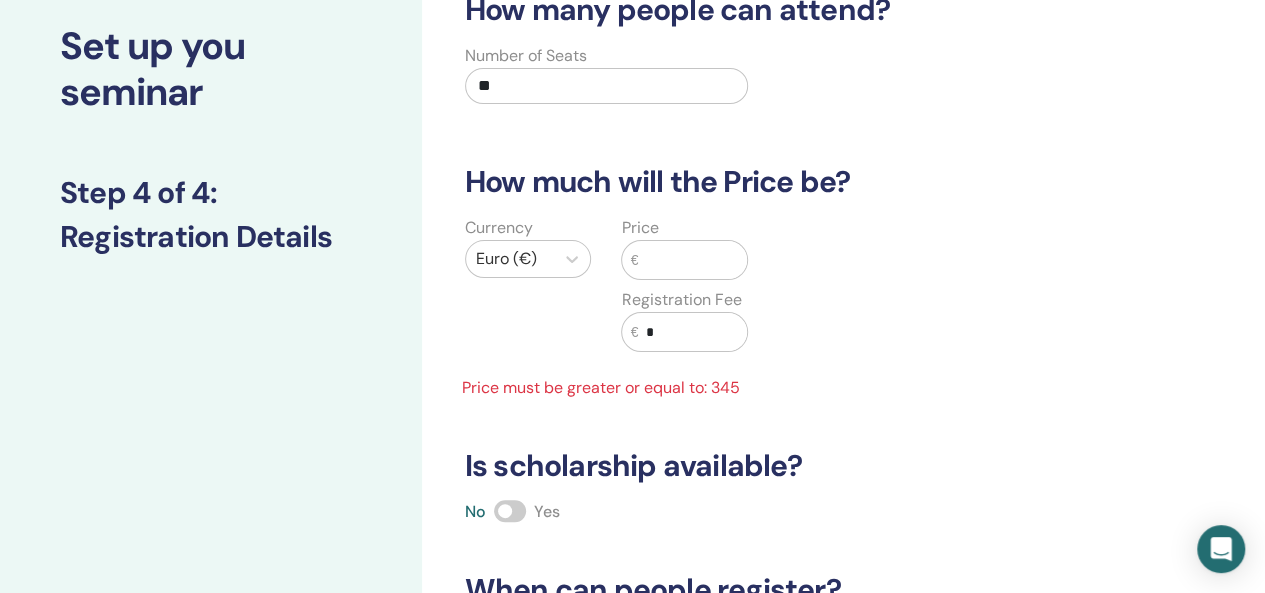 click at bounding box center [692, 260] 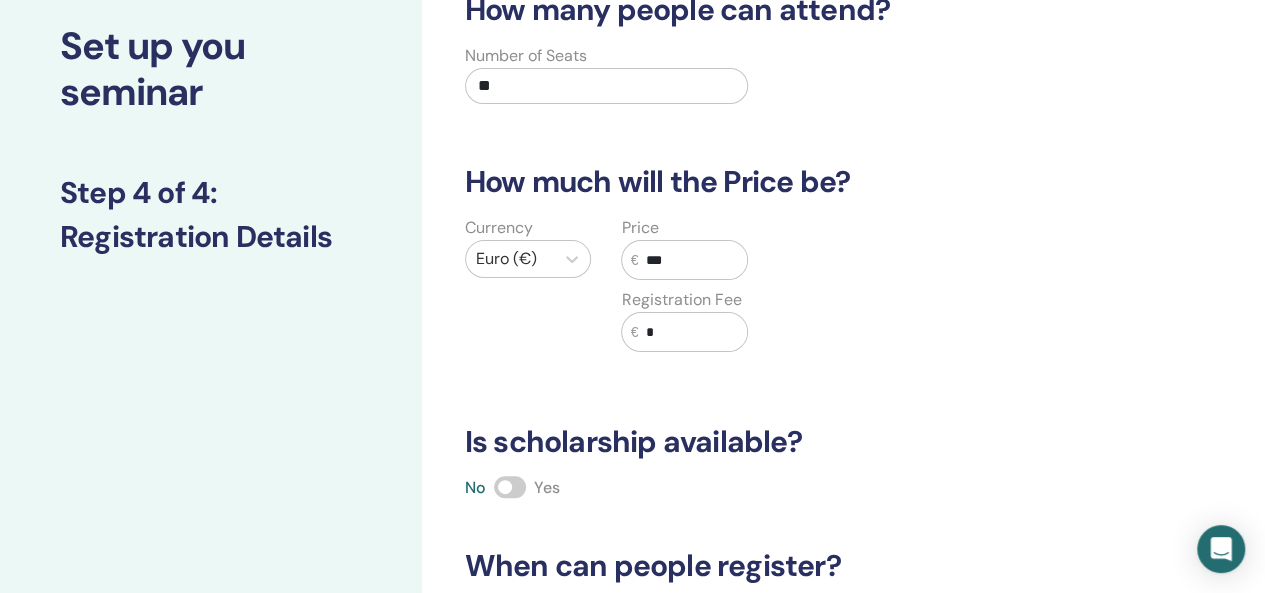 type on "***" 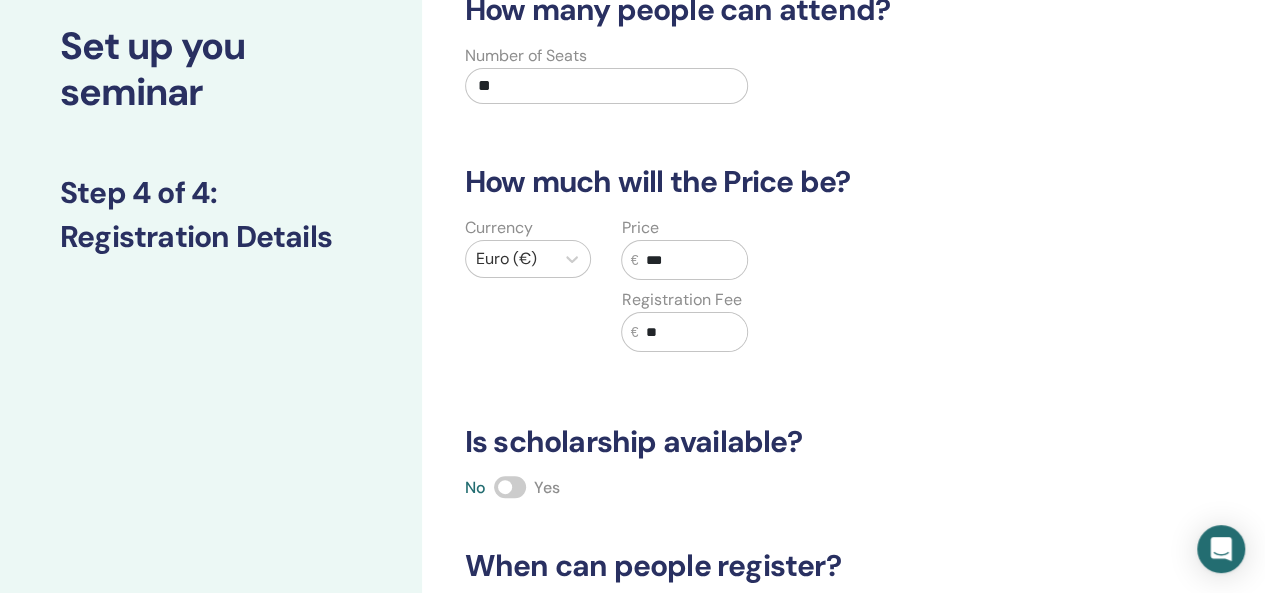 type on "**" 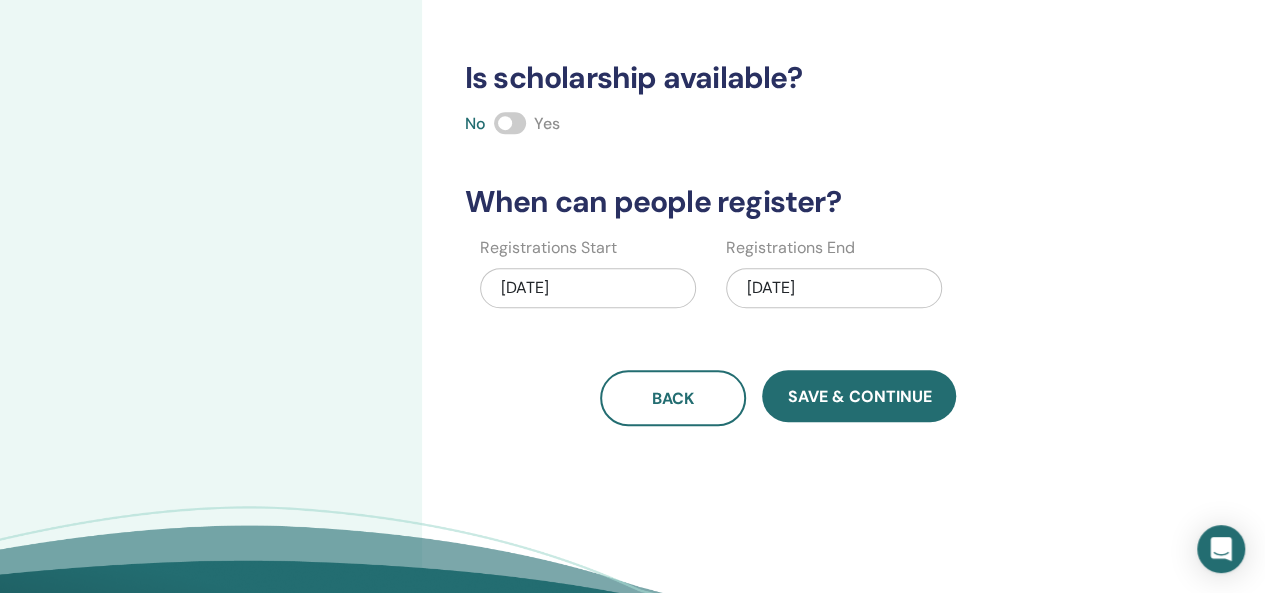 scroll, scrollTop: 496, scrollLeft: 0, axis: vertical 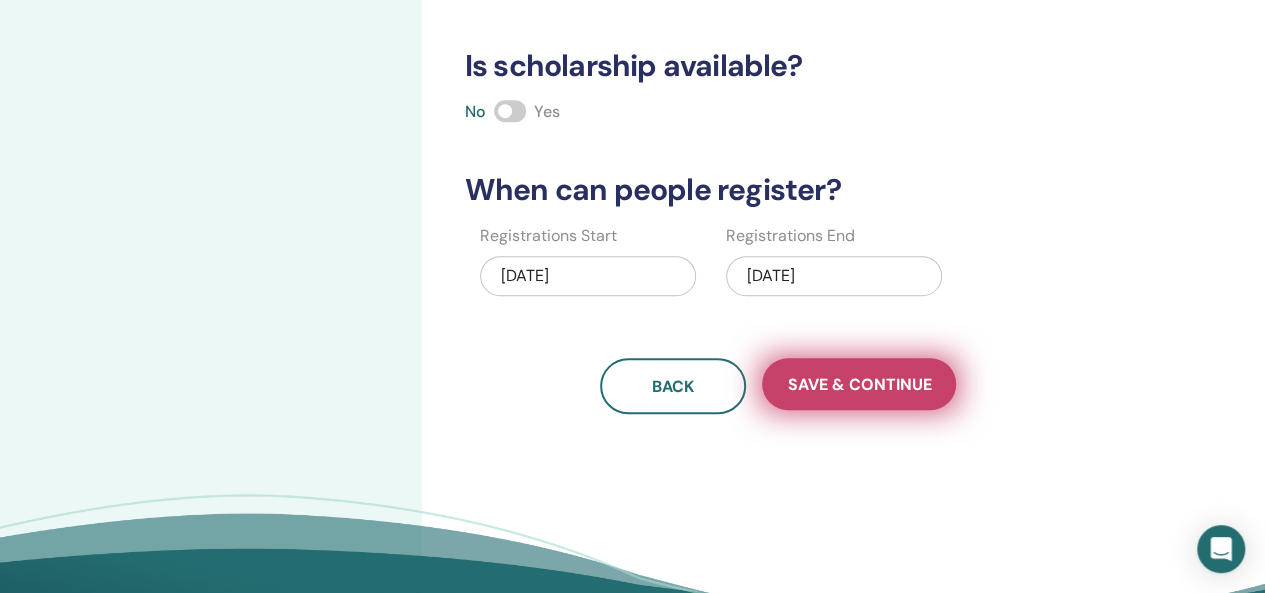 click on "Save & Continue" at bounding box center (859, 384) 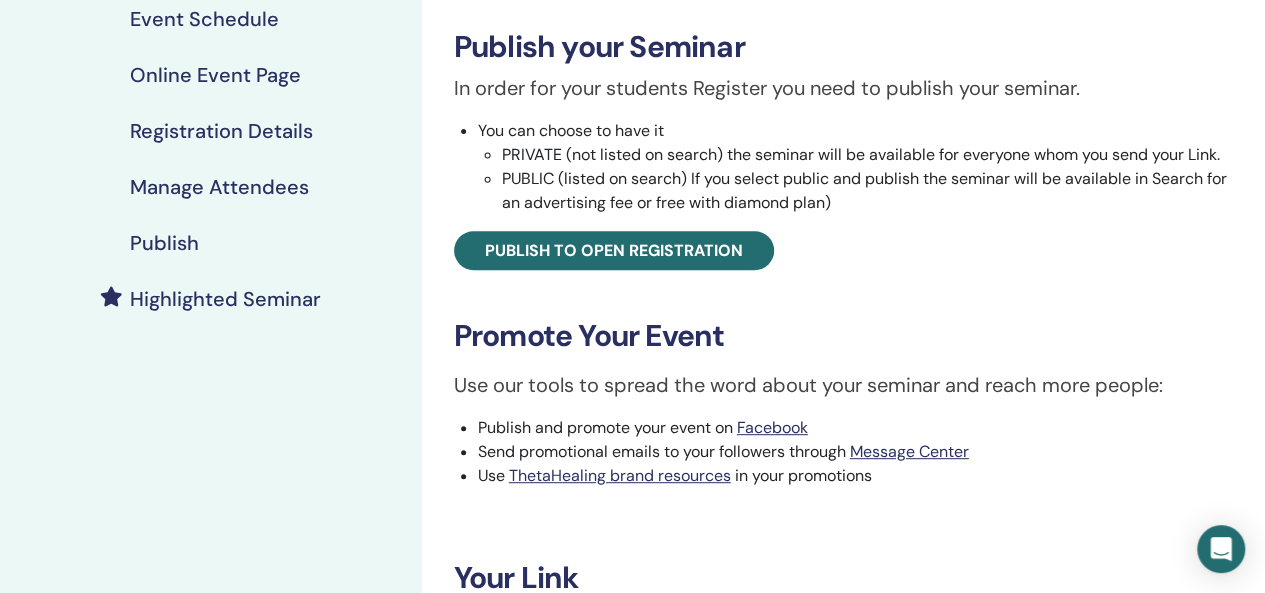 scroll, scrollTop: 315, scrollLeft: 0, axis: vertical 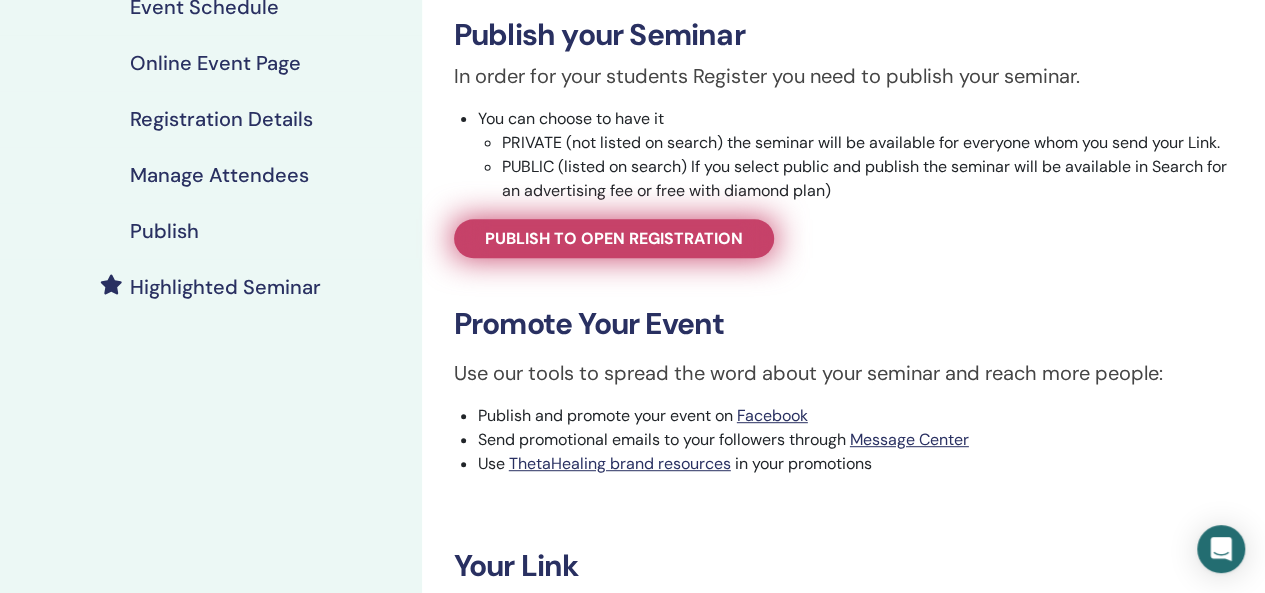 click on "Publish to open registration" at bounding box center [614, 238] 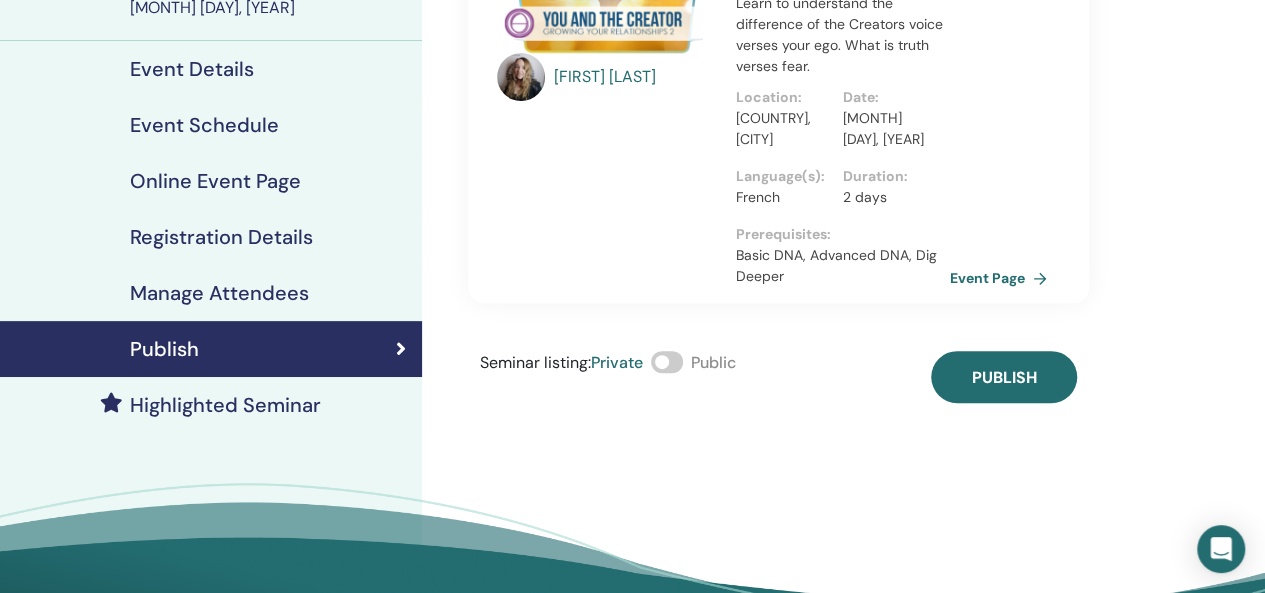 scroll, scrollTop: 199, scrollLeft: 0, axis: vertical 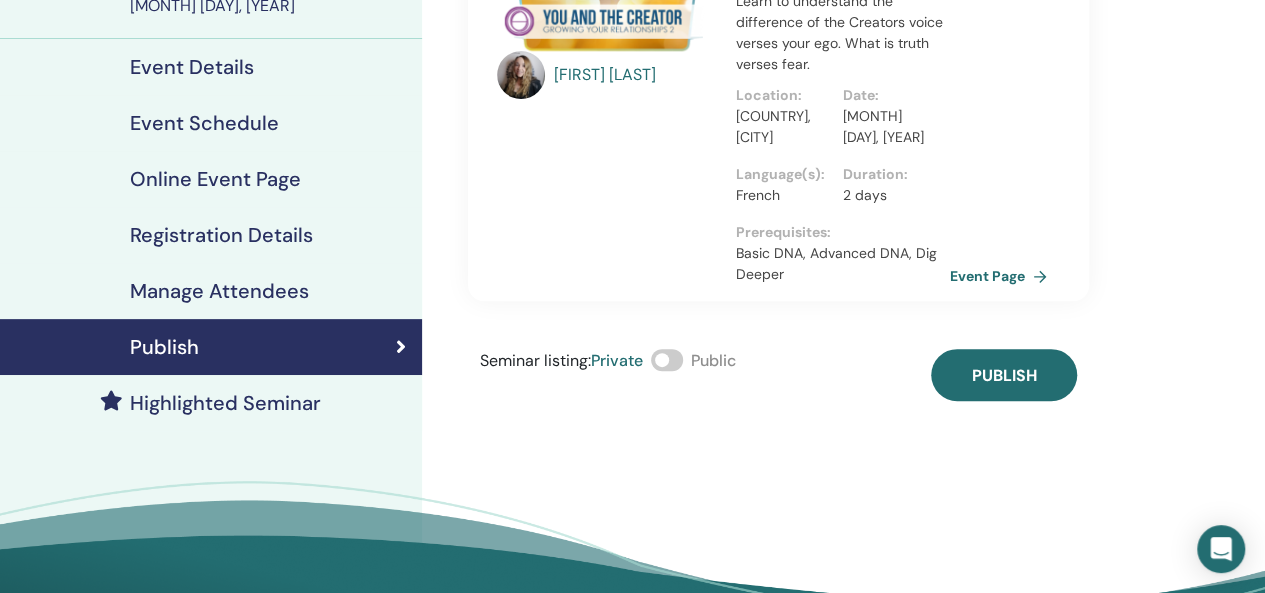 click at bounding box center (667, 360) 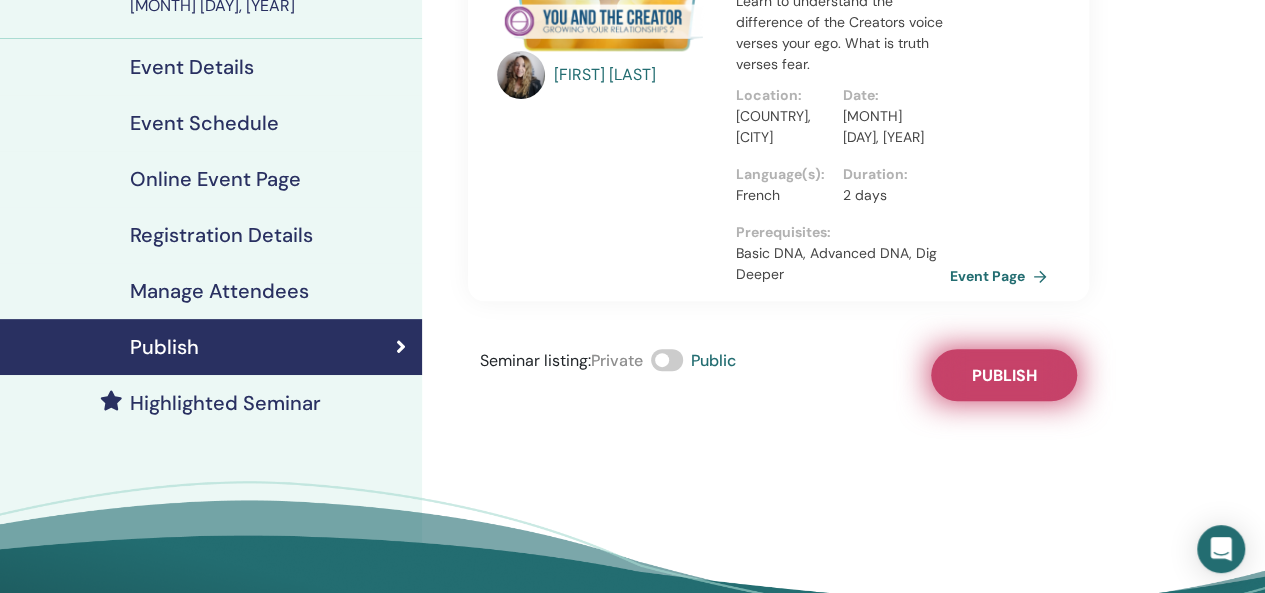 click on "Publish" at bounding box center (1003, 375) 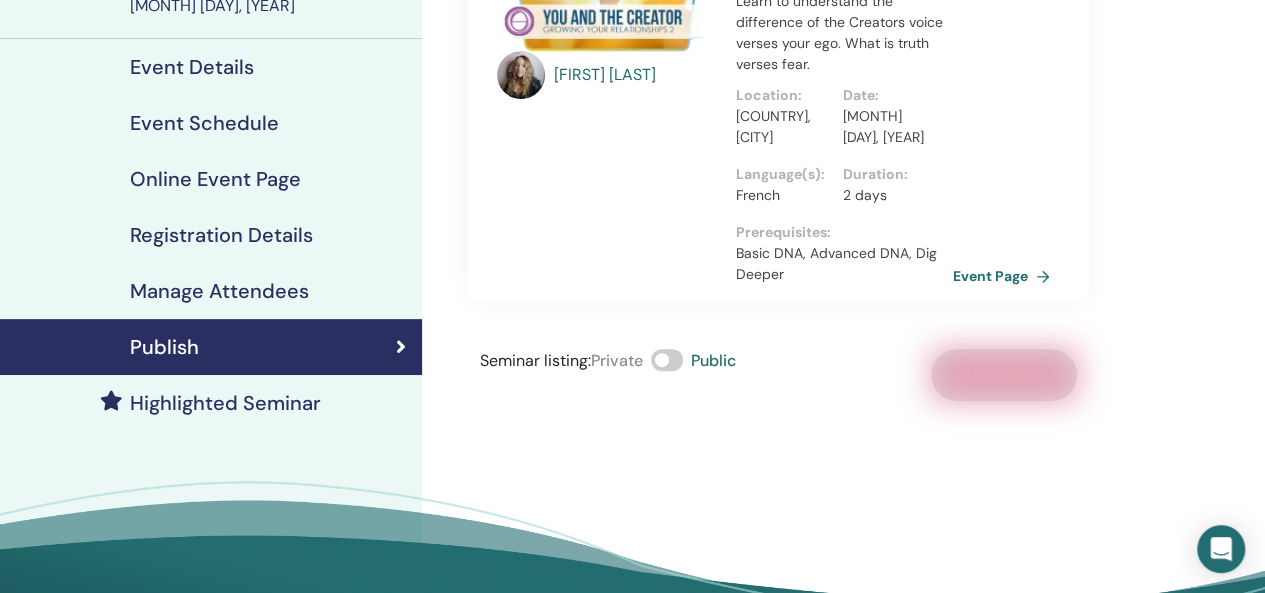 click on "Event Page" at bounding box center (1005, 276) 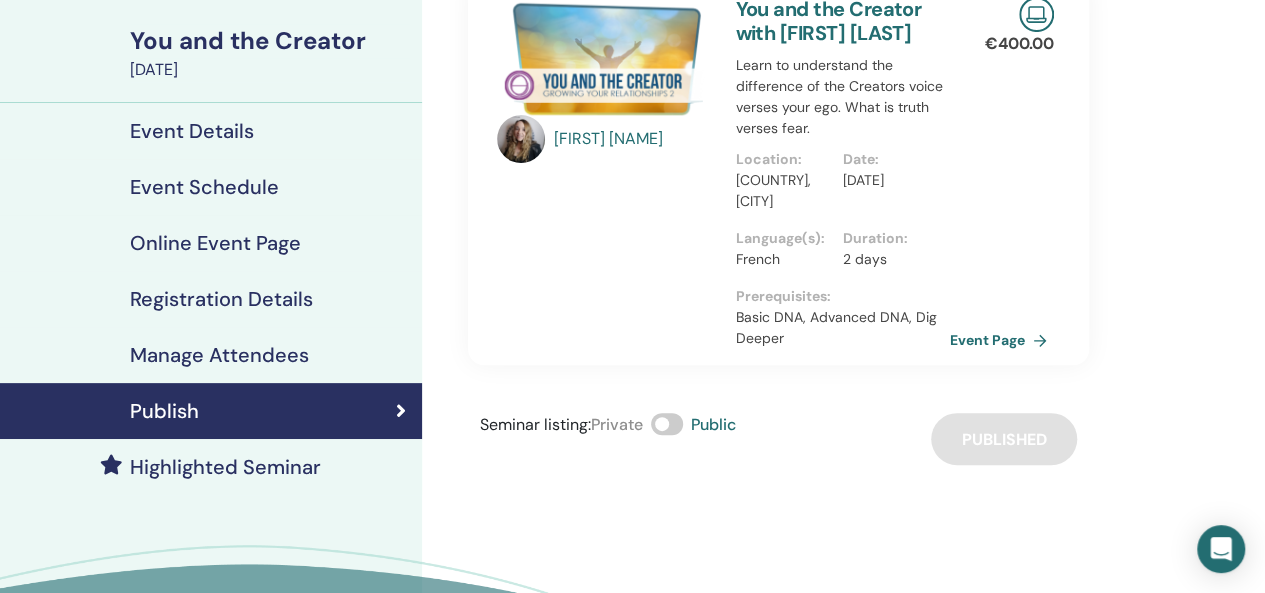 scroll, scrollTop: 136, scrollLeft: 0, axis: vertical 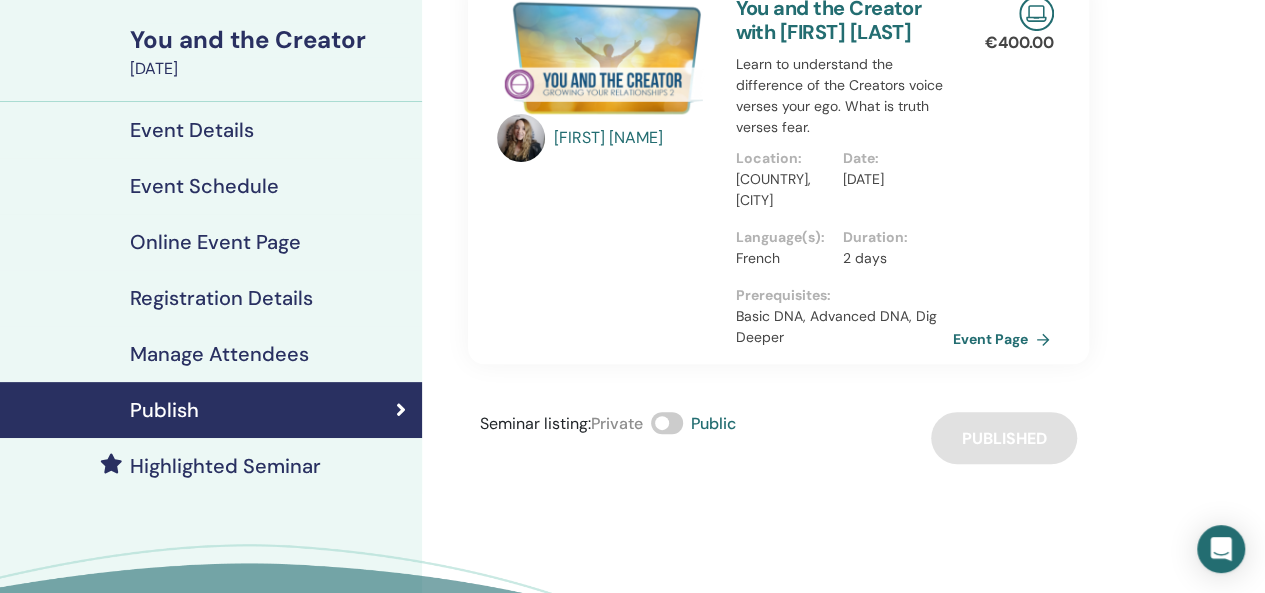 click on "Event Page" at bounding box center [1005, 339] 